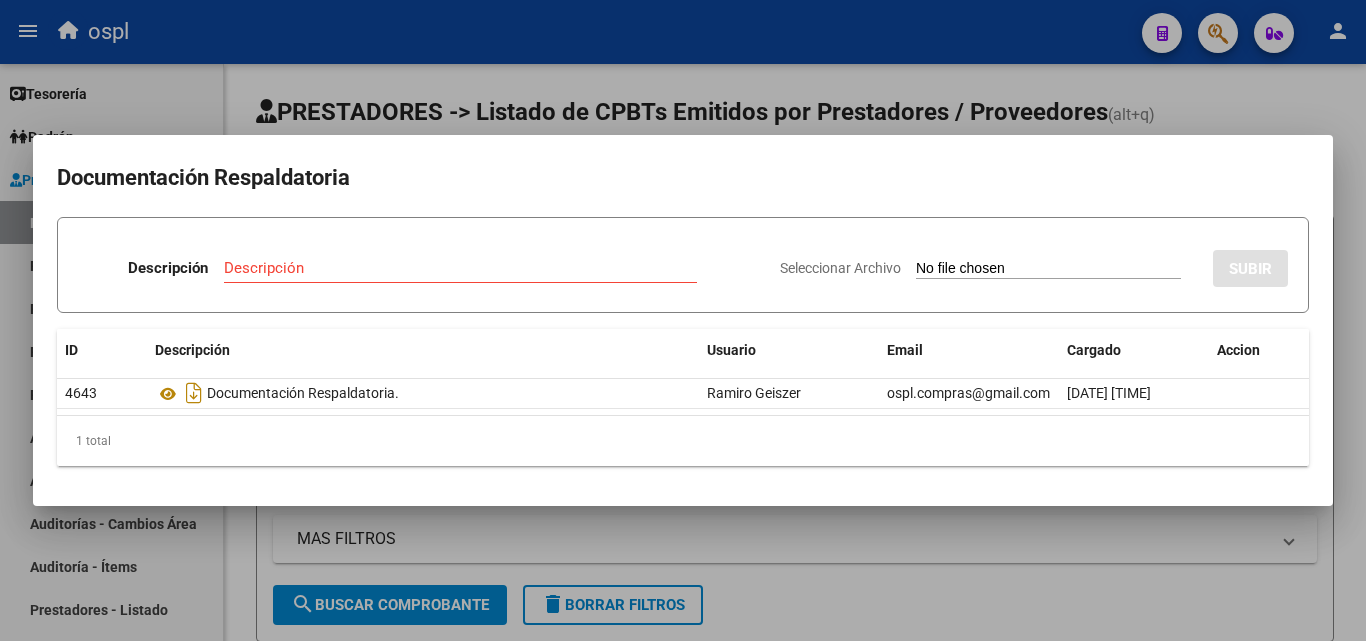 scroll, scrollTop: 0, scrollLeft: 0, axis: both 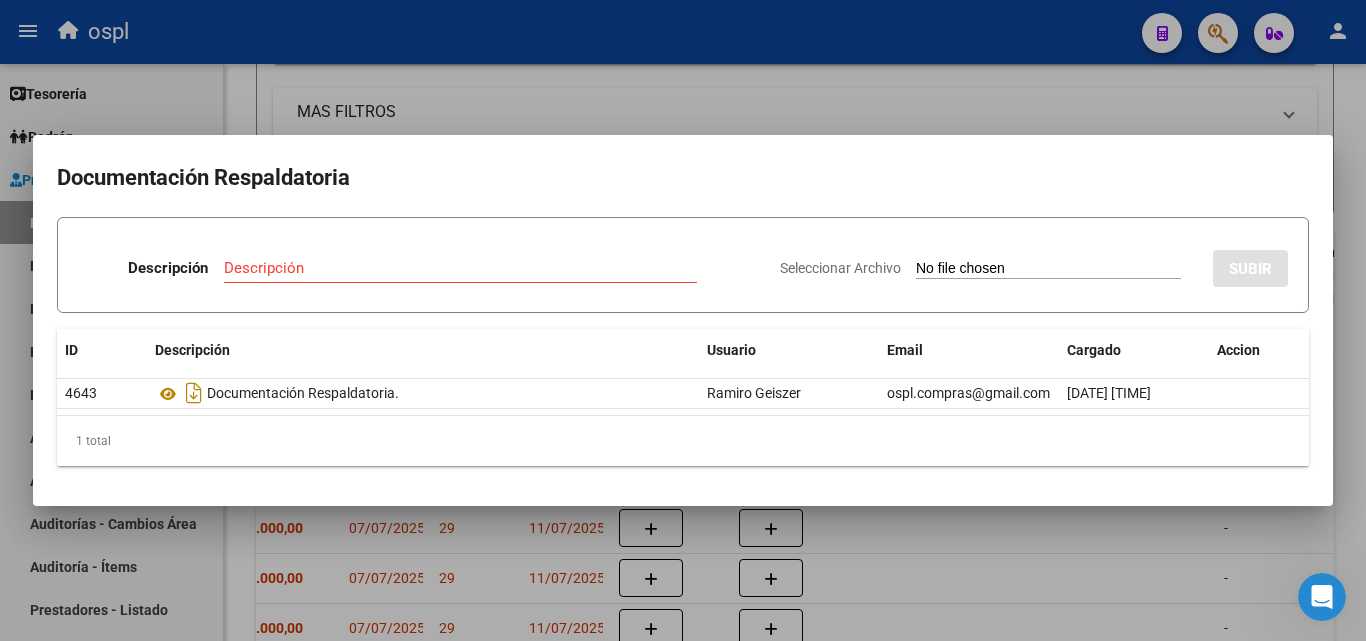 click at bounding box center [683, 320] 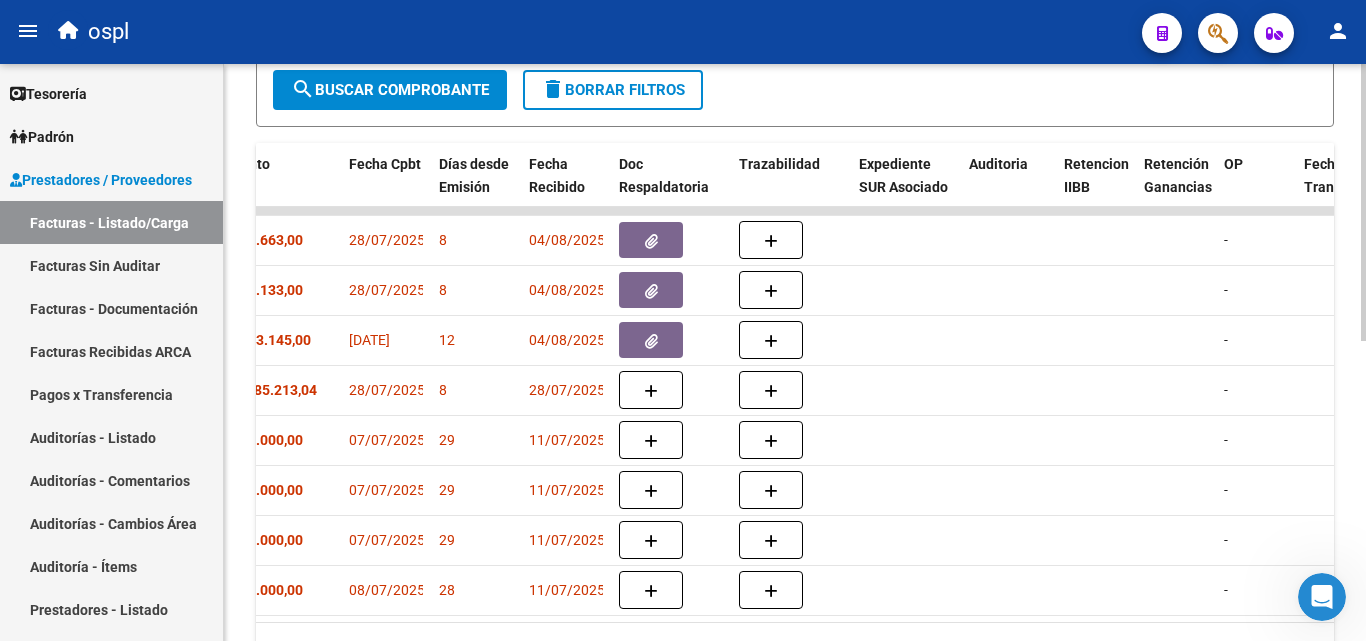 scroll, scrollTop: 627, scrollLeft: 0, axis: vertical 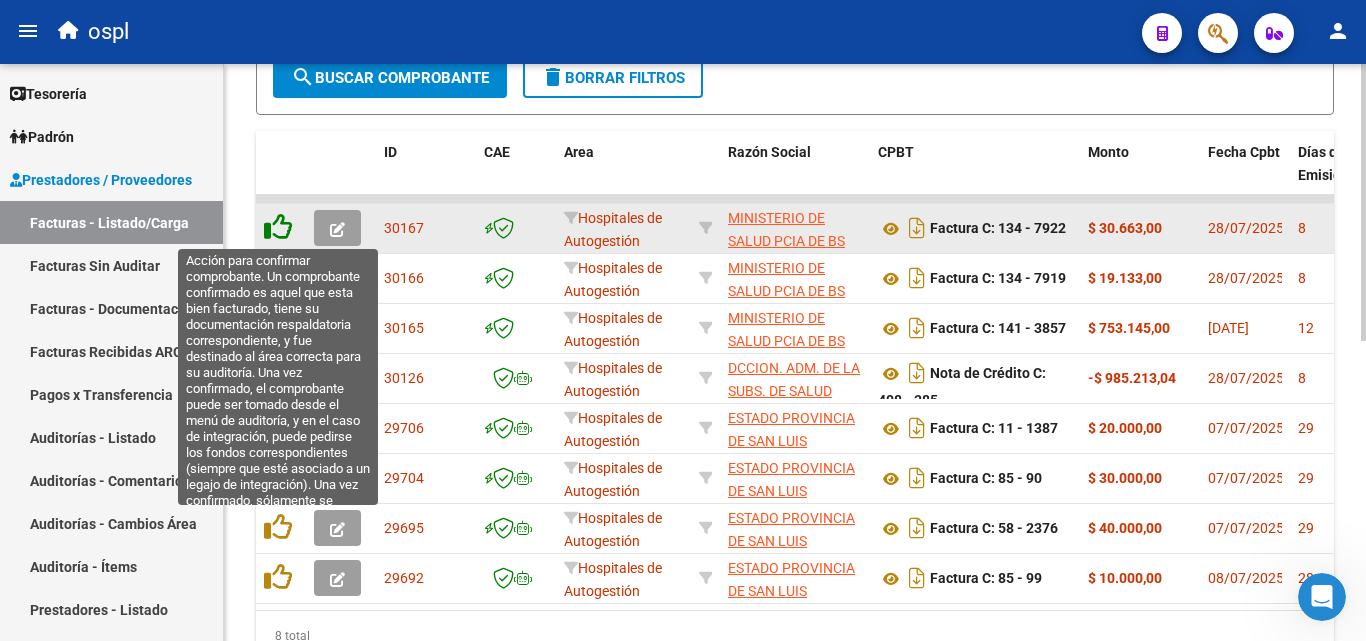 click 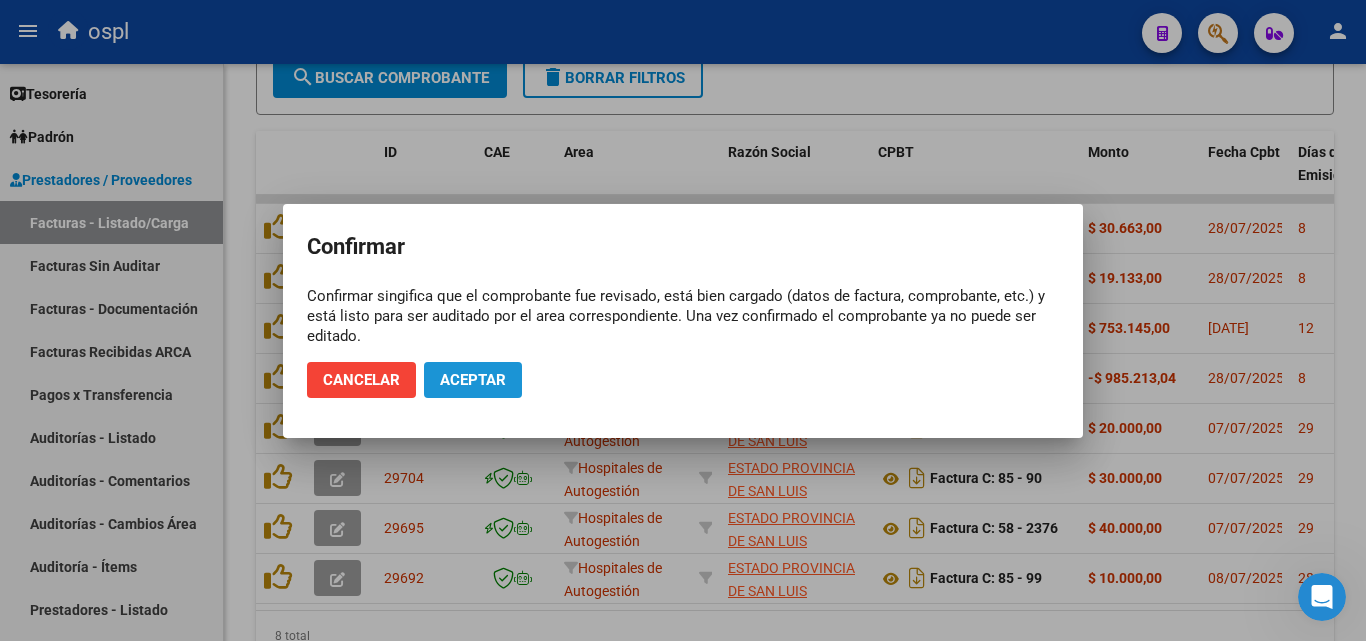 click on "Aceptar" 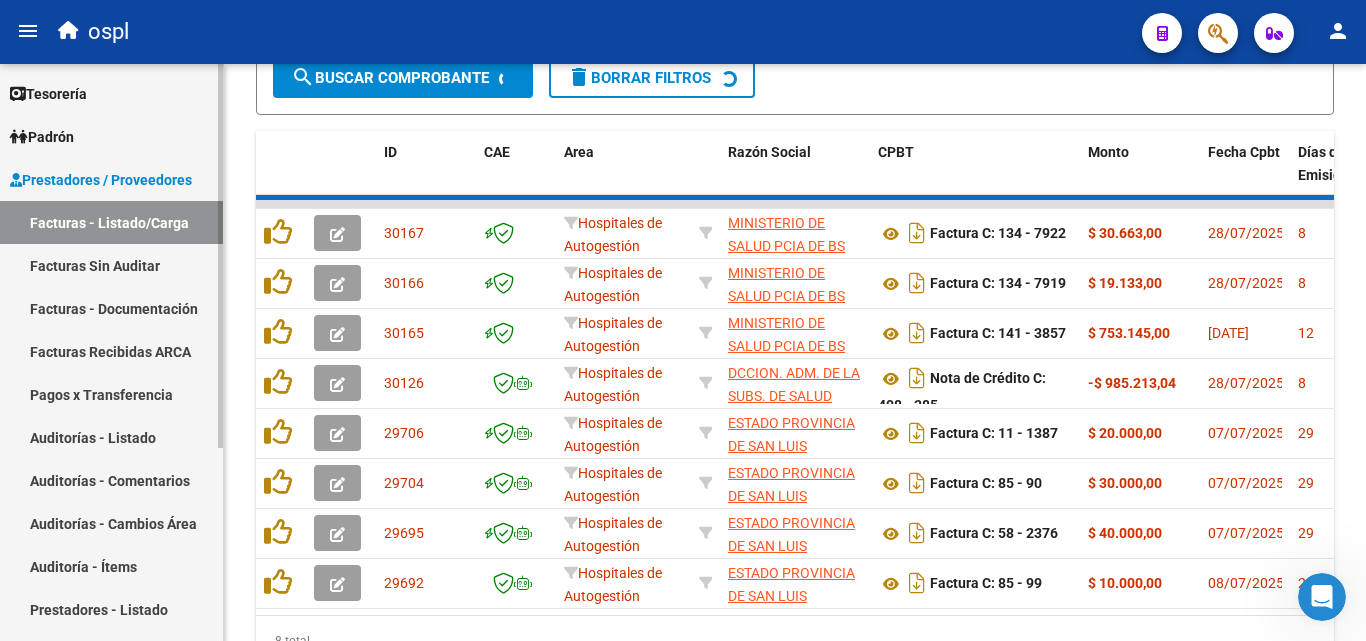 scroll, scrollTop: 529, scrollLeft: 0, axis: vertical 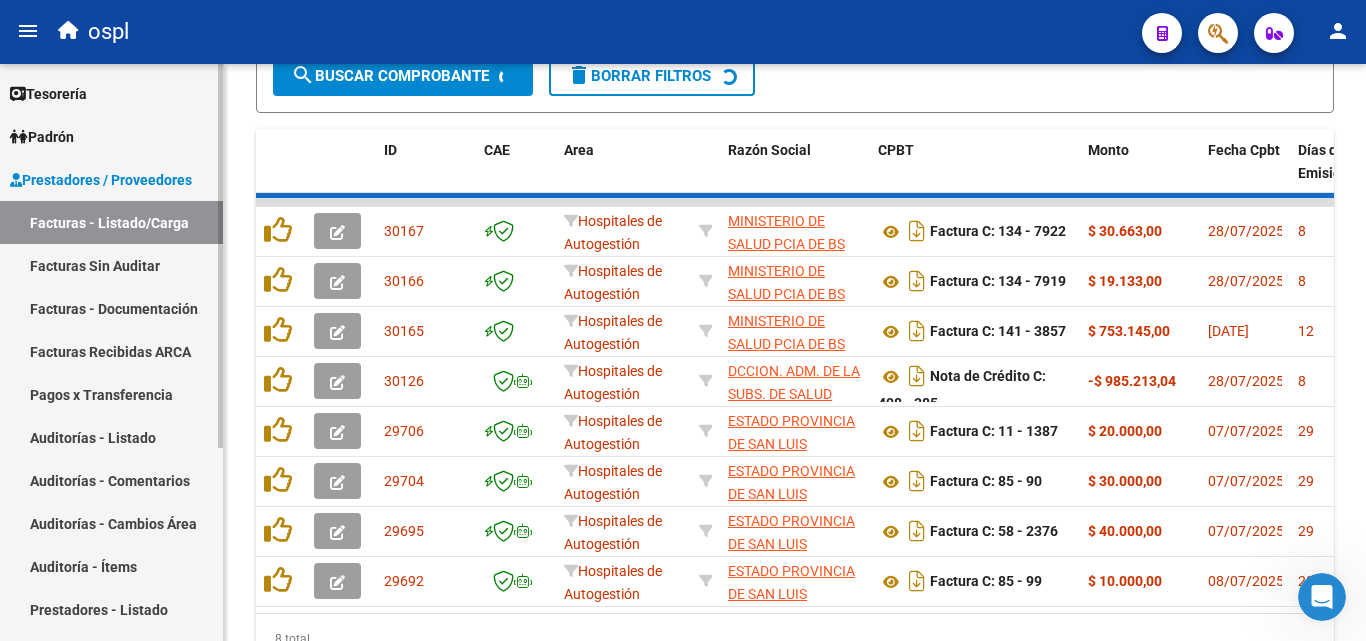 click on "Facturas Sin Auditar" at bounding box center [111, 265] 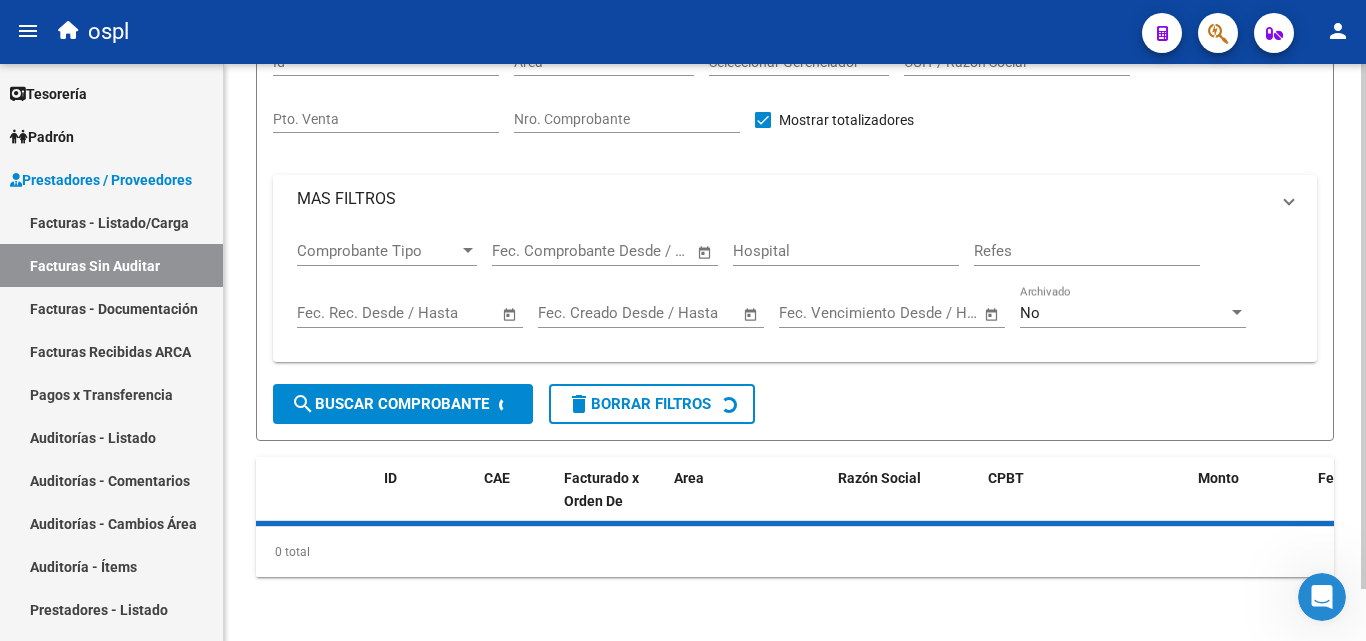 scroll, scrollTop: 0, scrollLeft: 0, axis: both 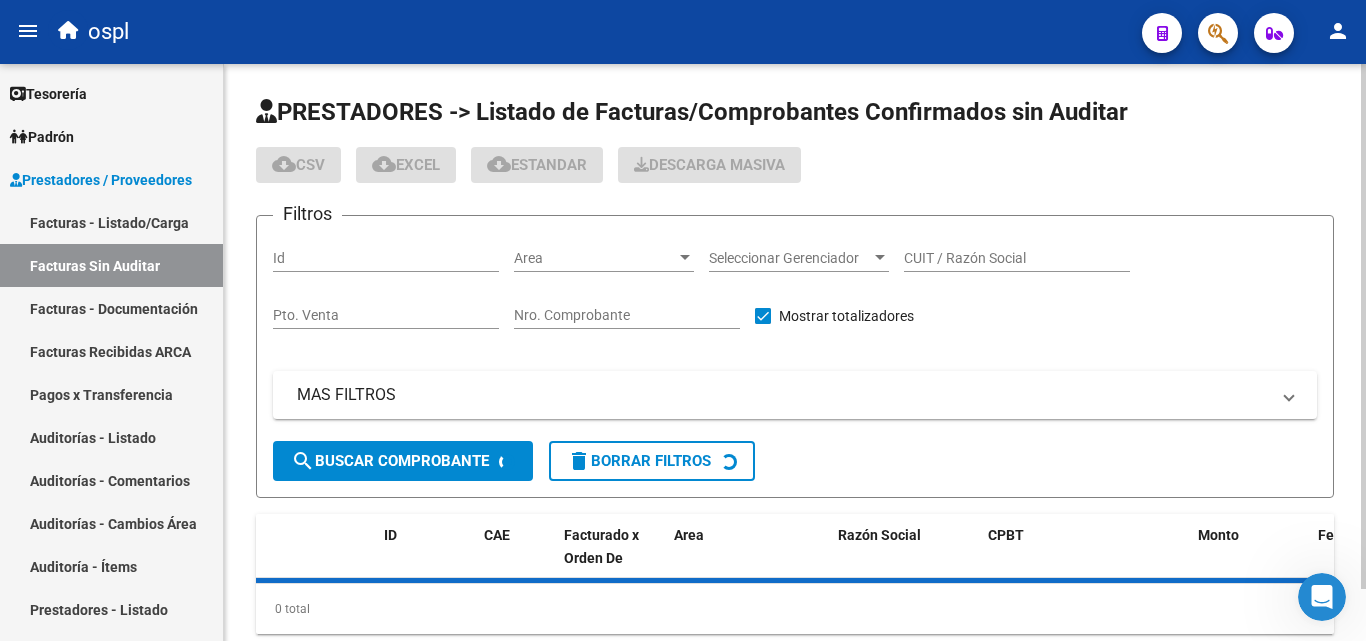 click on "Nro. Comprobante" 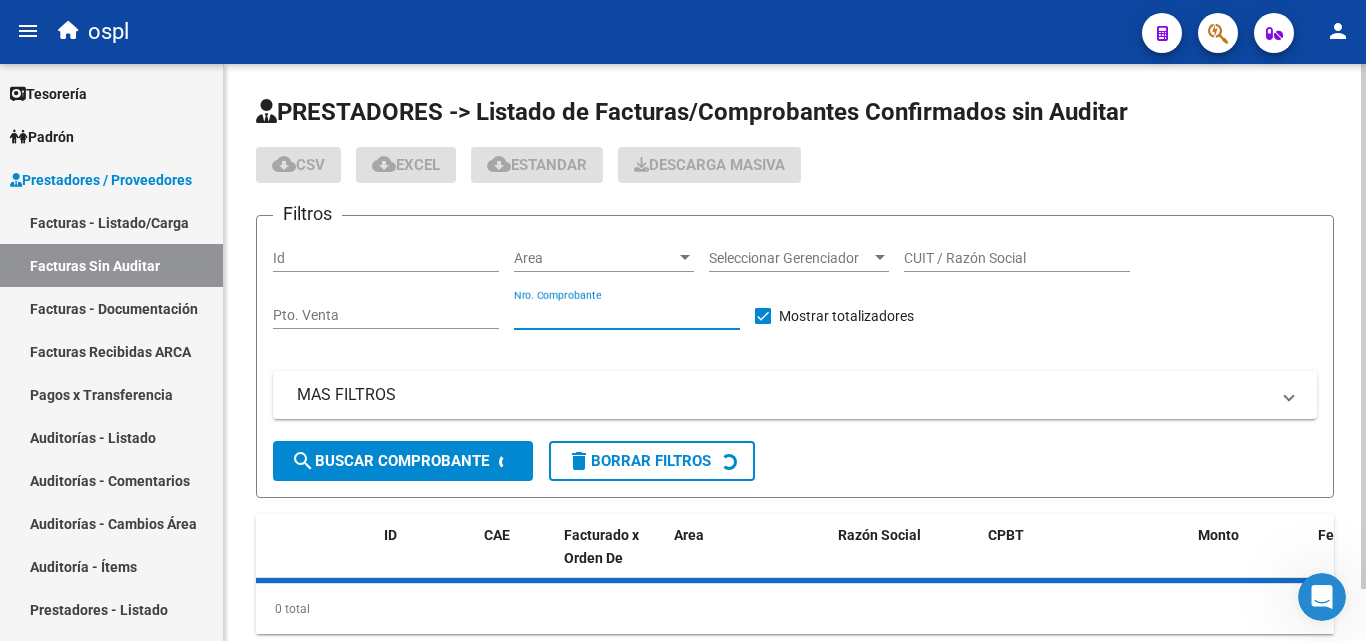 click on "Nro. Comprobante" at bounding box center (627, 315) 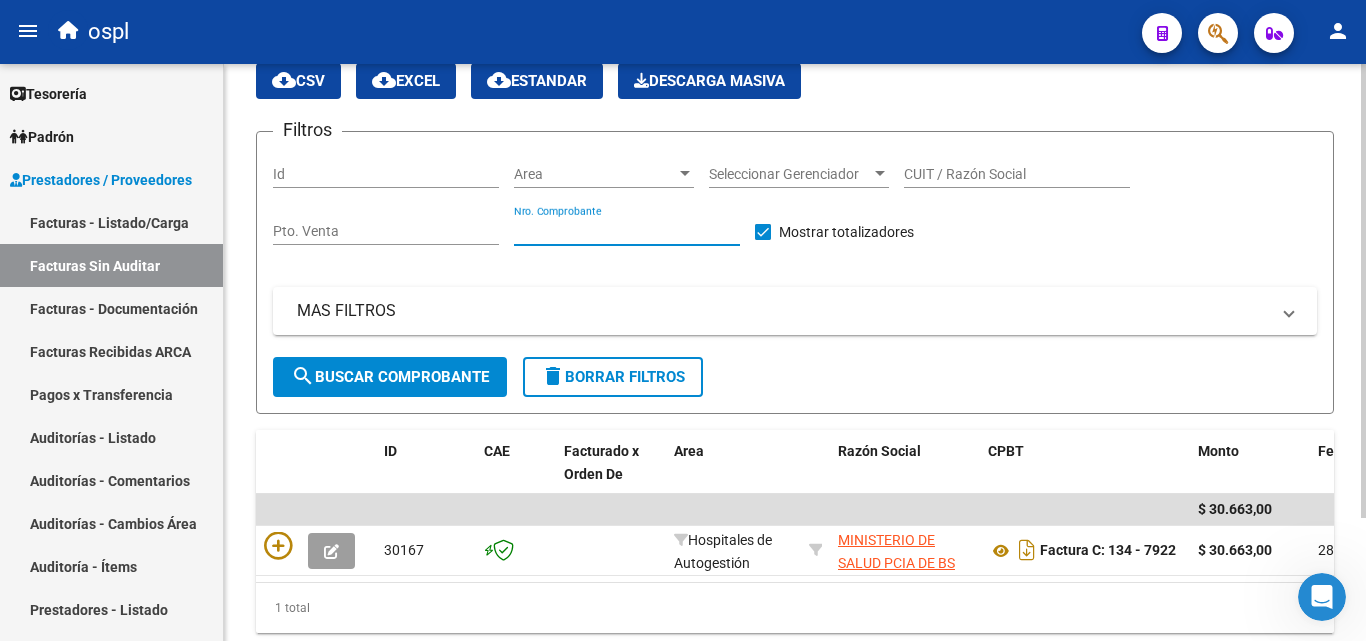 scroll, scrollTop: 156, scrollLeft: 0, axis: vertical 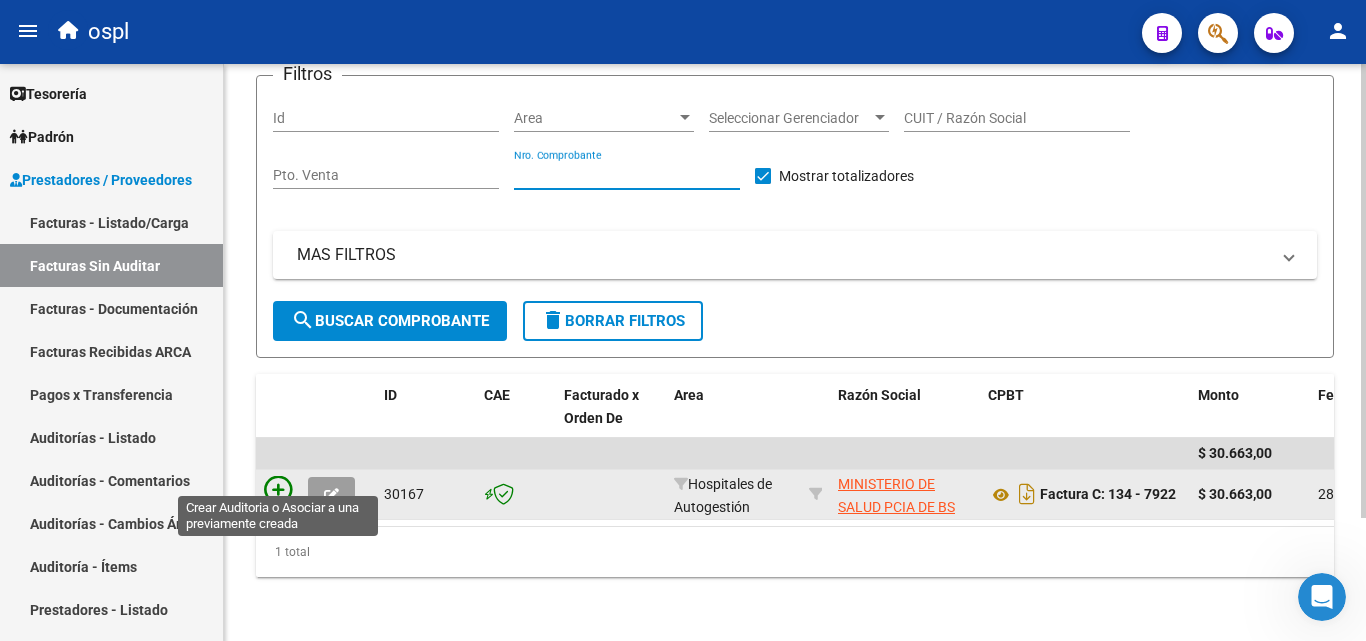 type on "[NUMBER]" 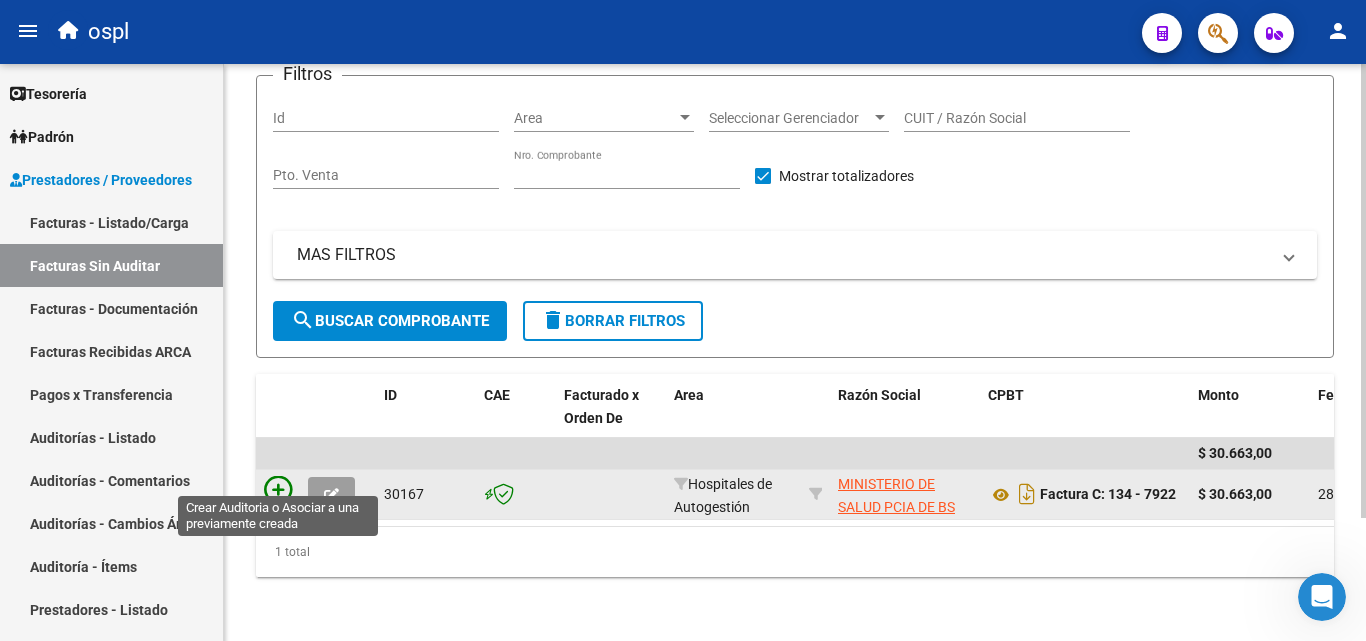 click 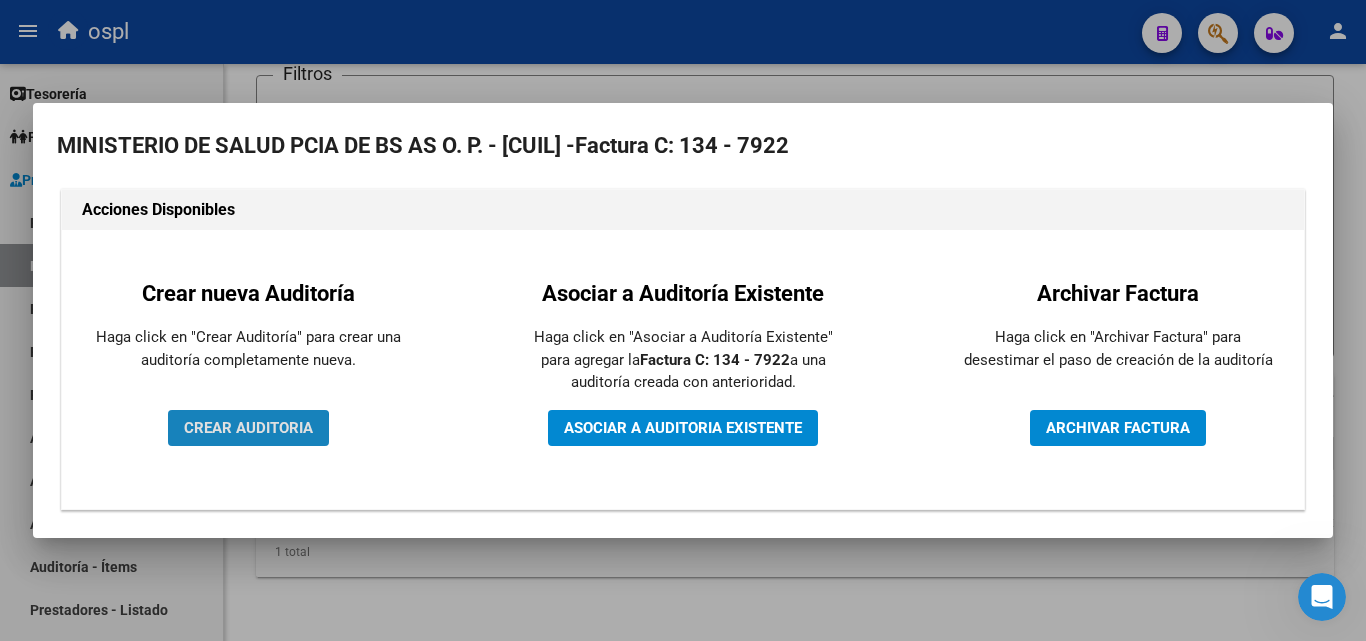 click on "CREAR AUDITORIA" at bounding box center (248, 428) 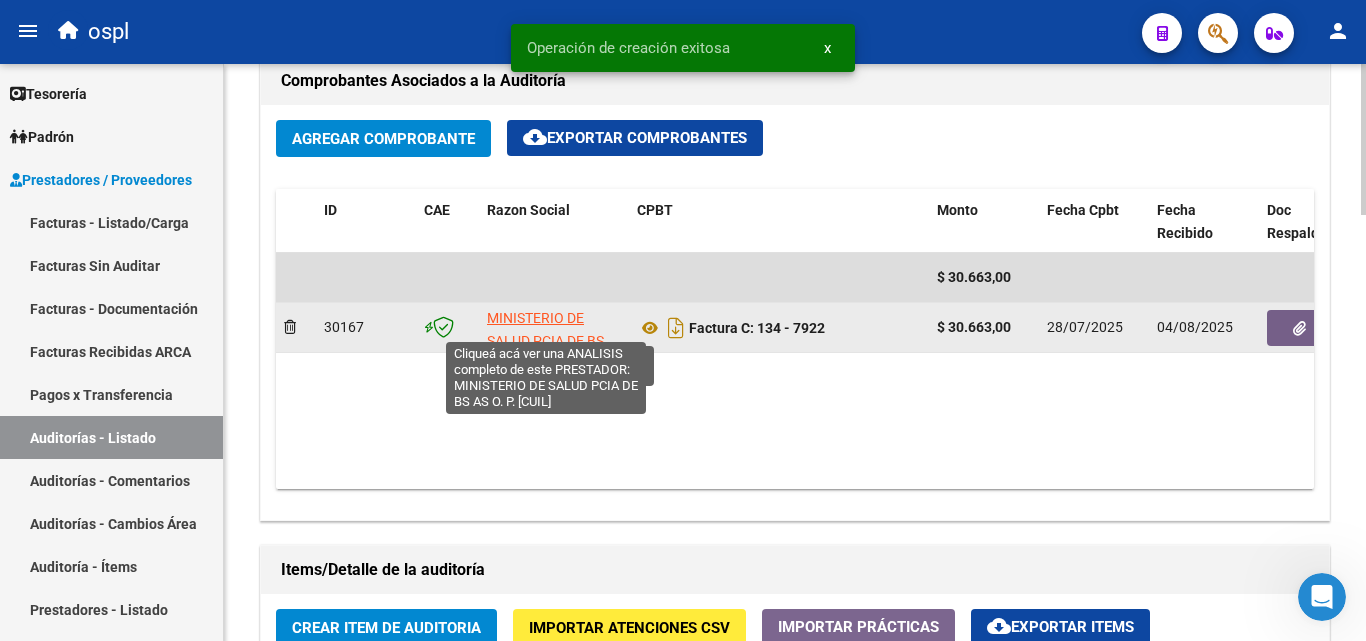 scroll, scrollTop: 1000, scrollLeft: 0, axis: vertical 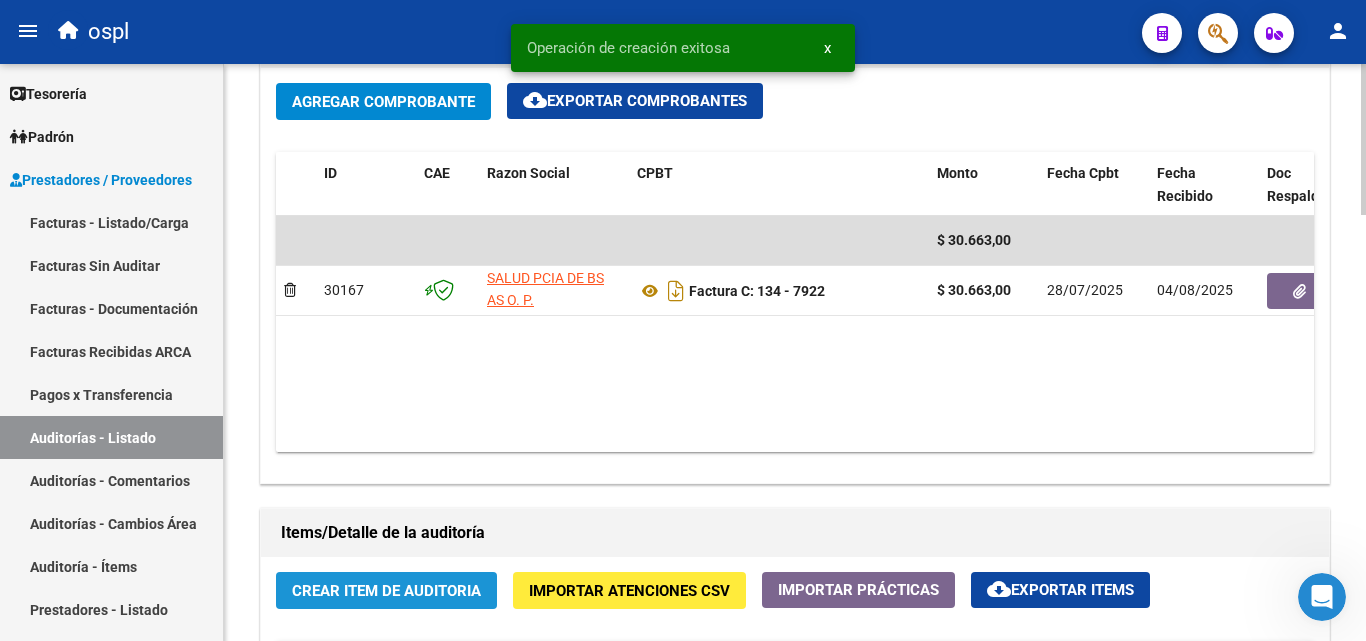 click on "Crear Item de Auditoria" 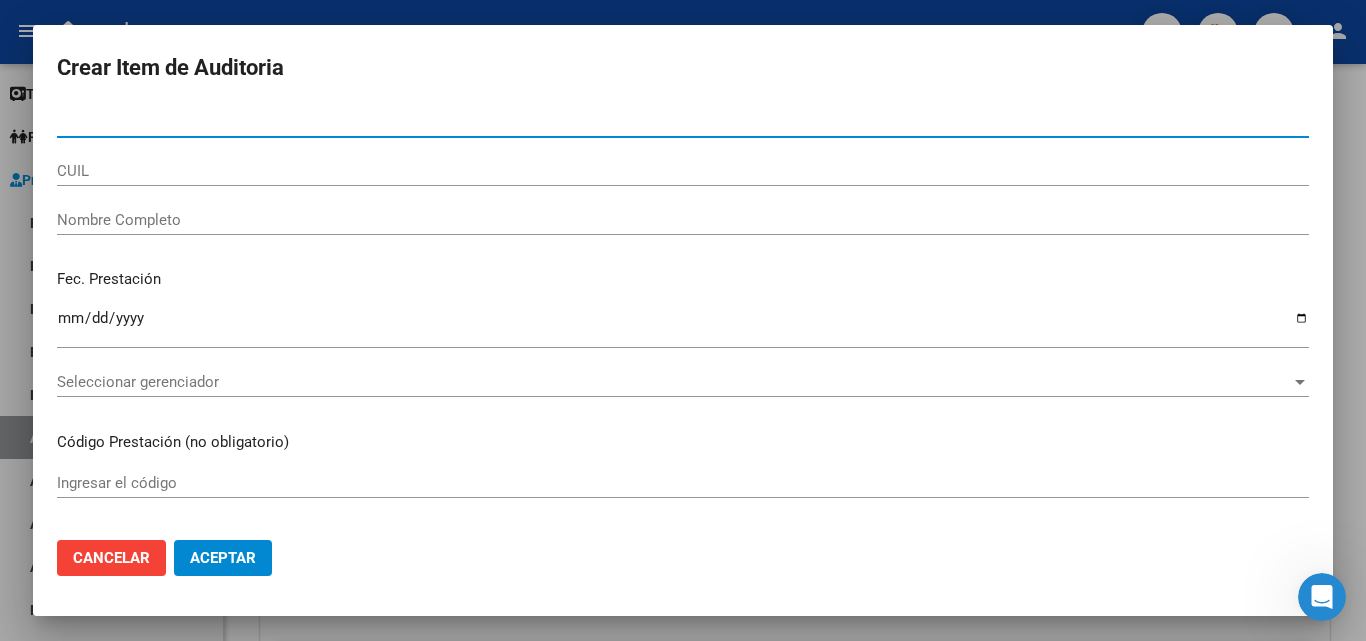 type on "[NUMBER]" 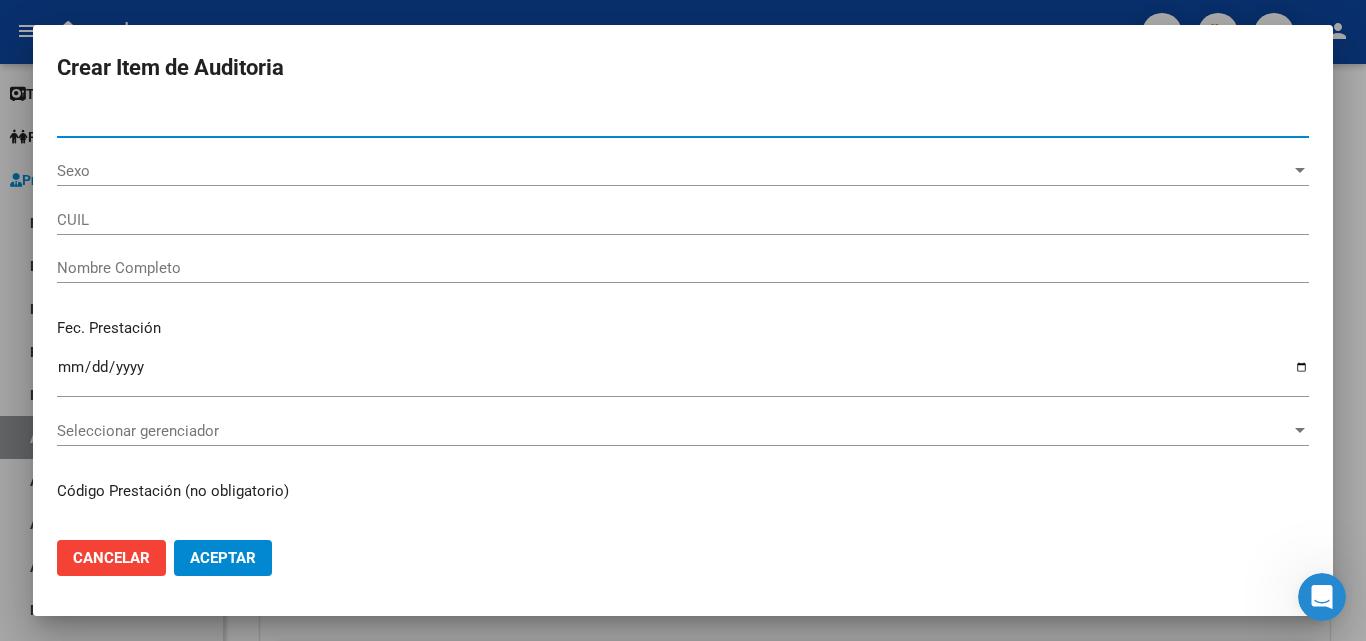 type on "[CUIL]" 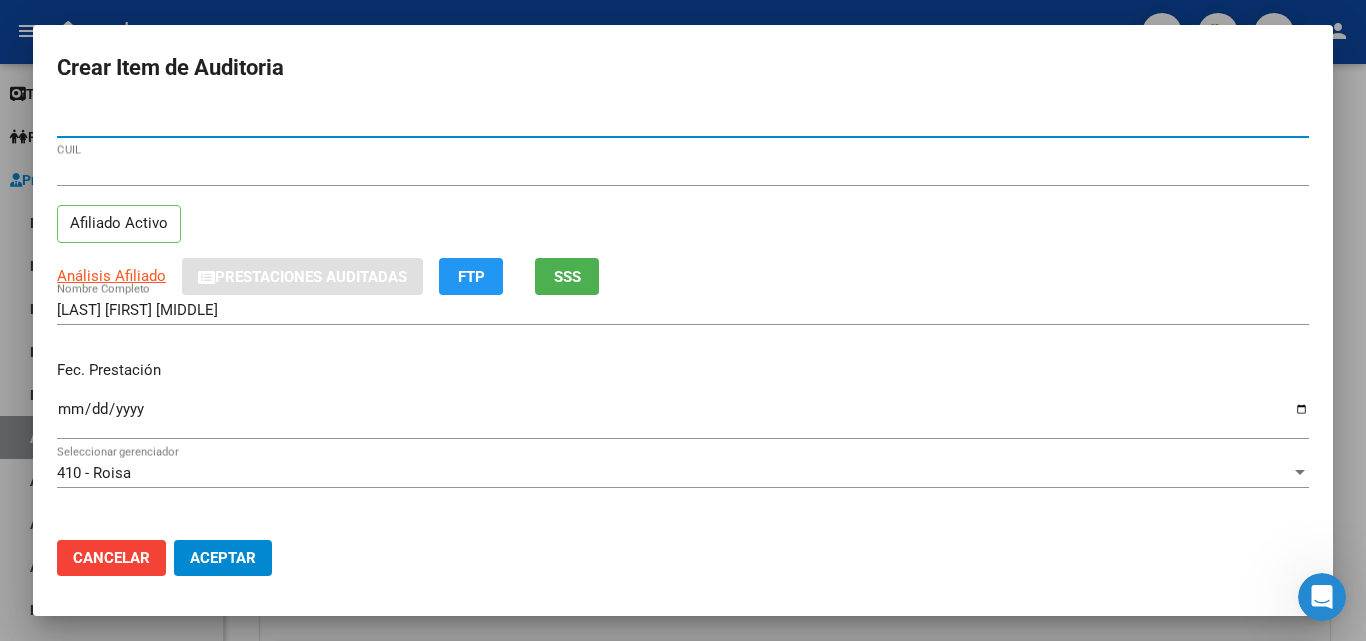 type on "[NUMBER]" 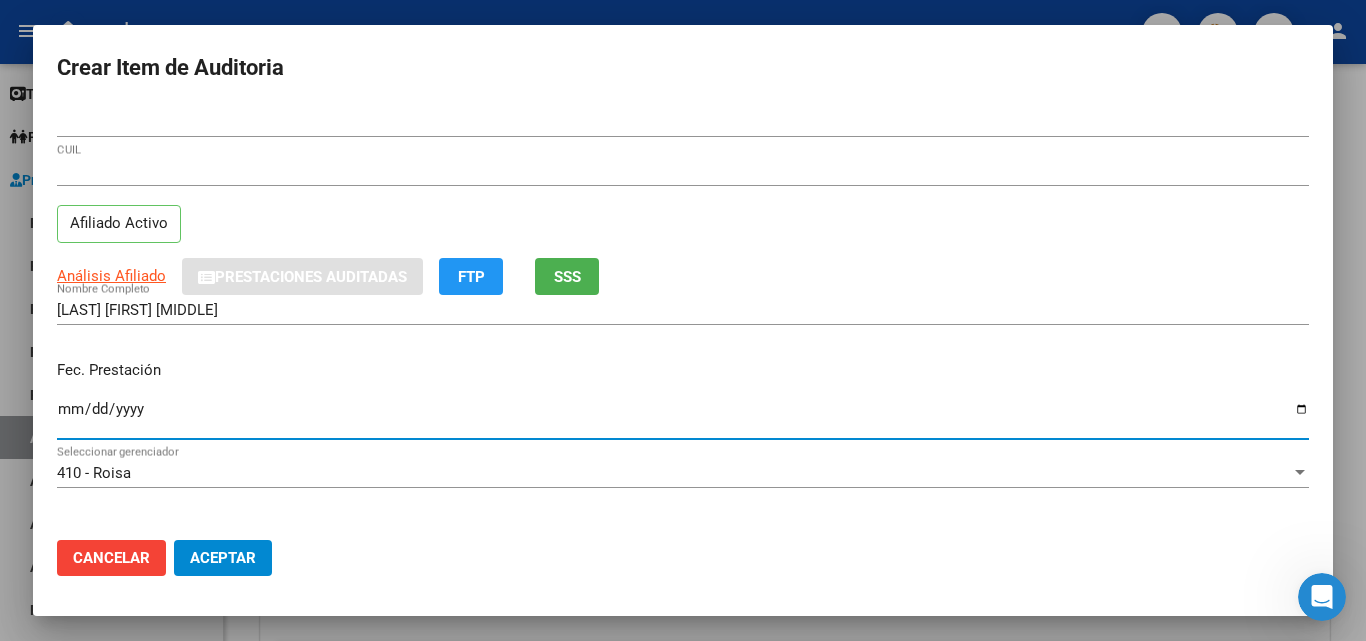 drag, startPoint x: 75, startPoint y: 416, endPoint x: 208, endPoint y: 378, distance: 138.32208 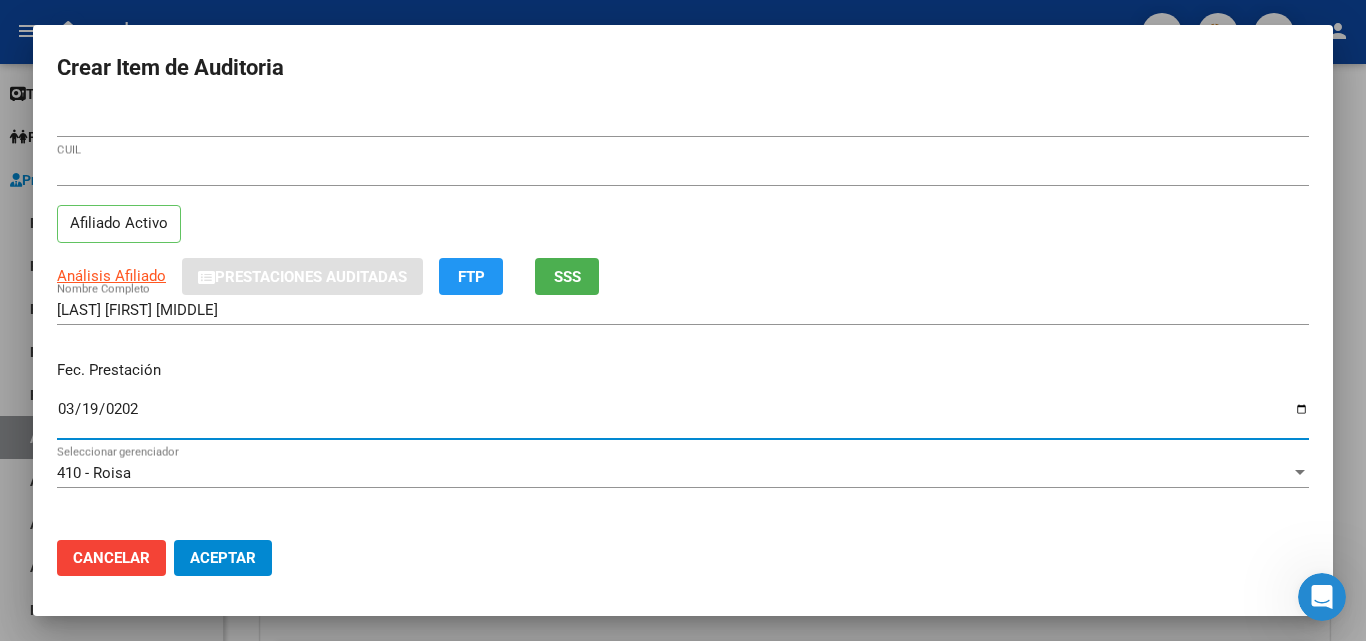 type on "2025-03-19" 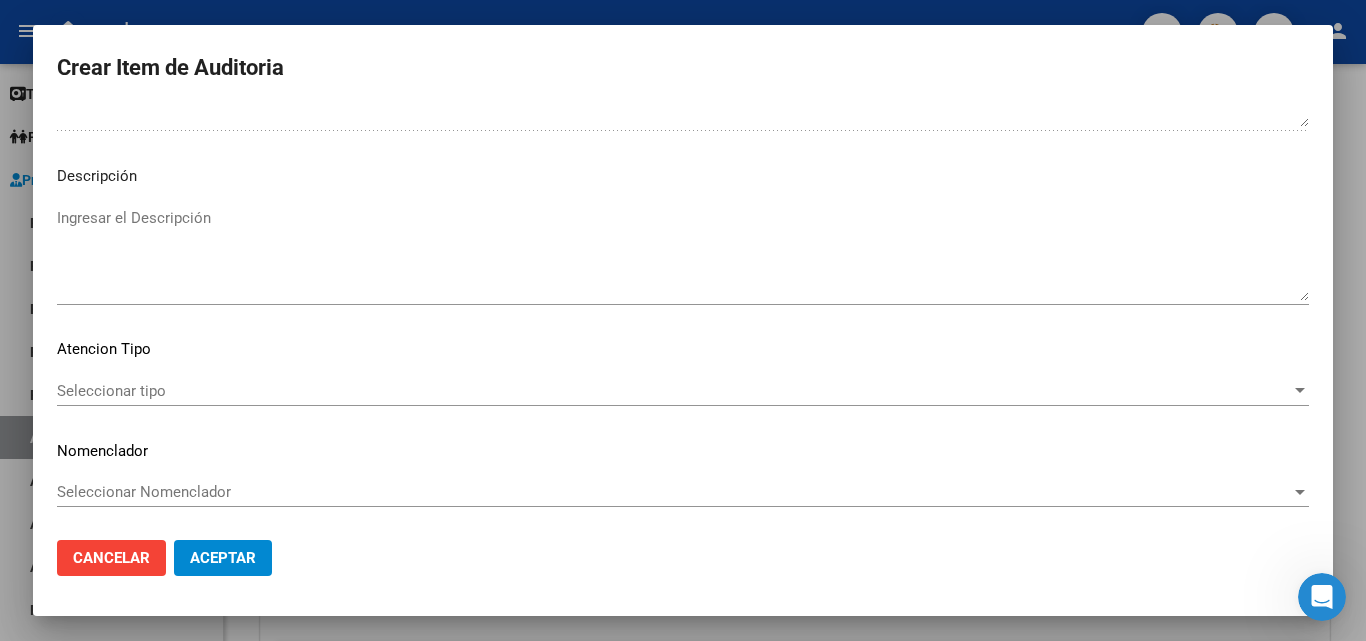 scroll, scrollTop: 1211, scrollLeft: 0, axis: vertical 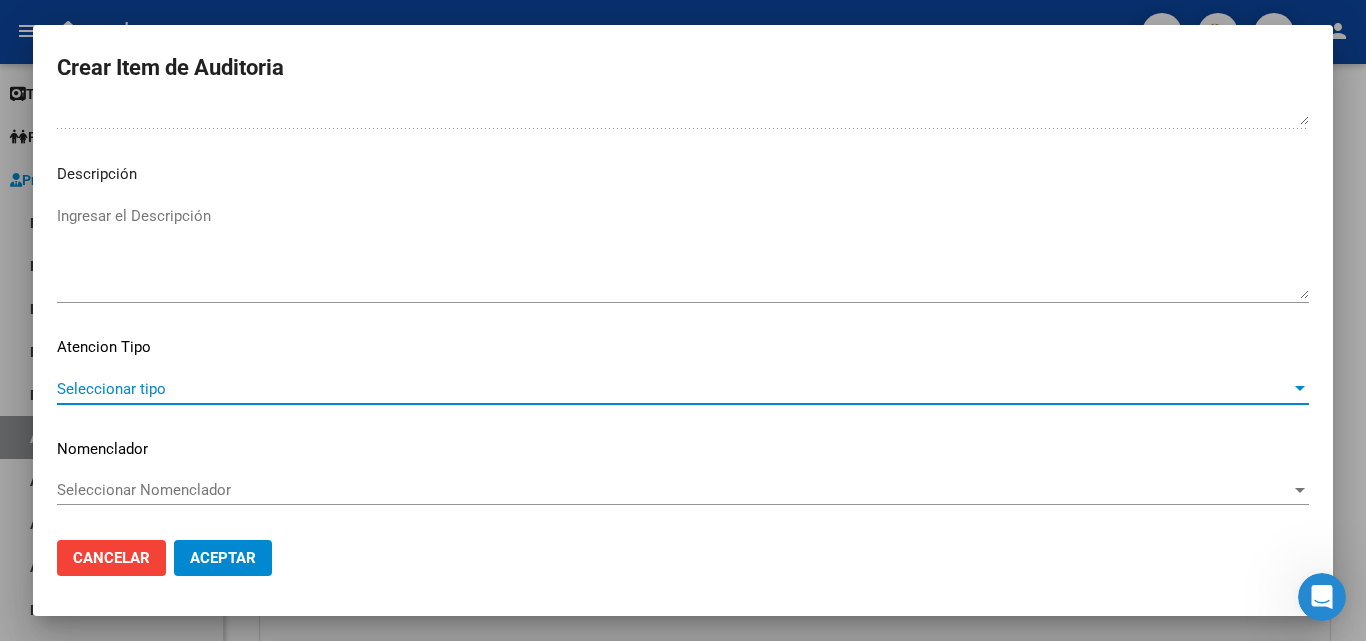 click at bounding box center (1300, 389) 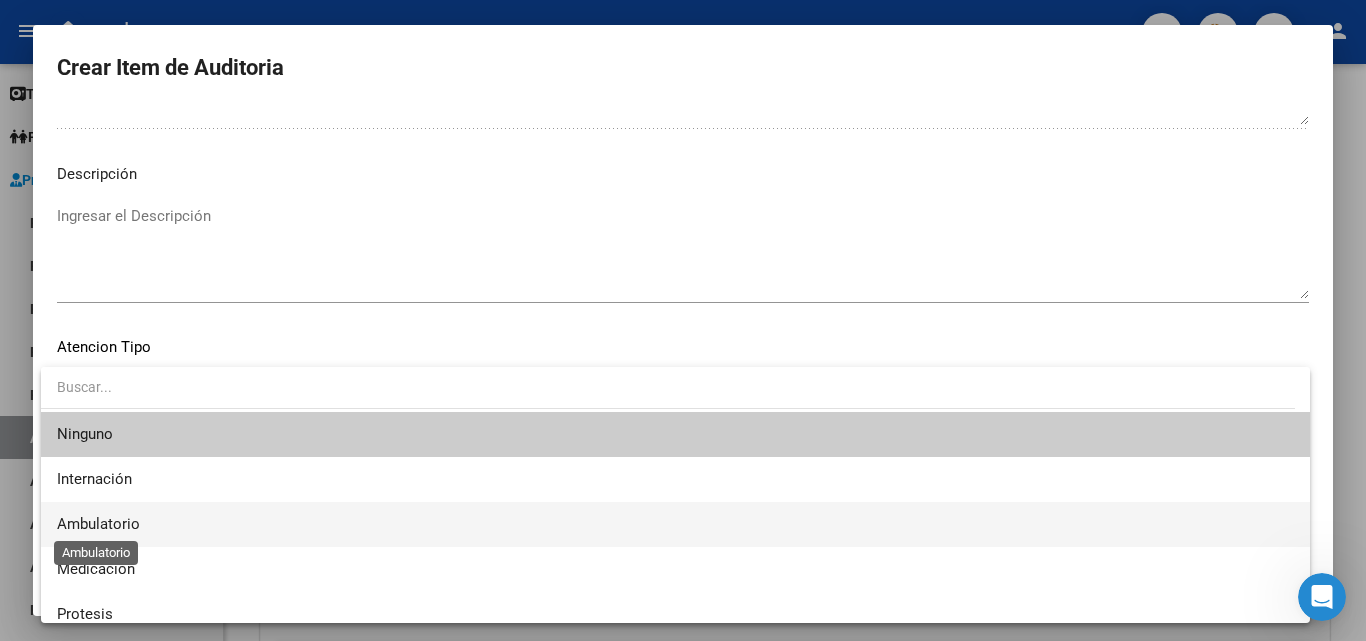 click on "Ambulatorio" at bounding box center (98, 524) 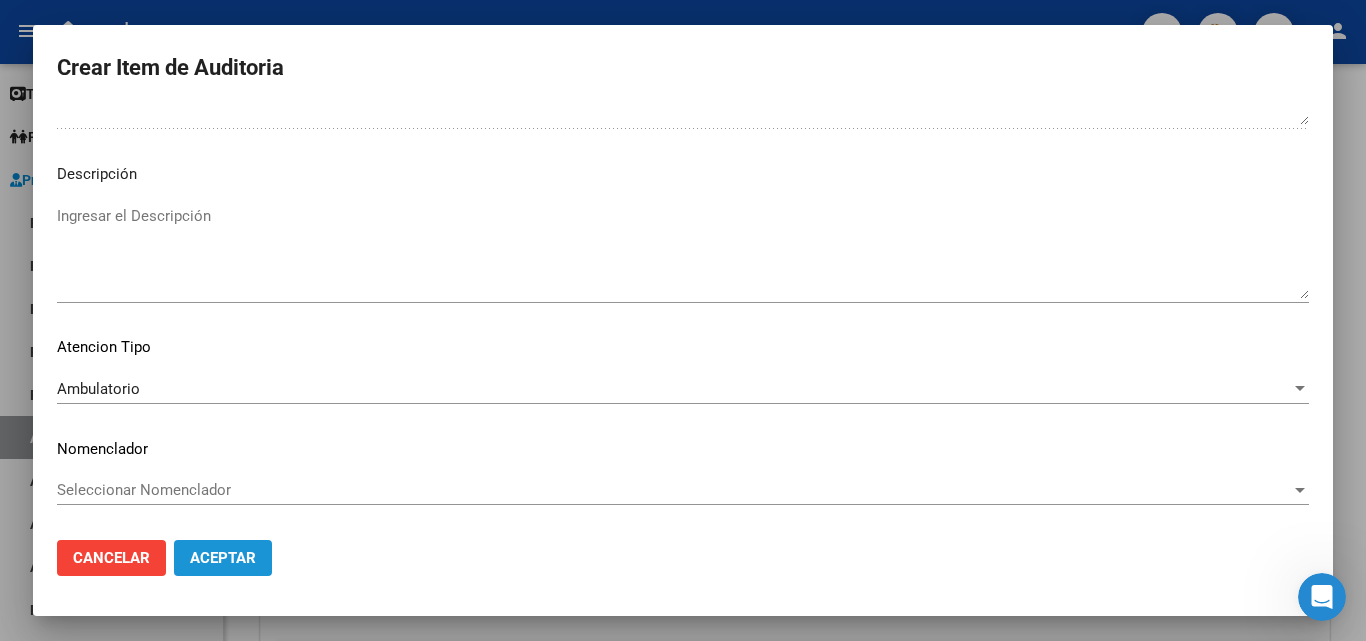 click on "Aceptar" 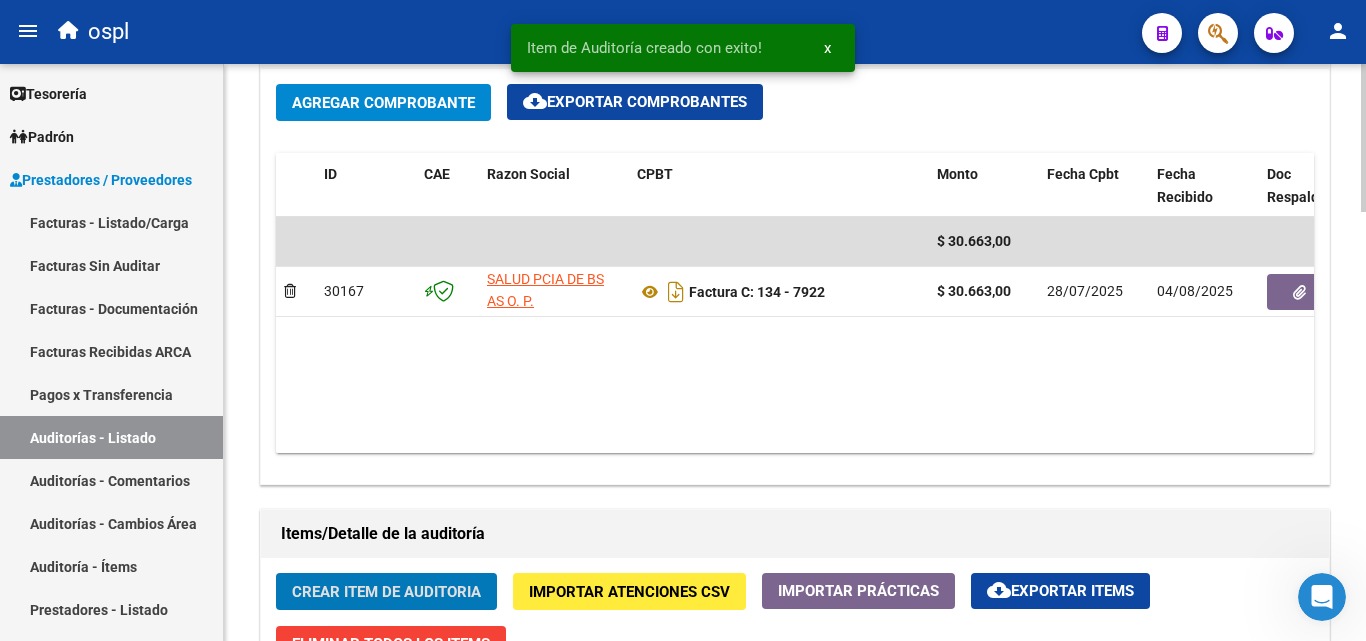 scroll, scrollTop: 1001, scrollLeft: 0, axis: vertical 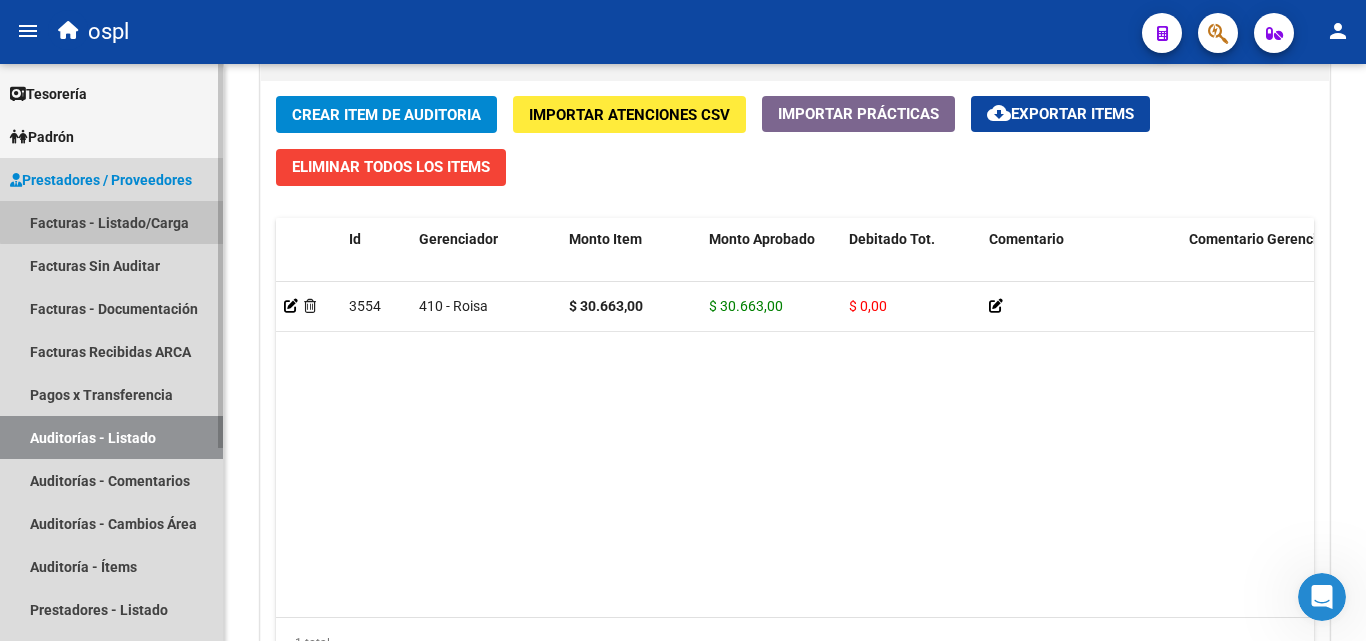 click on "Facturas - Listado/Carga" at bounding box center [111, 222] 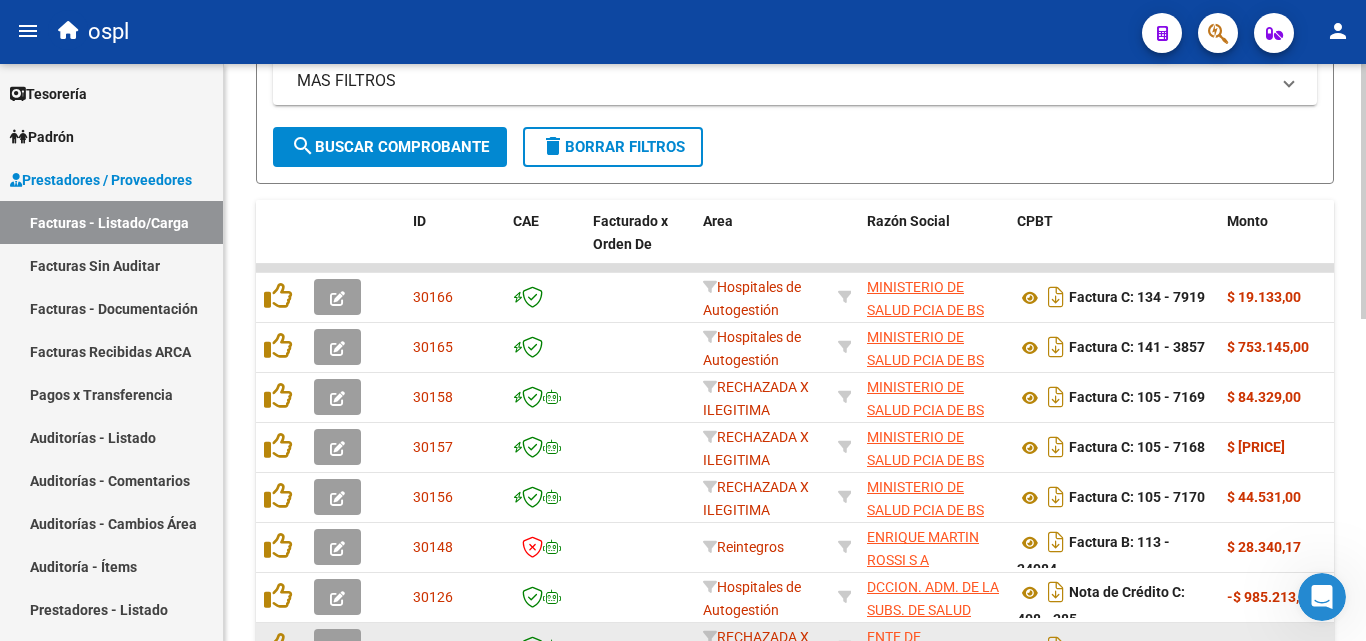 scroll, scrollTop: 627, scrollLeft: 0, axis: vertical 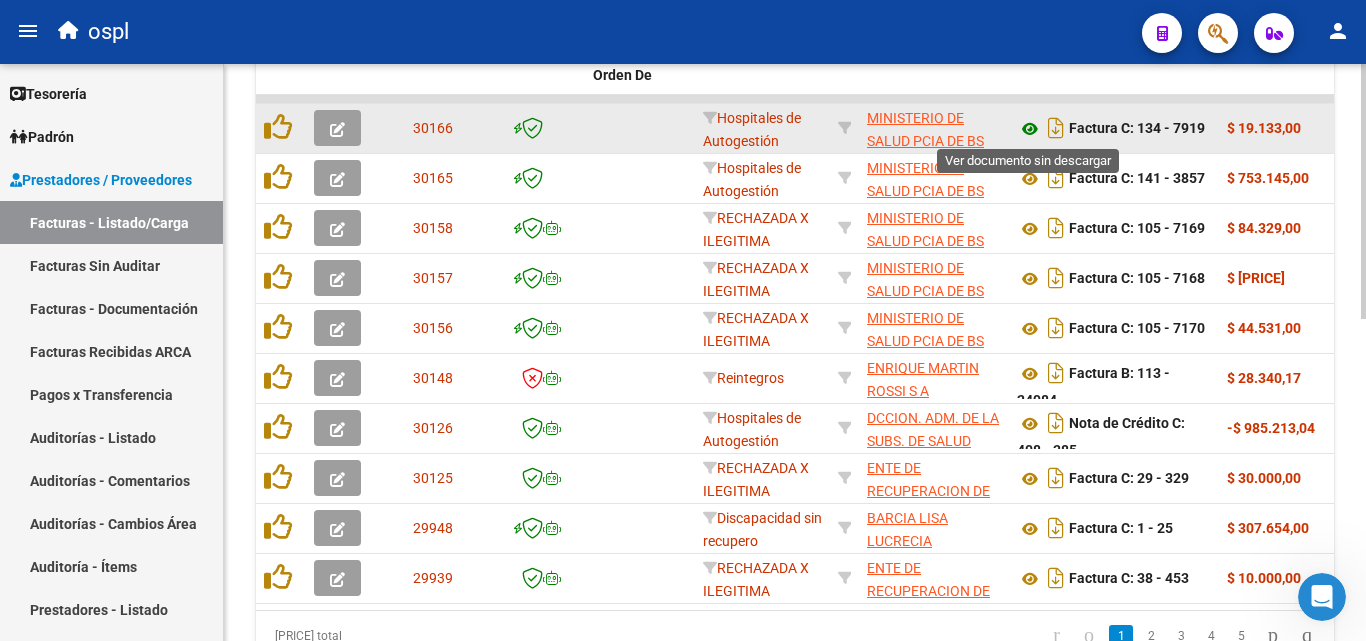 click 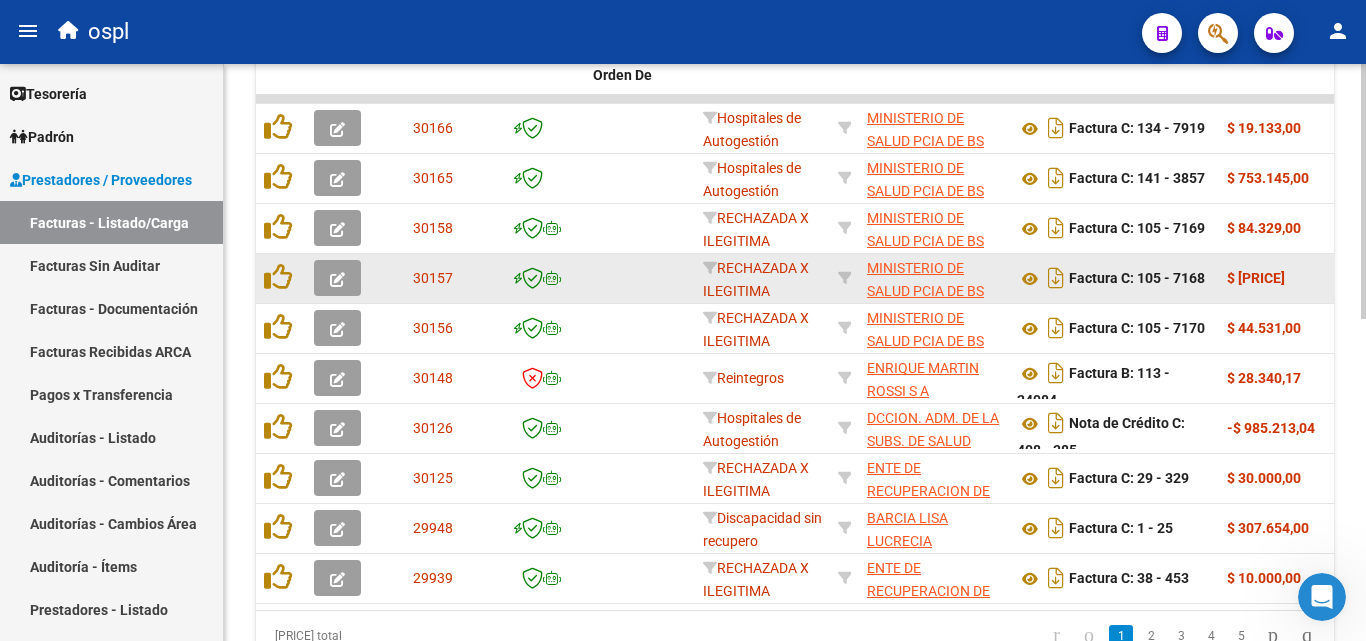 scroll, scrollTop: 727, scrollLeft: 0, axis: vertical 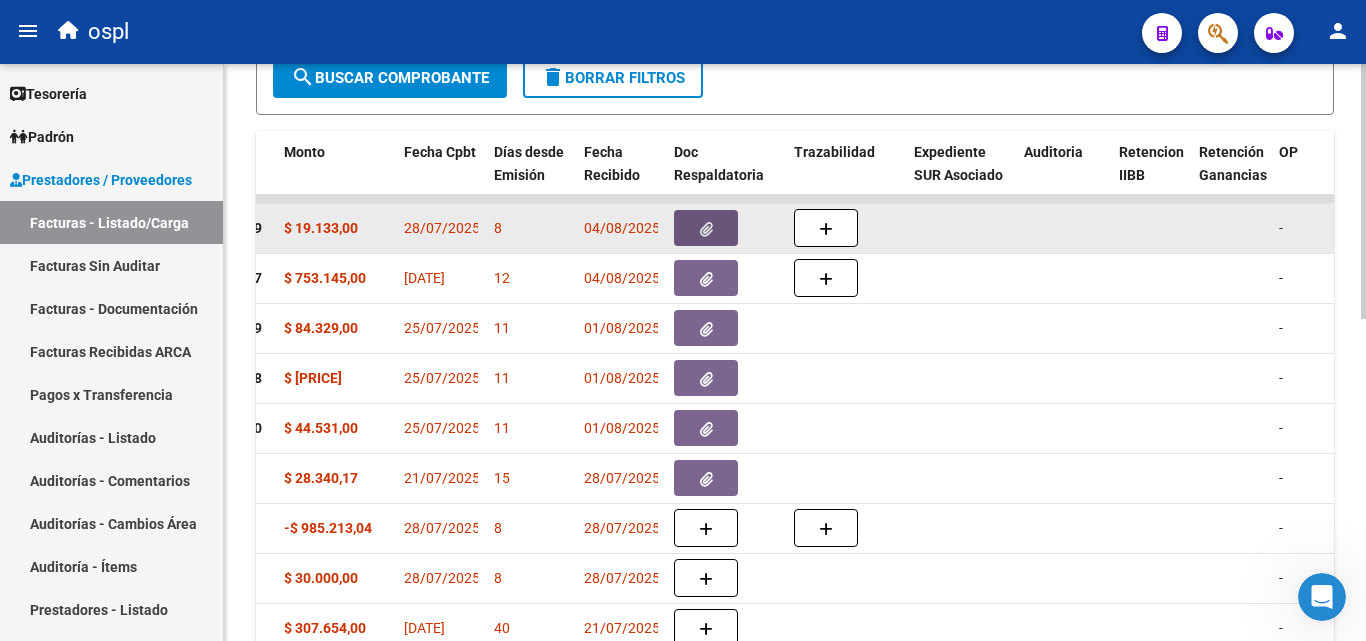 click 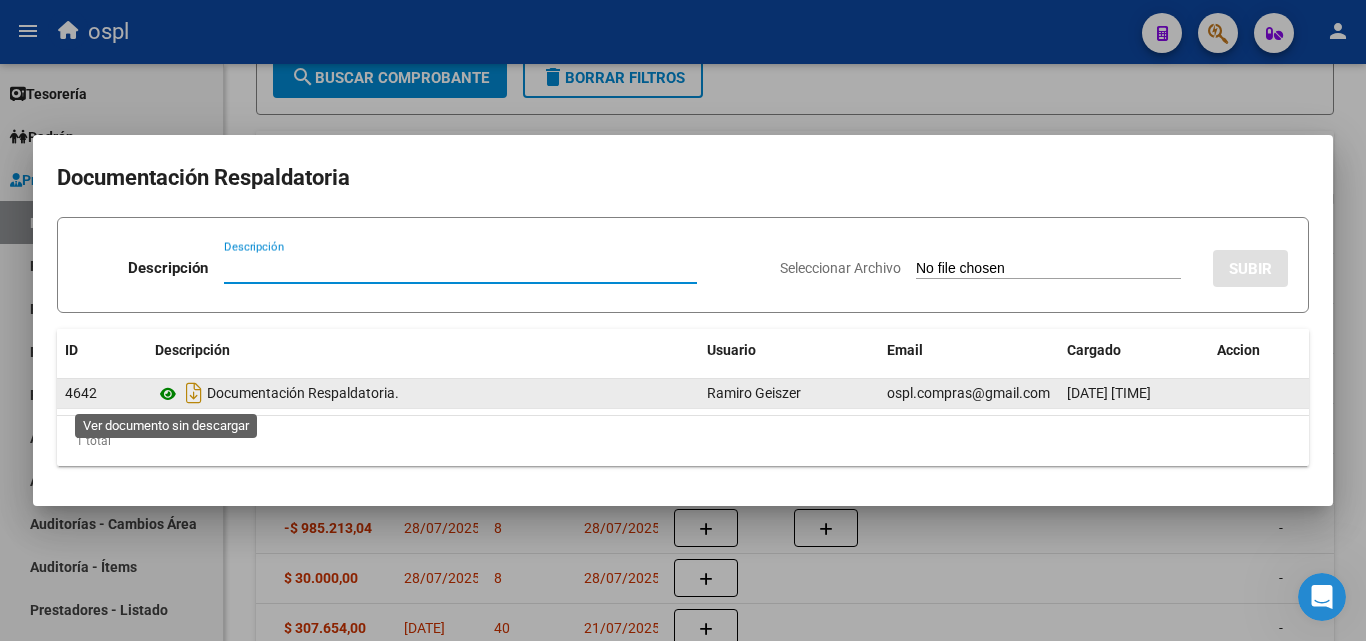 click 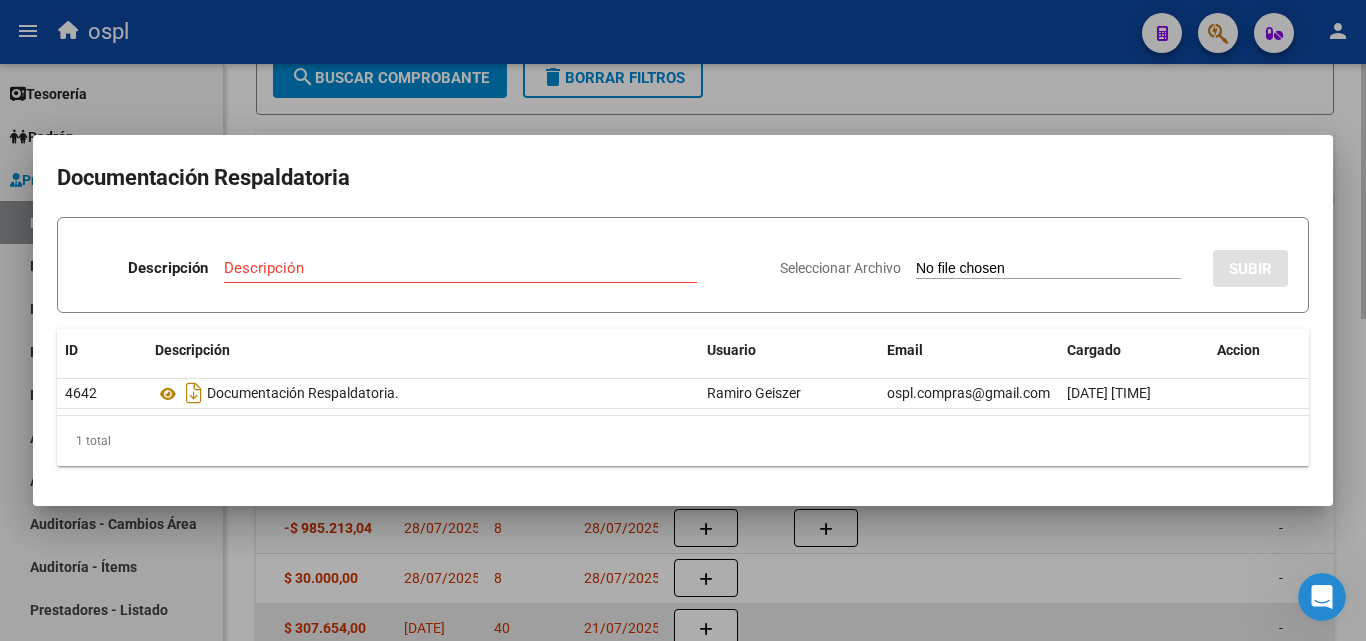 drag, startPoint x: 1068, startPoint y: 563, endPoint x: 785, endPoint y: 636, distance: 292.26358 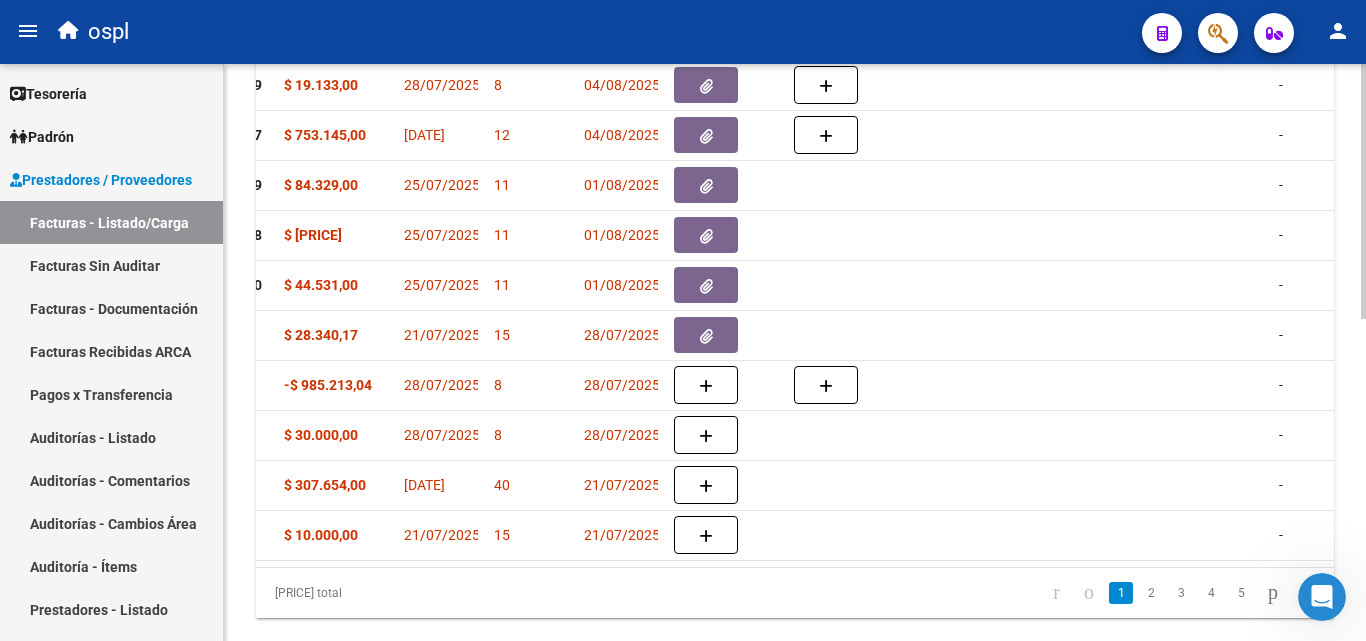scroll, scrollTop: 727, scrollLeft: 0, axis: vertical 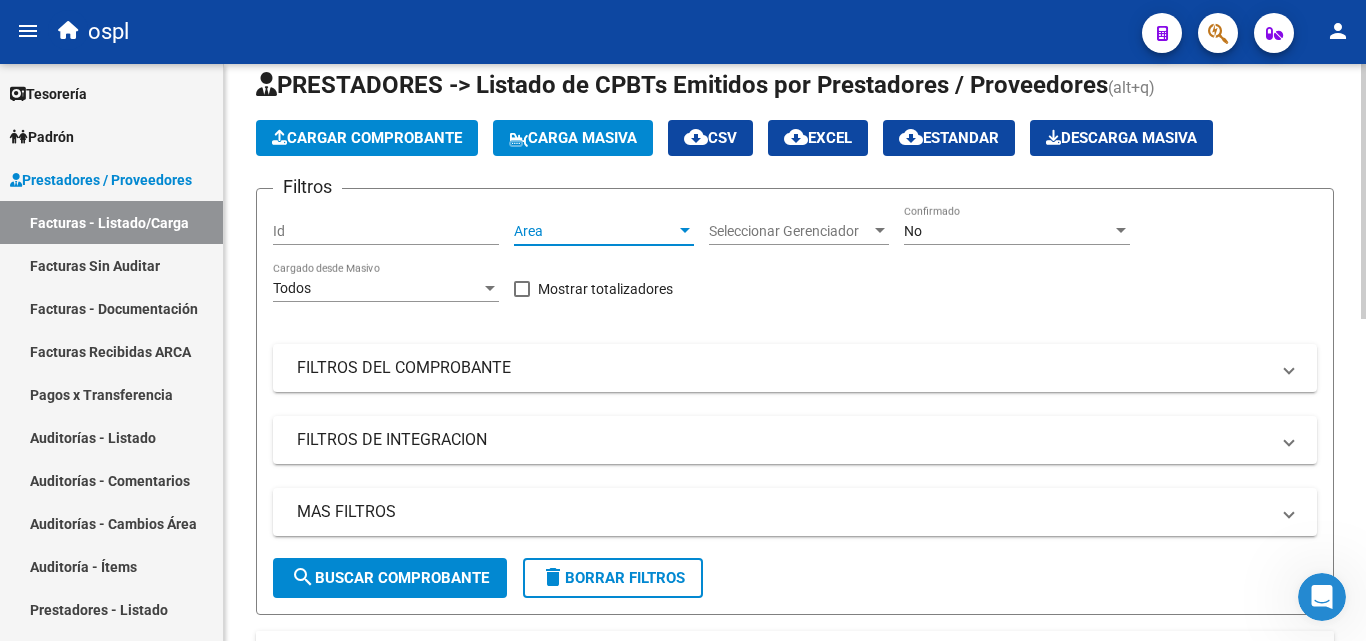click at bounding box center (685, 231) 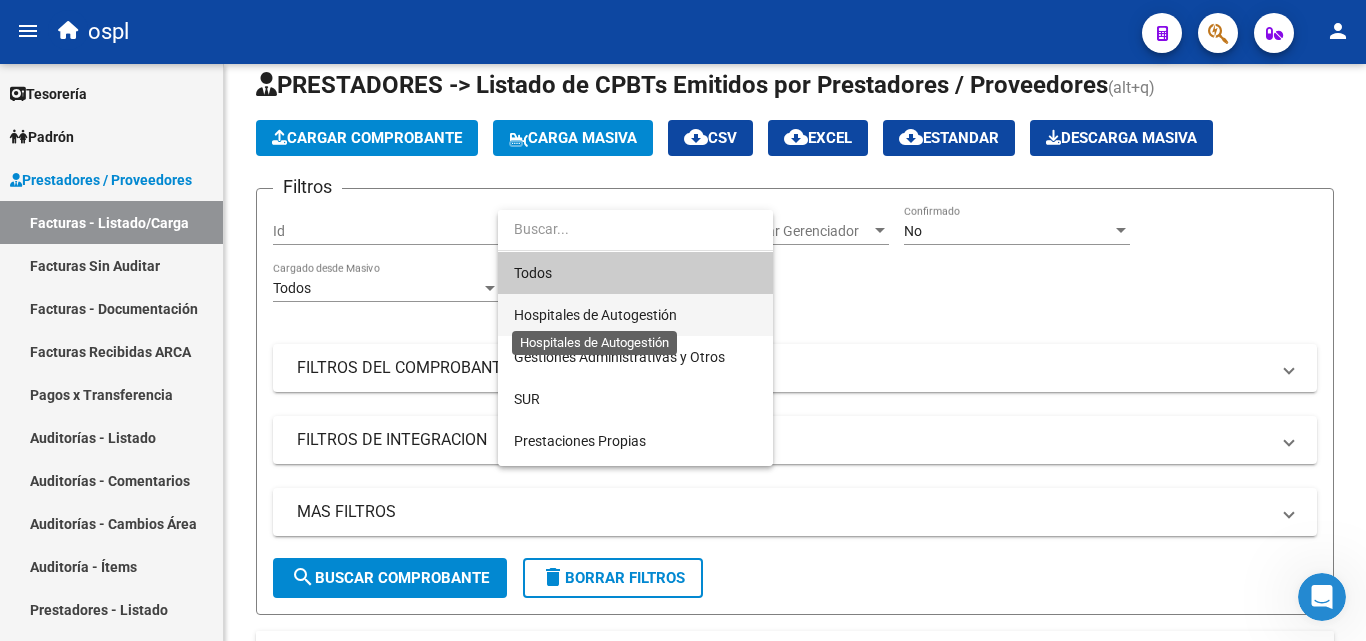 click on "Hospitales de Autogestión" at bounding box center (595, 315) 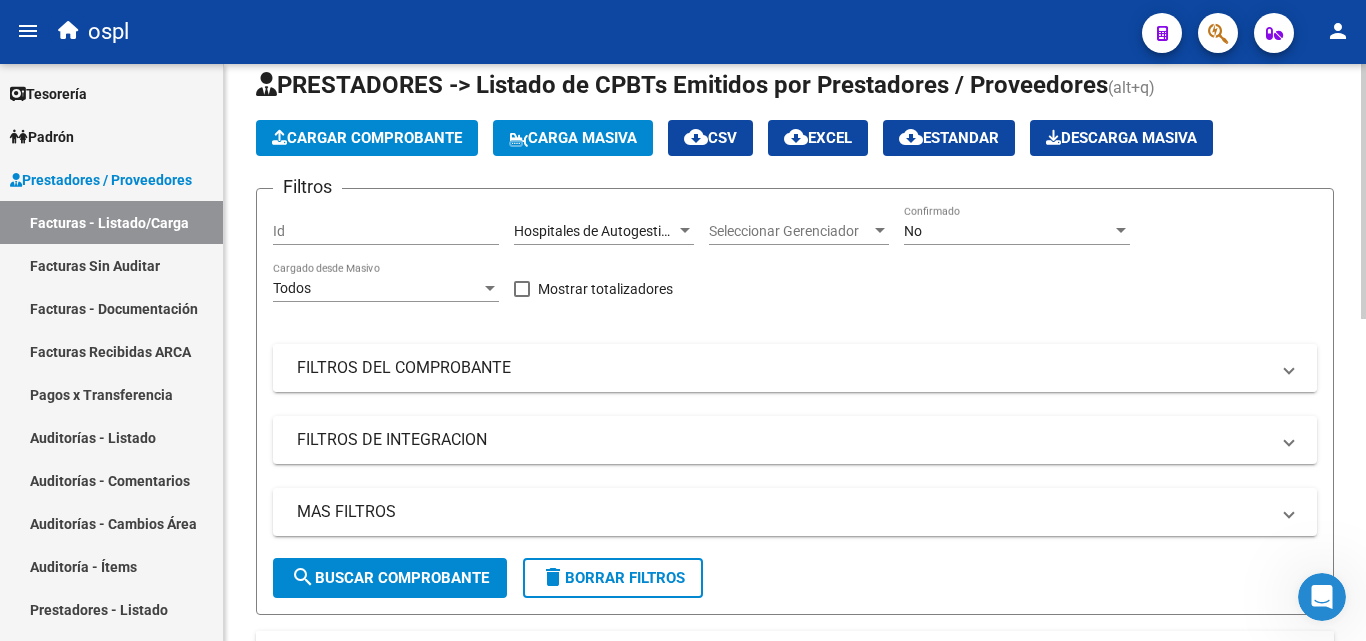 click on "FILTROS DEL COMPROBANTE" at bounding box center [783, 368] 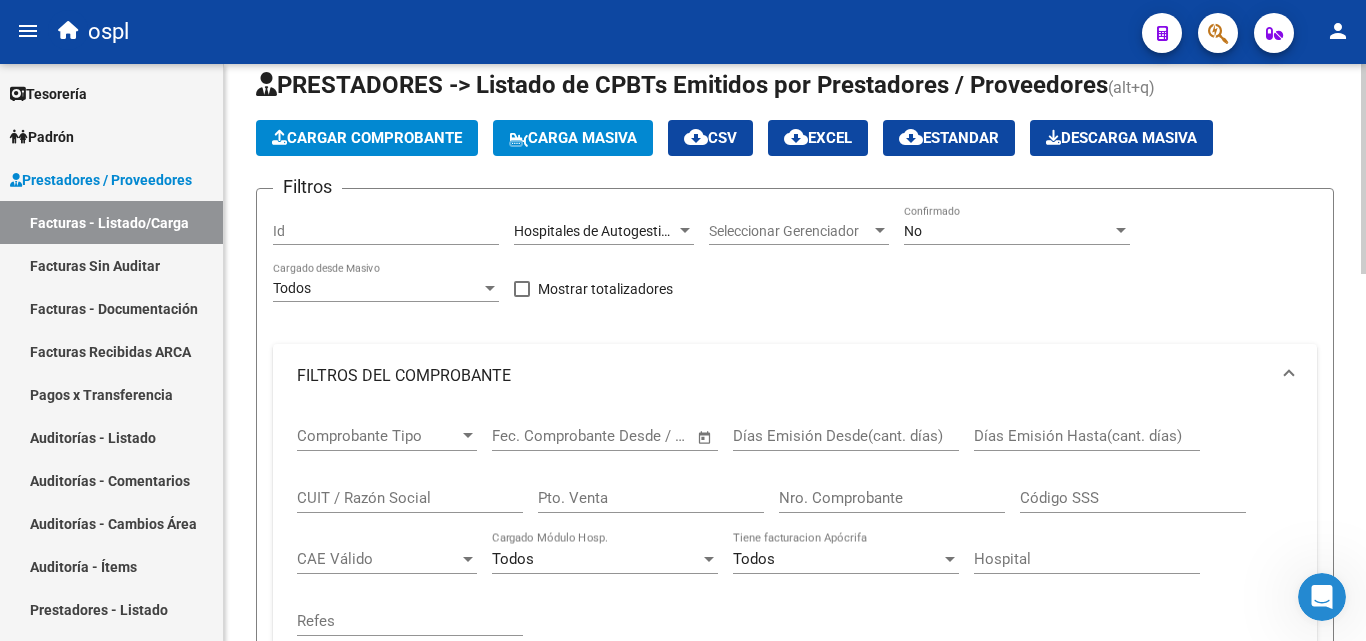 click 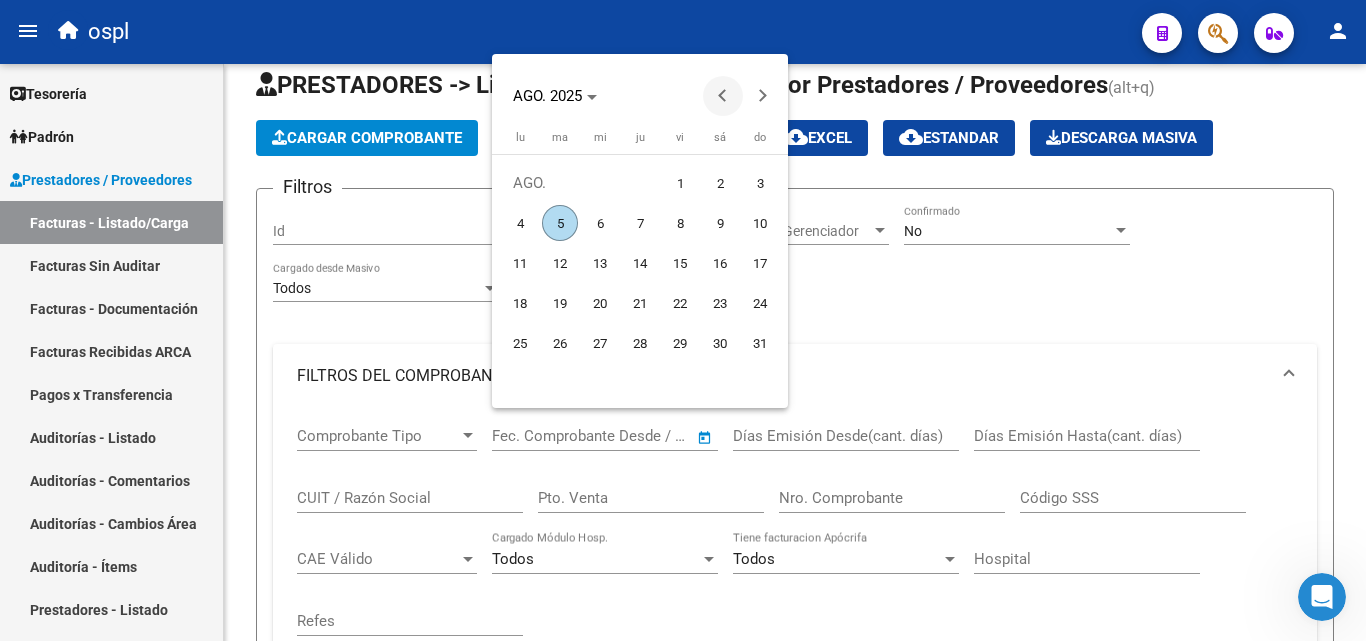 click at bounding box center [723, 96] 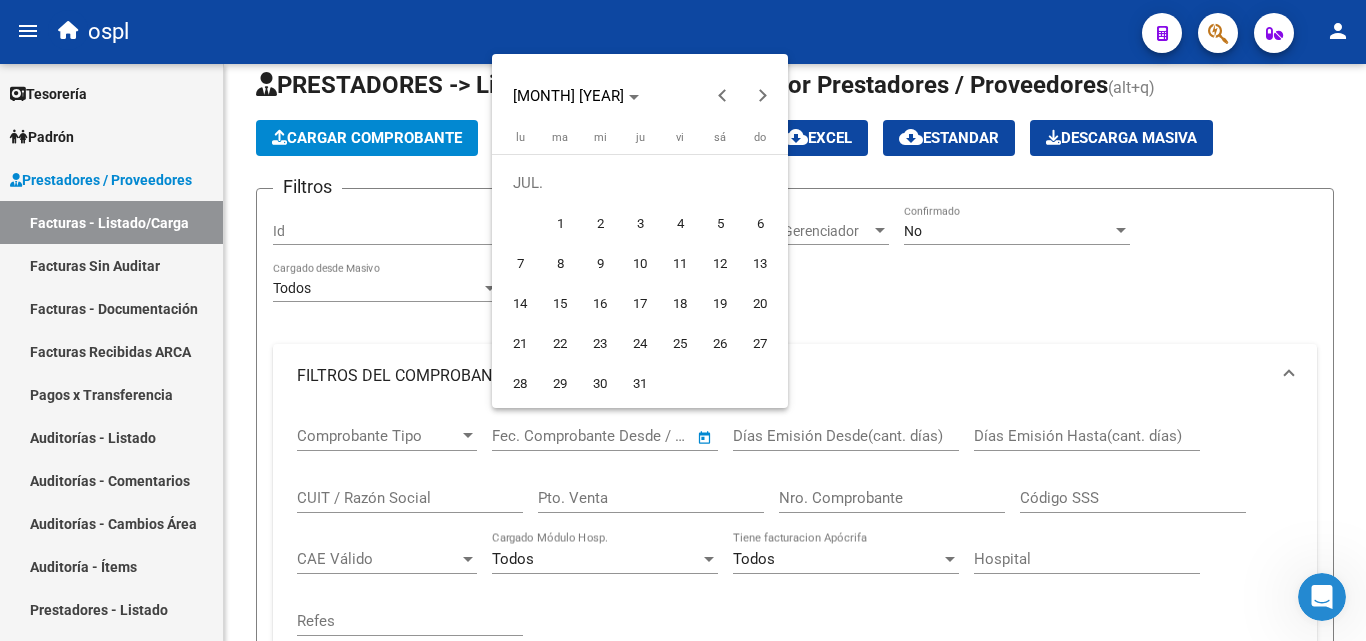 click on "1" at bounding box center (560, 223) 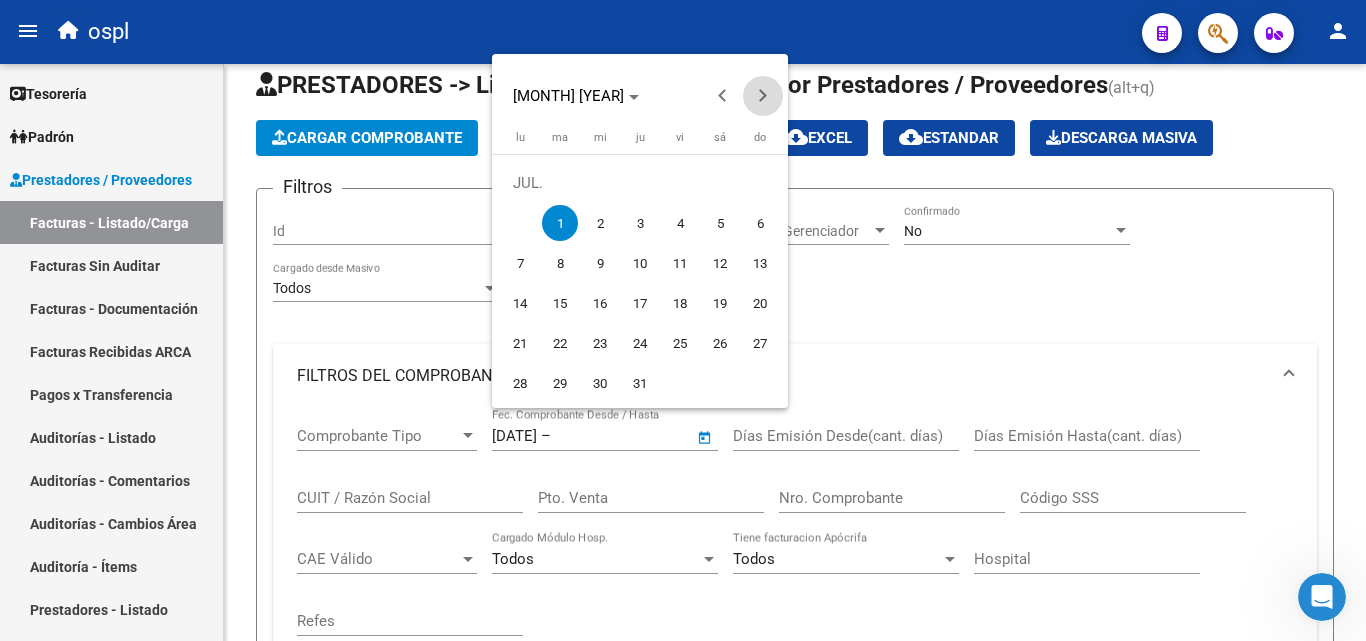 click at bounding box center (763, 96) 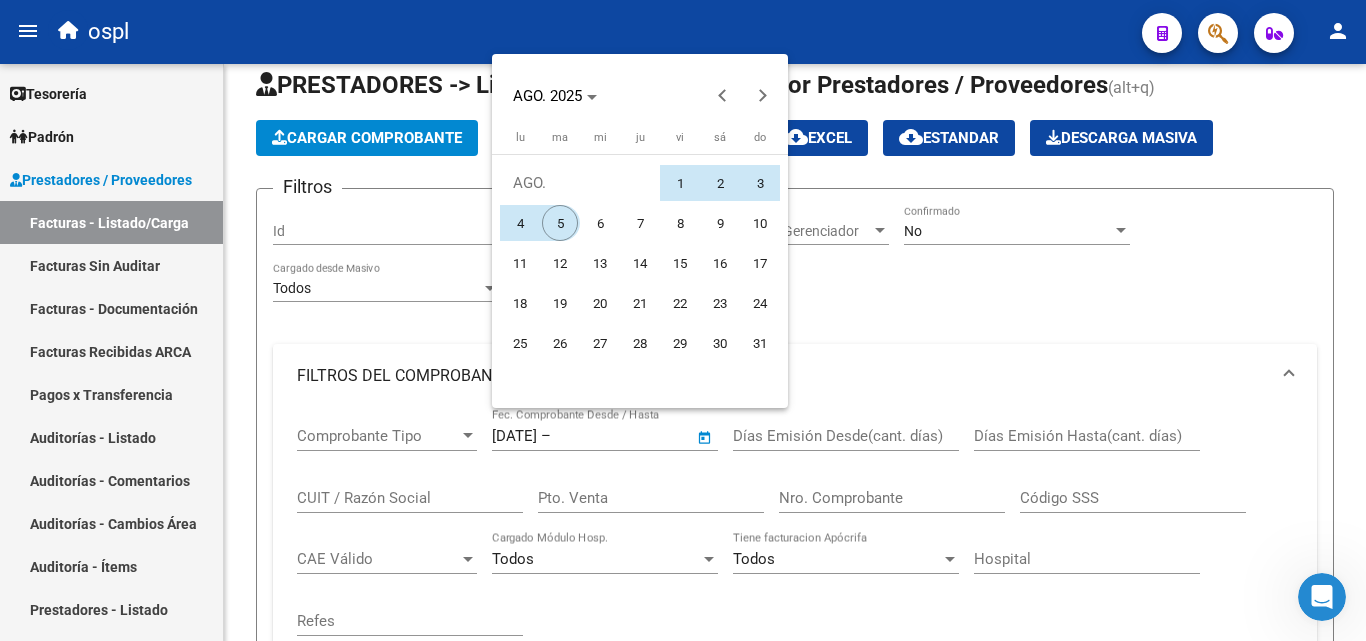 click on "5" at bounding box center [560, 223] 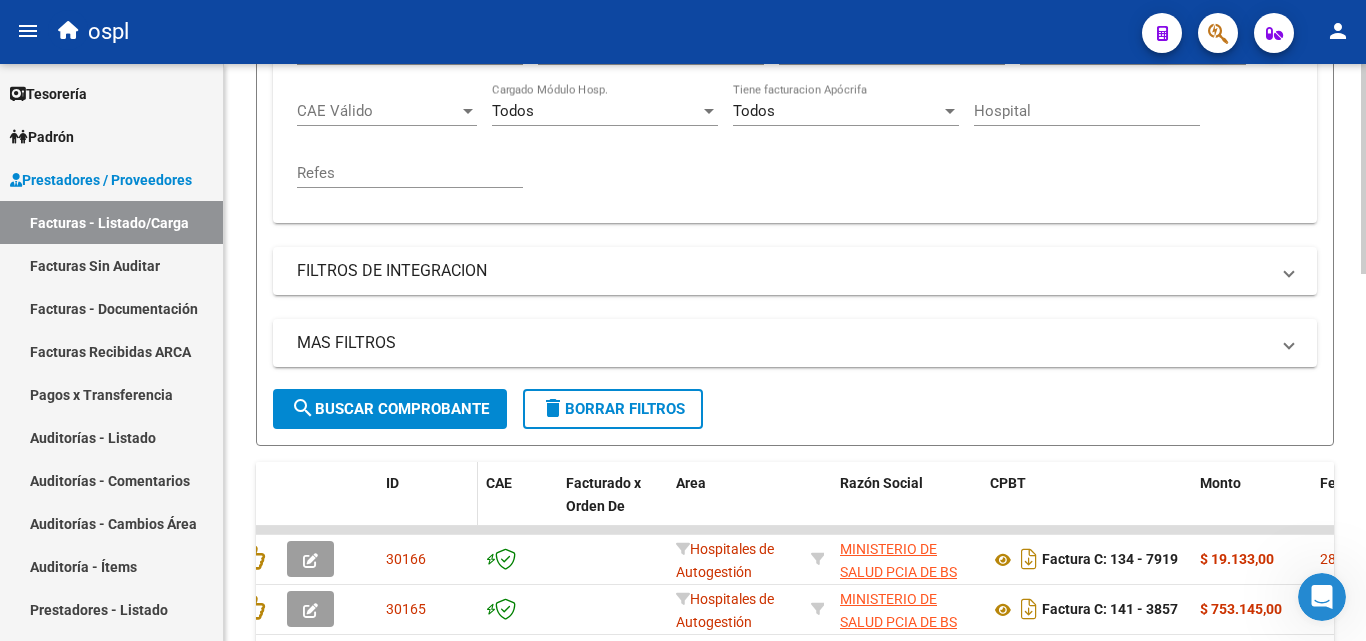 scroll, scrollTop: 527, scrollLeft: 0, axis: vertical 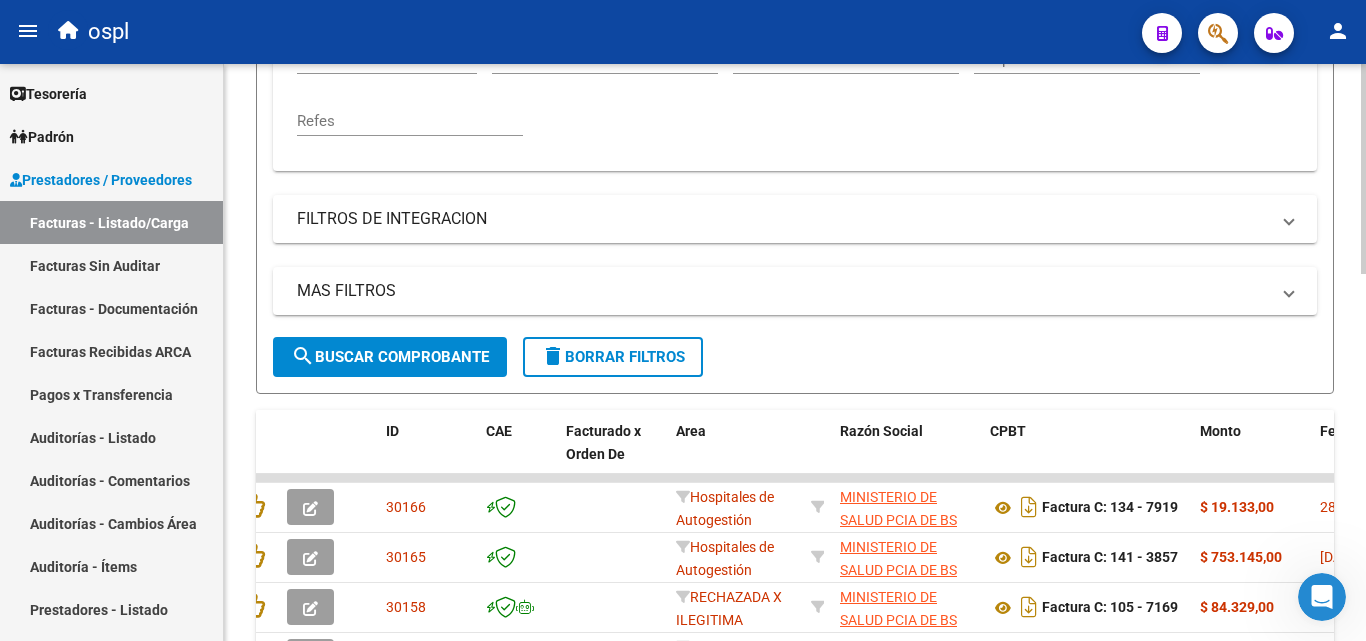 click on "search  Buscar Comprobante" 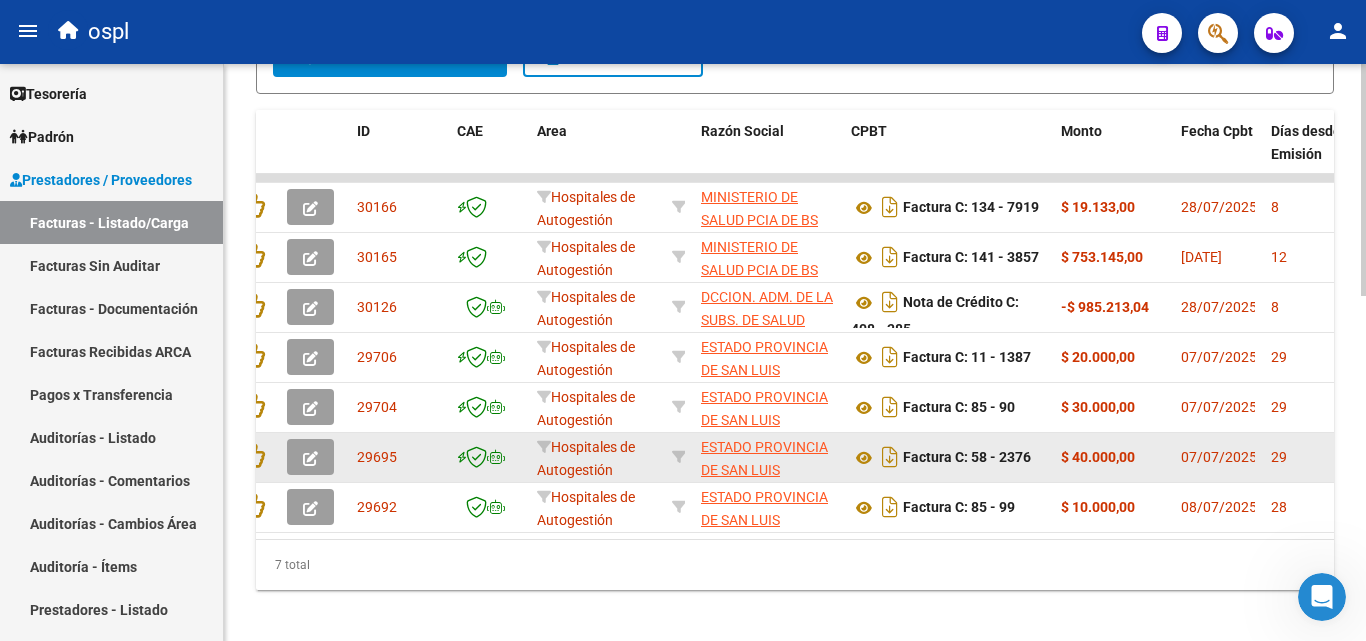scroll, scrollTop: 856, scrollLeft: 0, axis: vertical 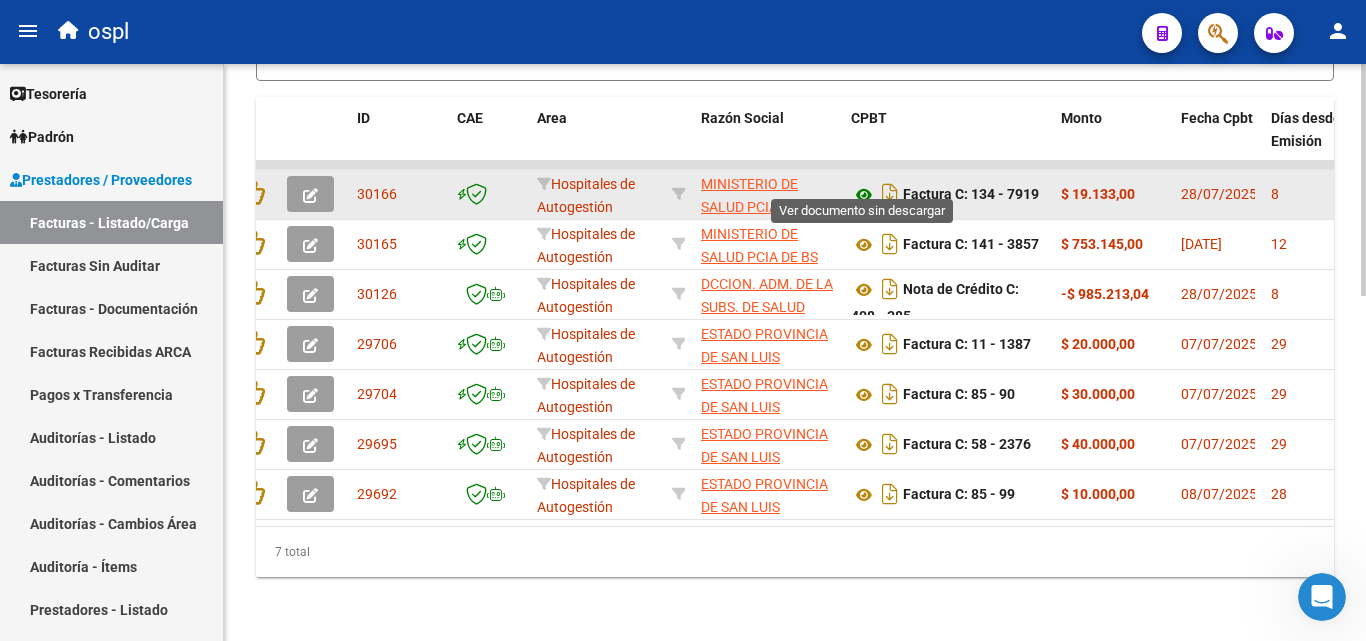 click 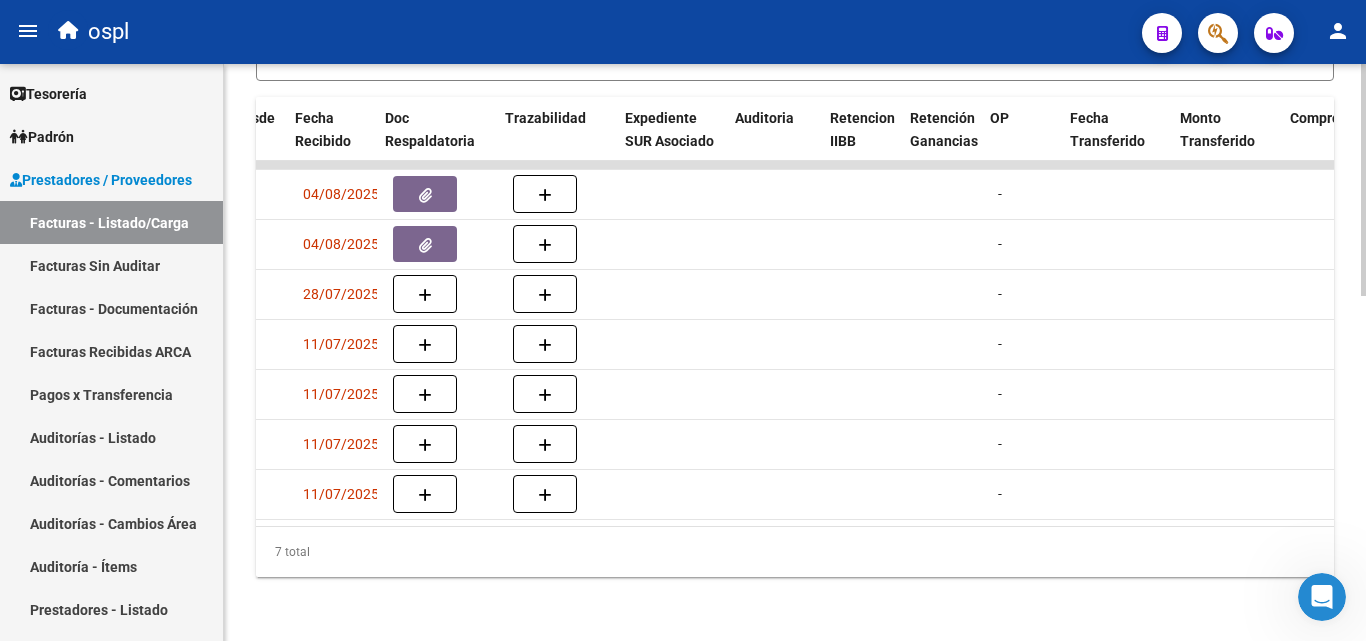 scroll, scrollTop: 0, scrollLeft: 1093, axis: horizontal 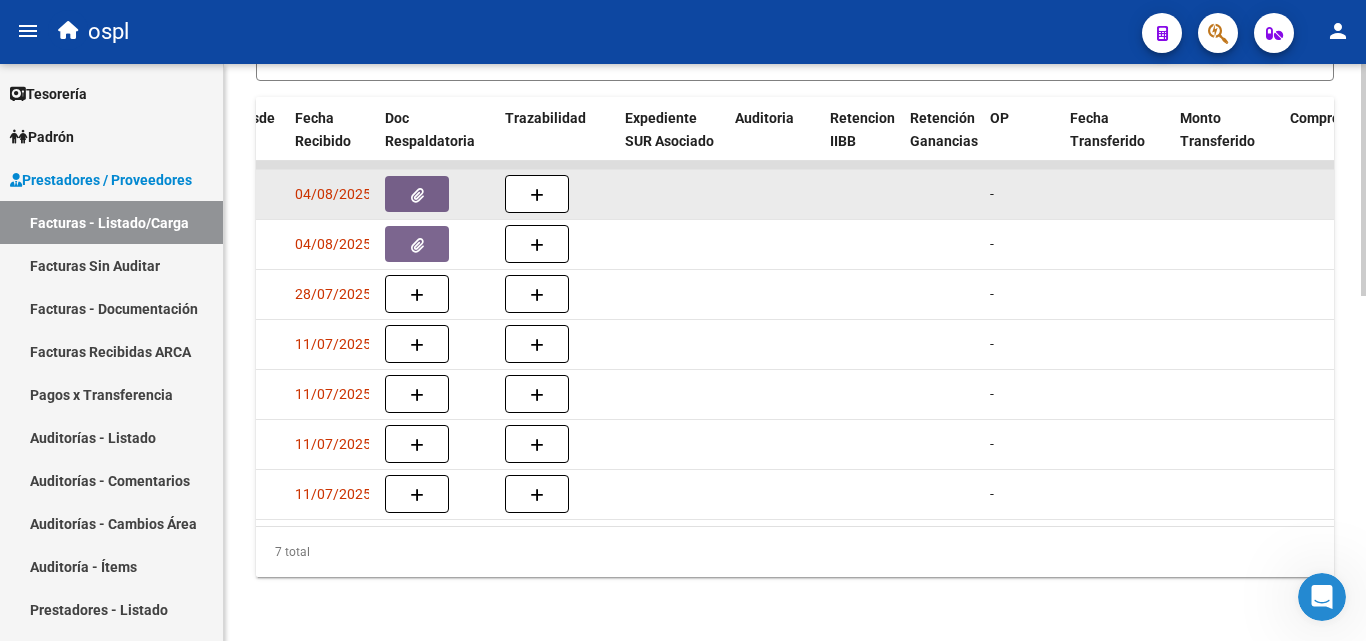 click 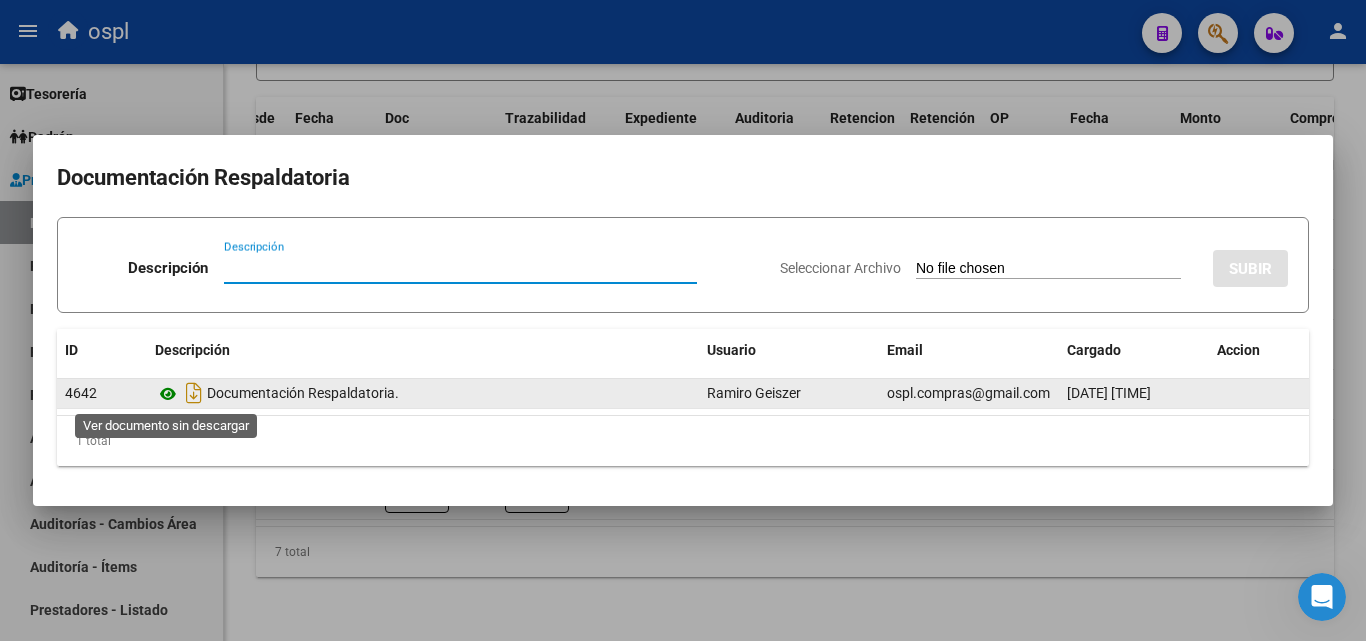 click 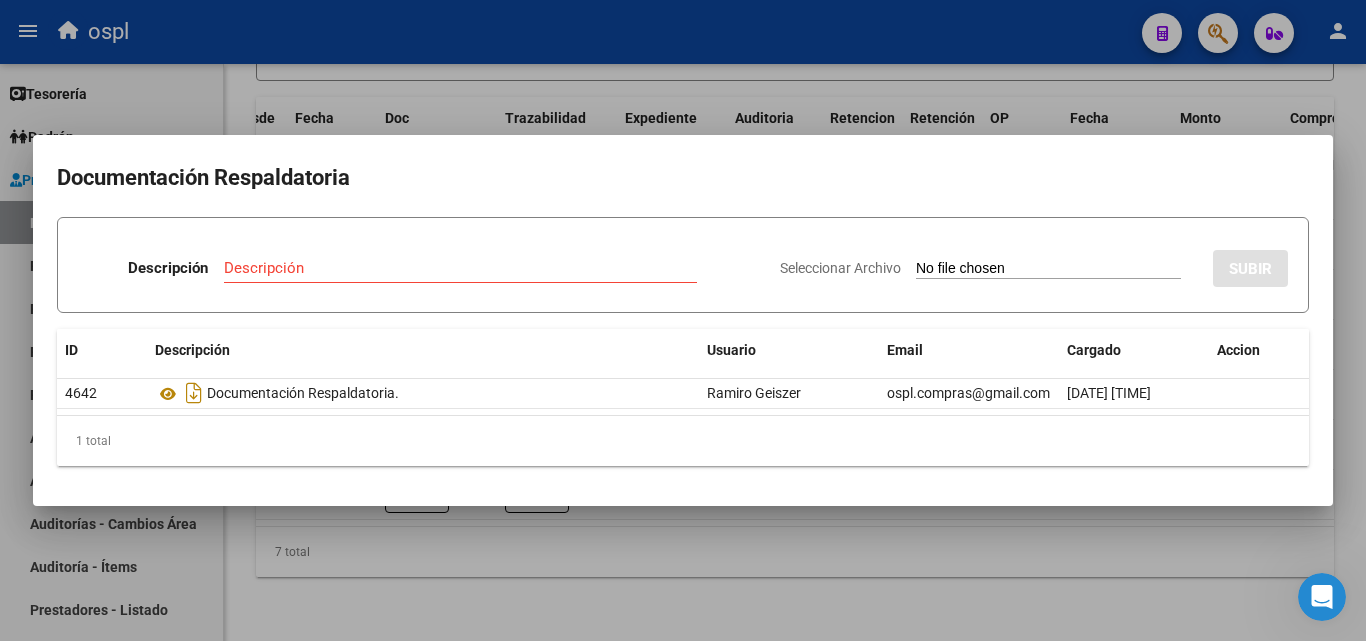 click at bounding box center (683, 320) 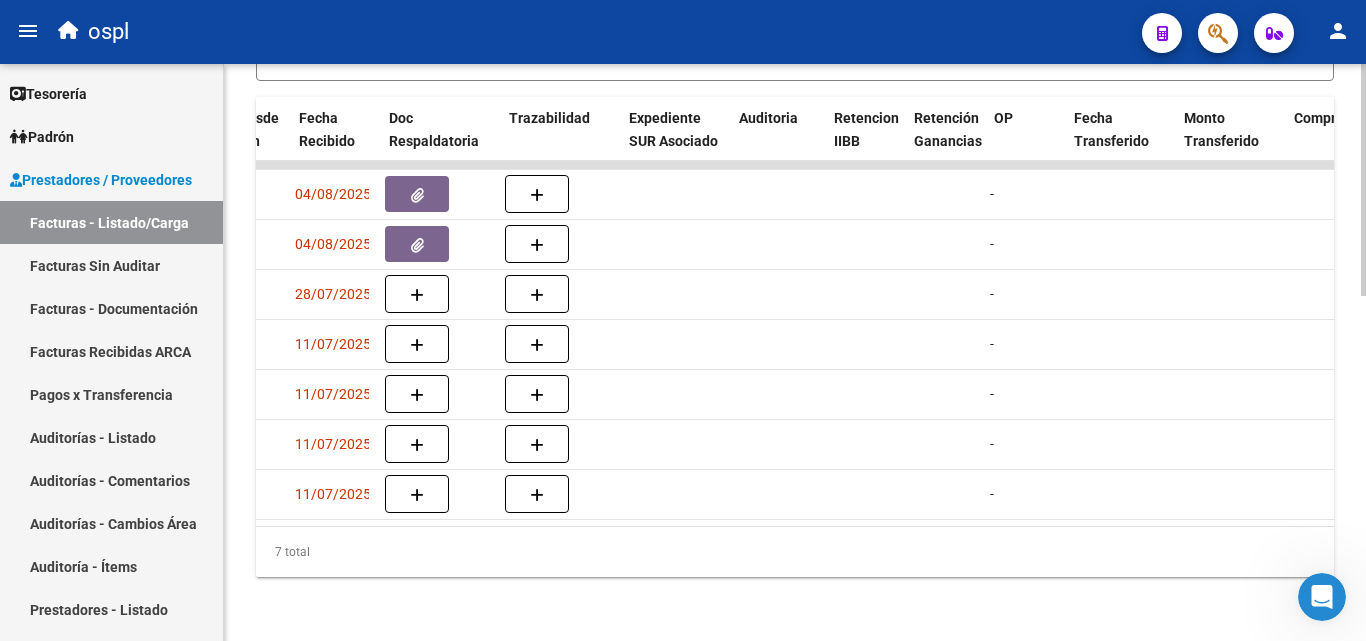 scroll, scrollTop: 0, scrollLeft: 0, axis: both 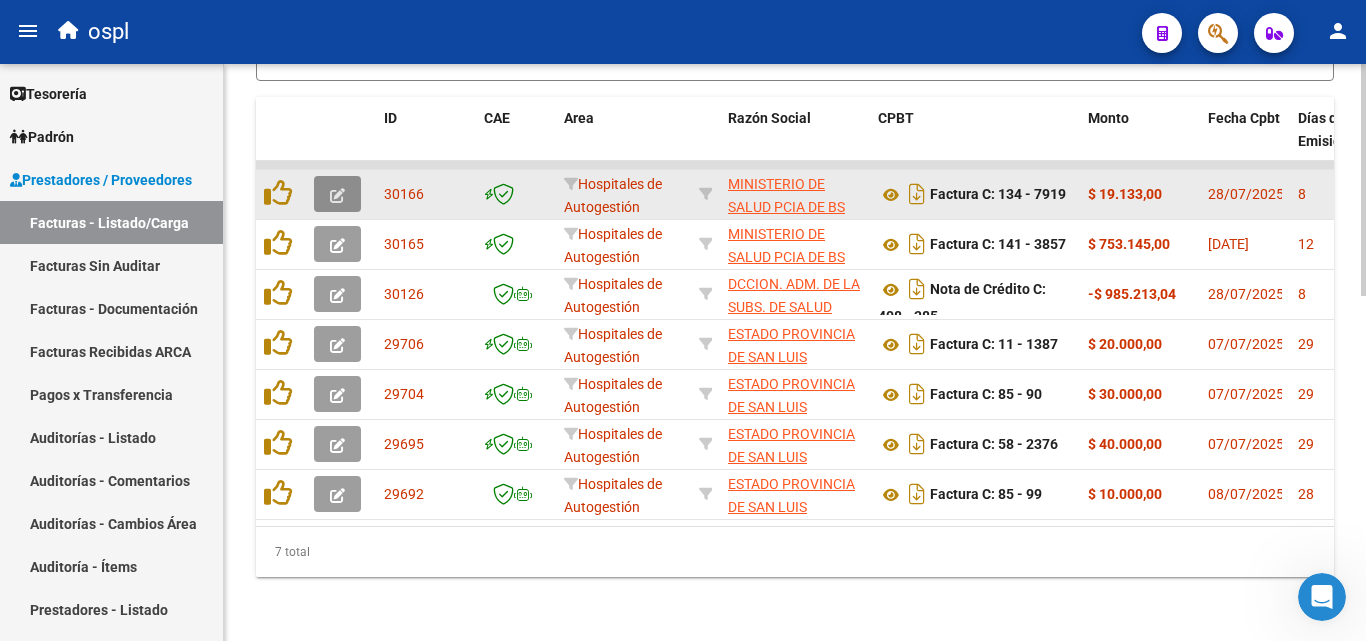 click 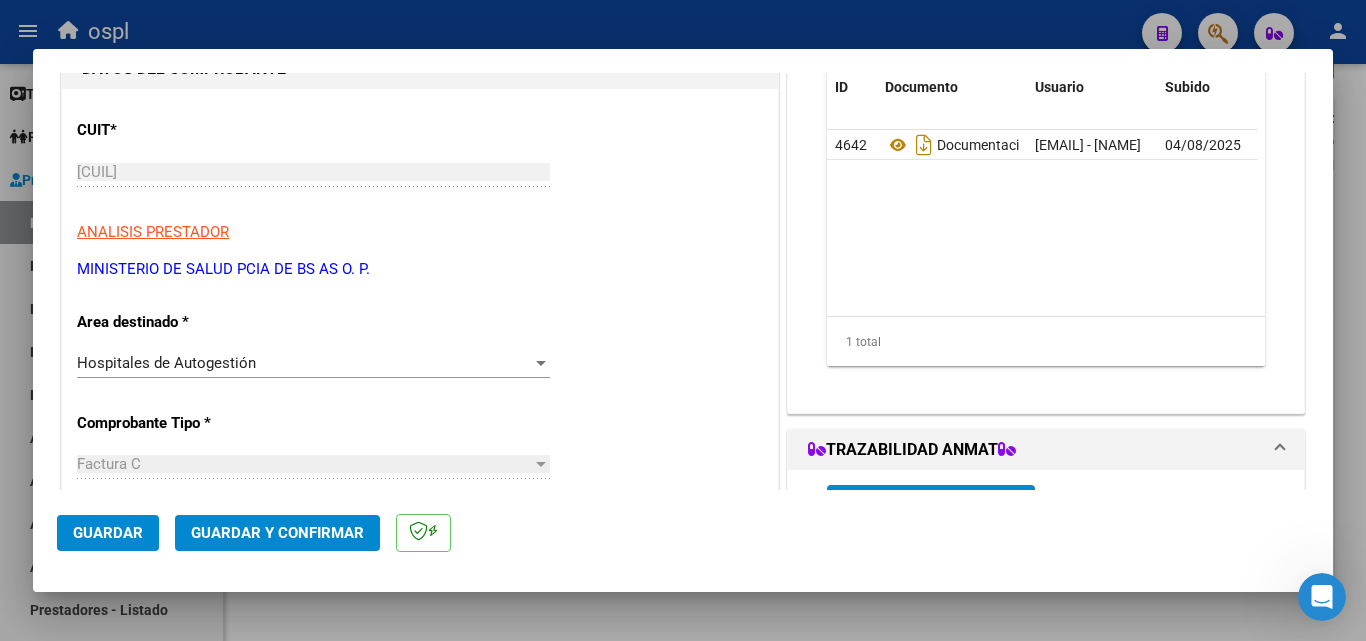 scroll, scrollTop: 200, scrollLeft: 0, axis: vertical 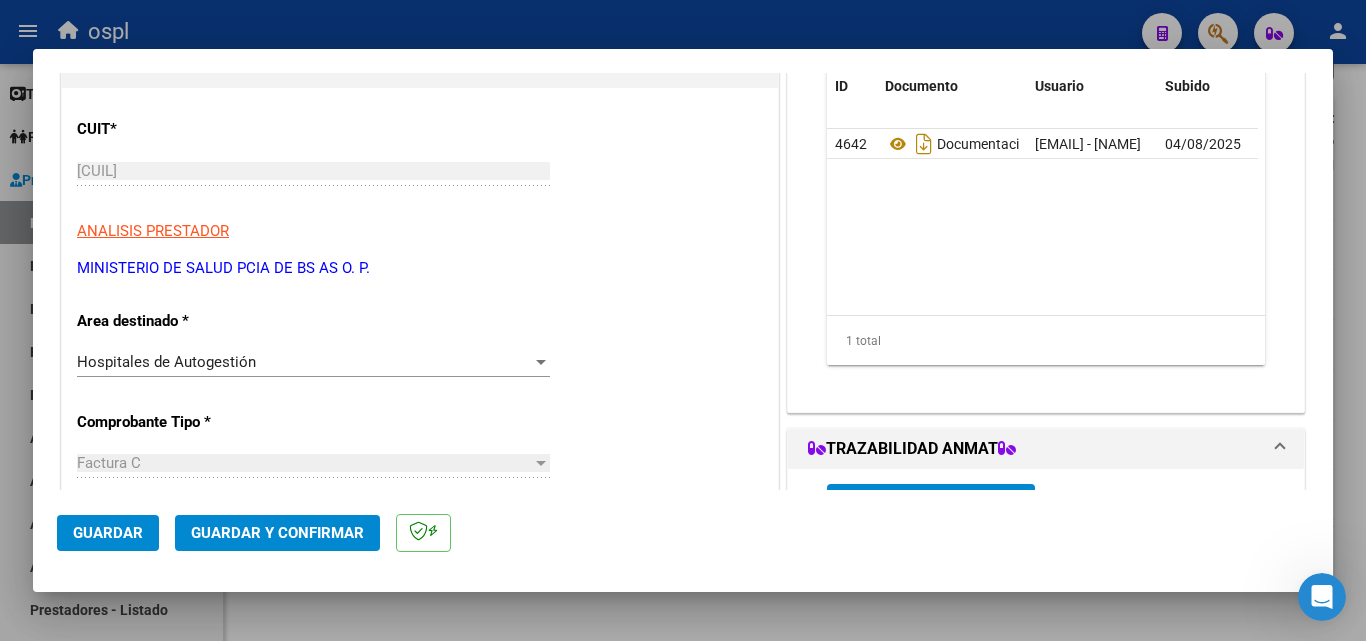 click on "Hospitales de Autogestión" at bounding box center [304, 362] 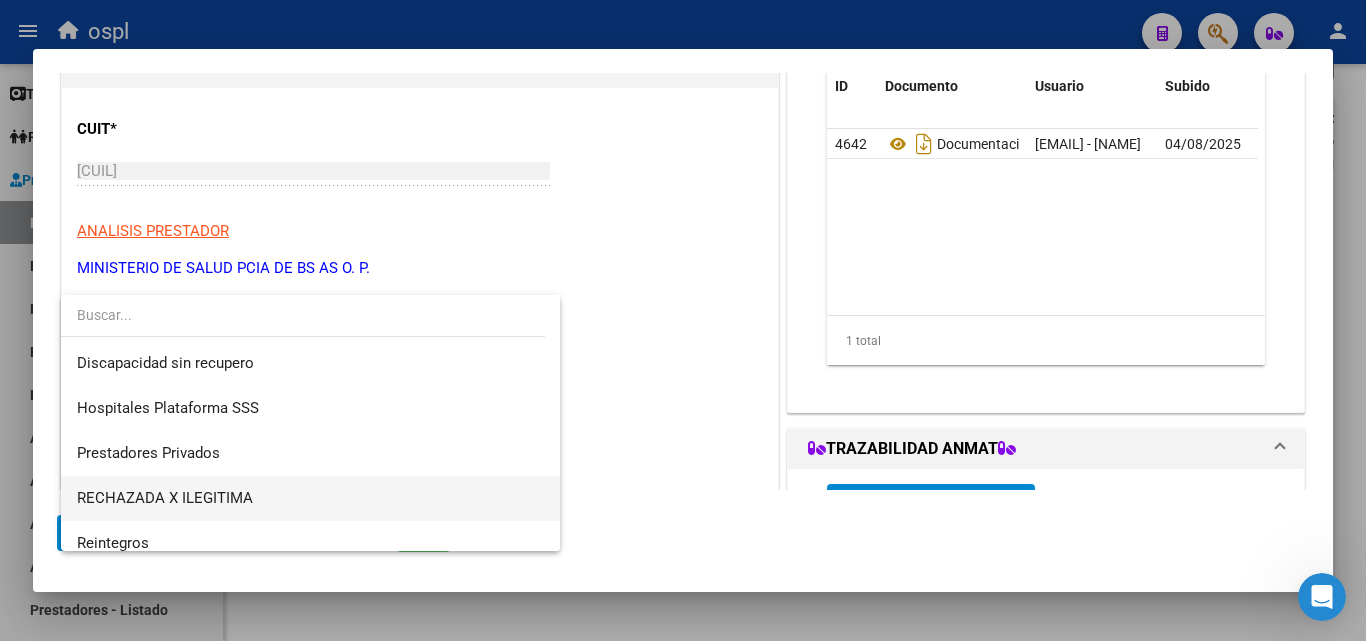 scroll, scrollTop: 284, scrollLeft: 0, axis: vertical 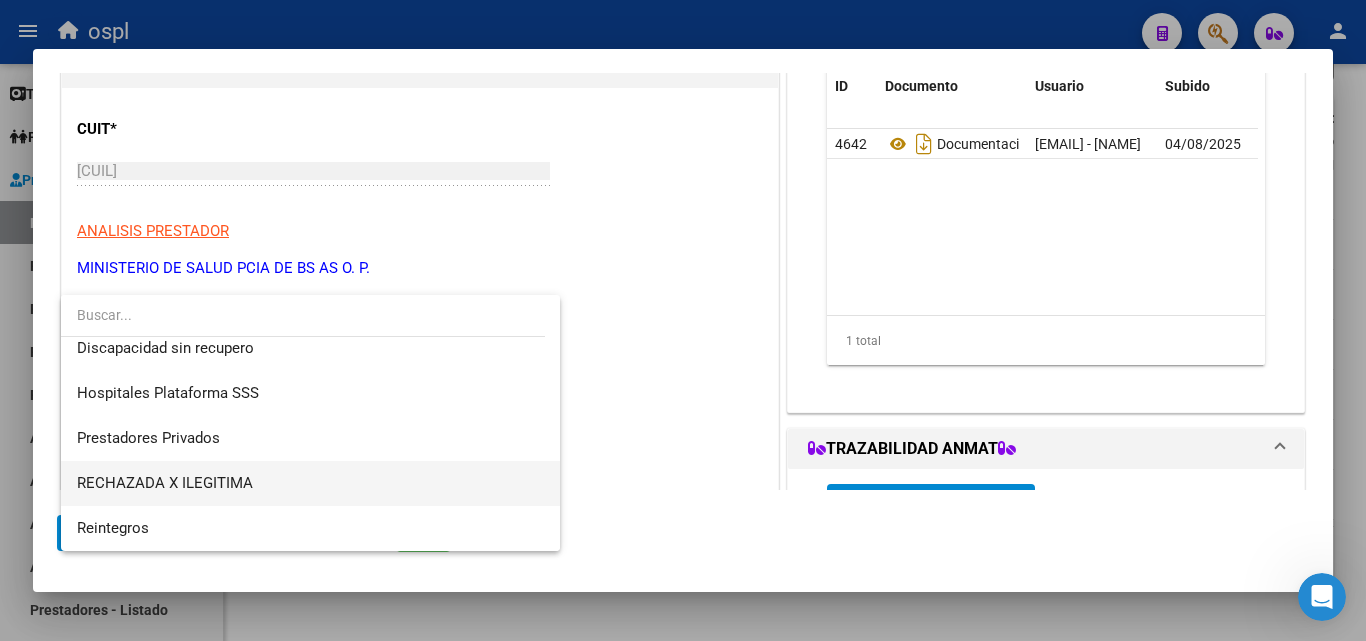 click on "RECHAZADA X ILEGITIMA" at bounding box center [310, 483] 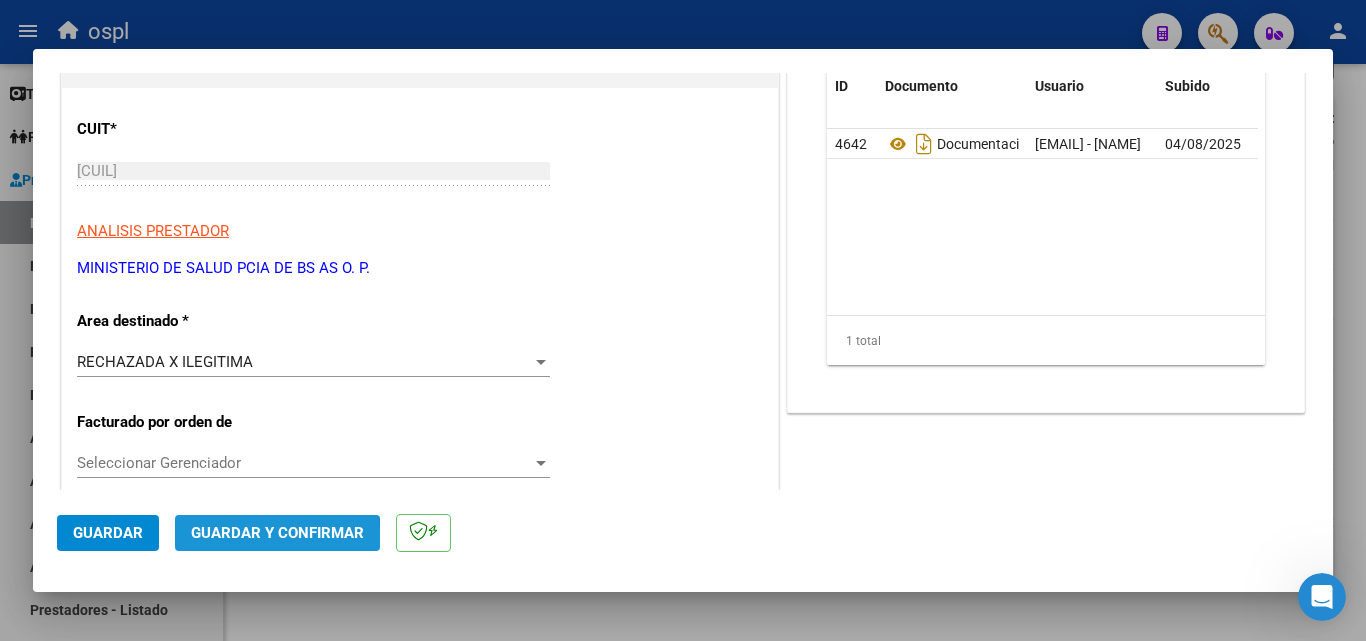 click on "Guardar y Confirmar" 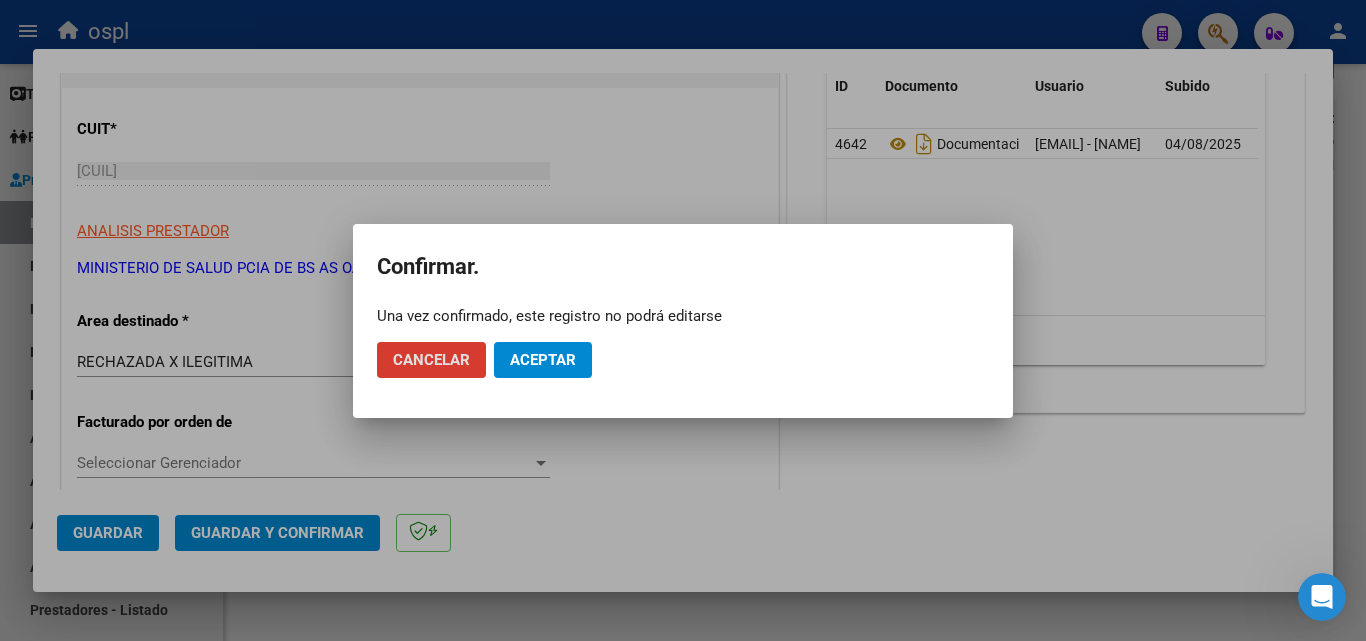 click on "Aceptar" 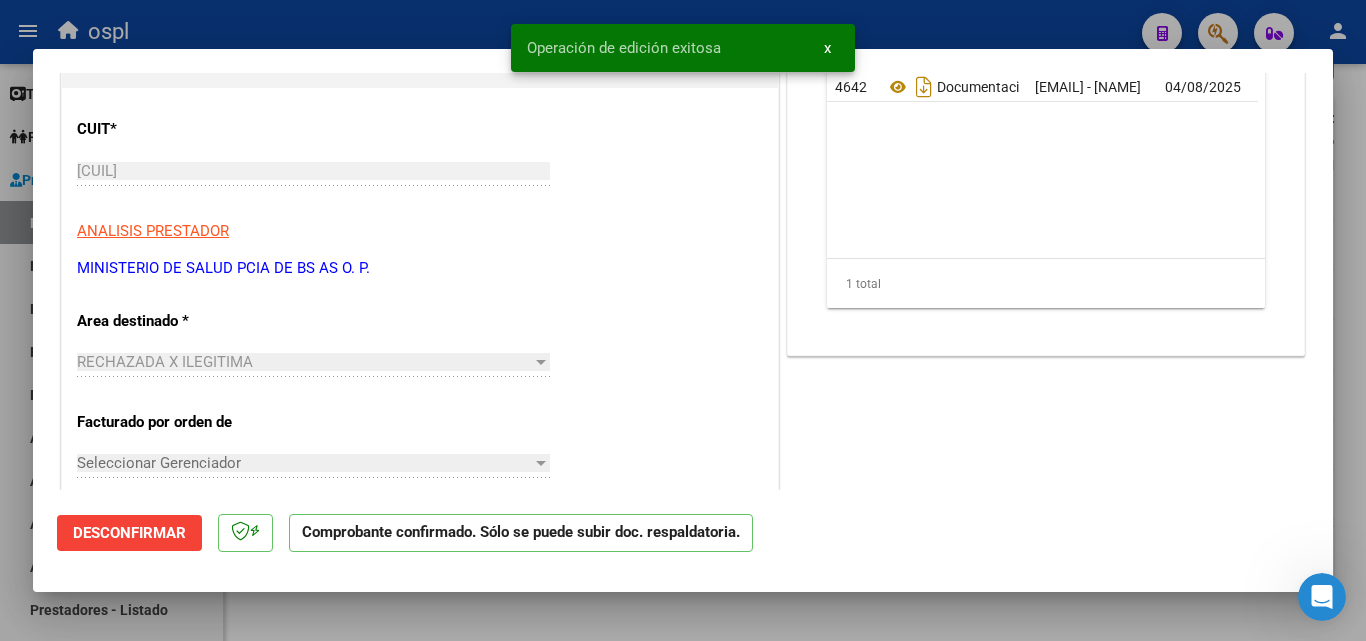 click at bounding box center [683, 320] 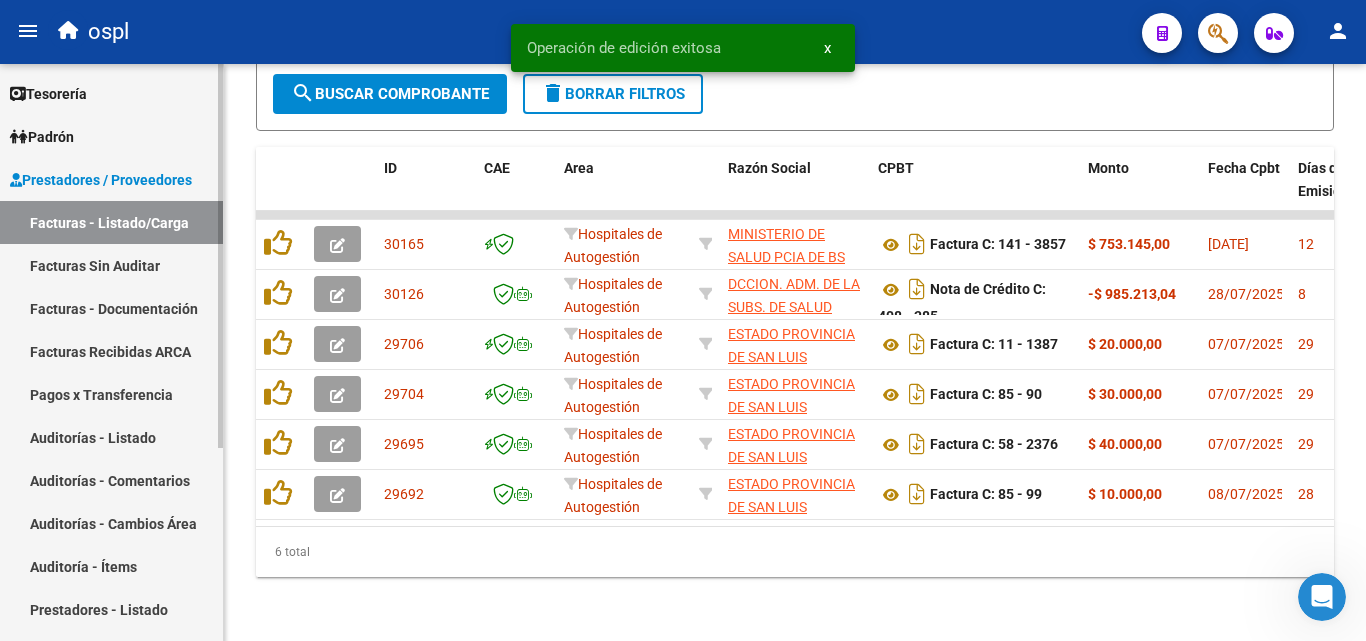 scroll, scrollTop: 806, scrollLeft: 0, axis: vertical 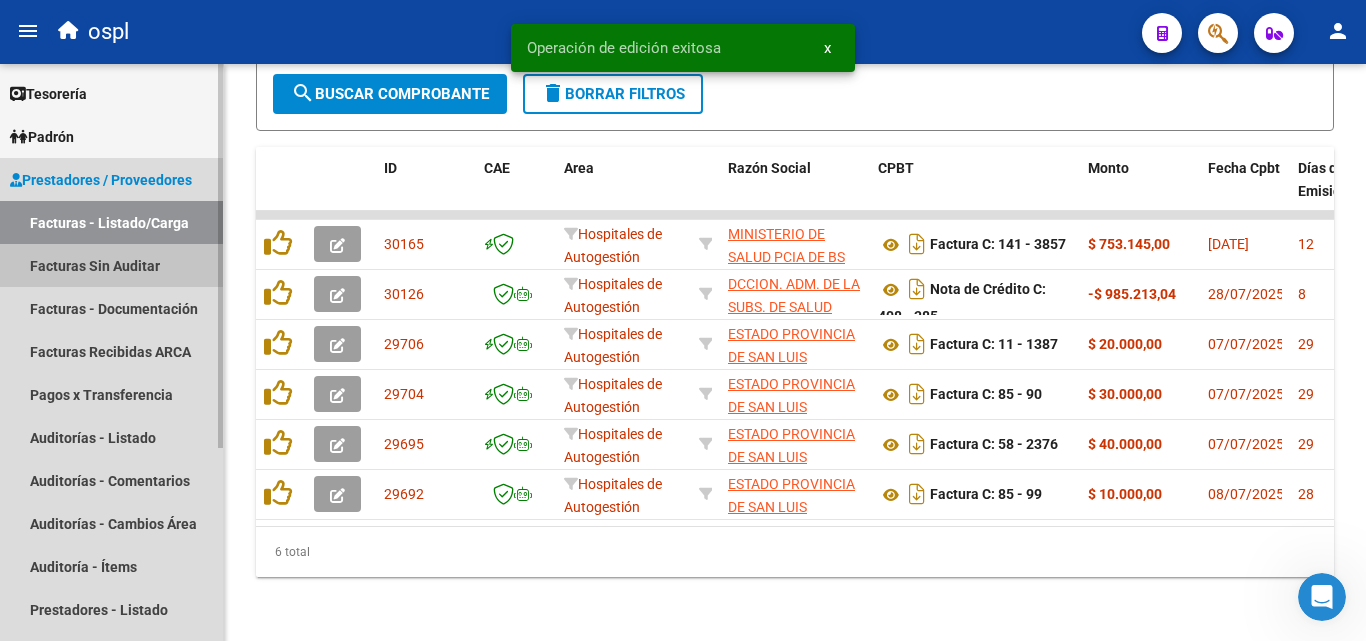 click on "Facturas Sin Auditar" at bounding box center [111, 265] 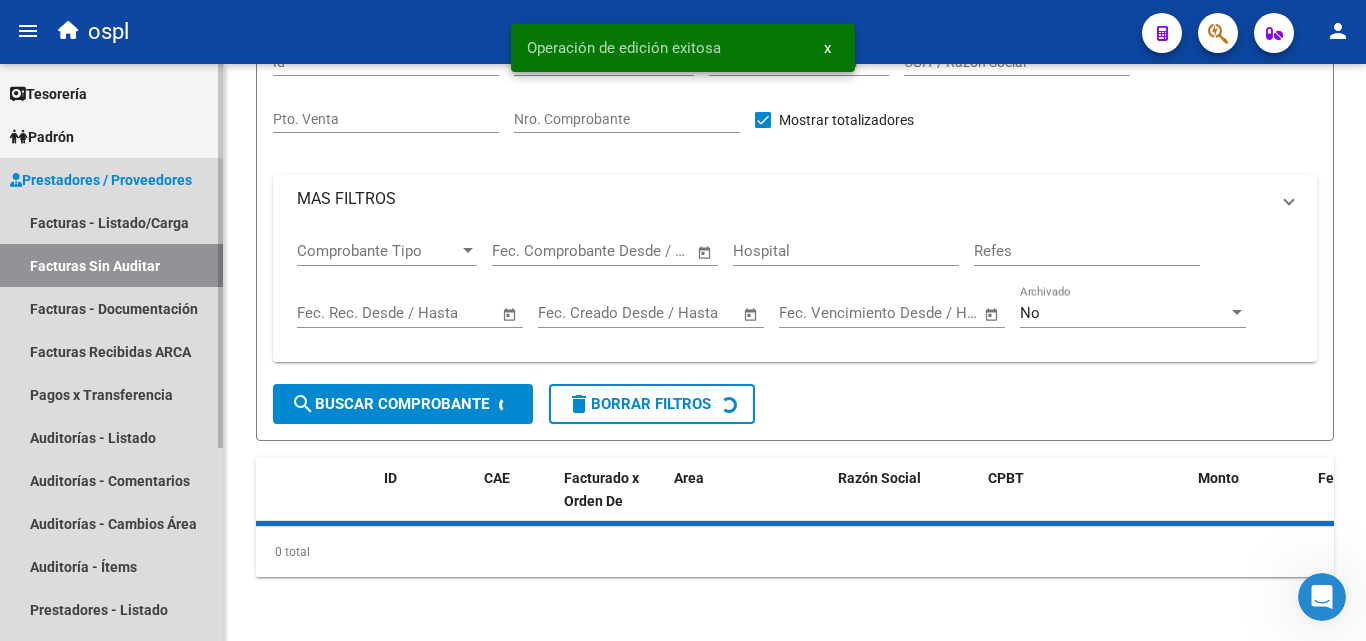 scroll, scrollTop: 0, scrollLeft: 0, axis: both 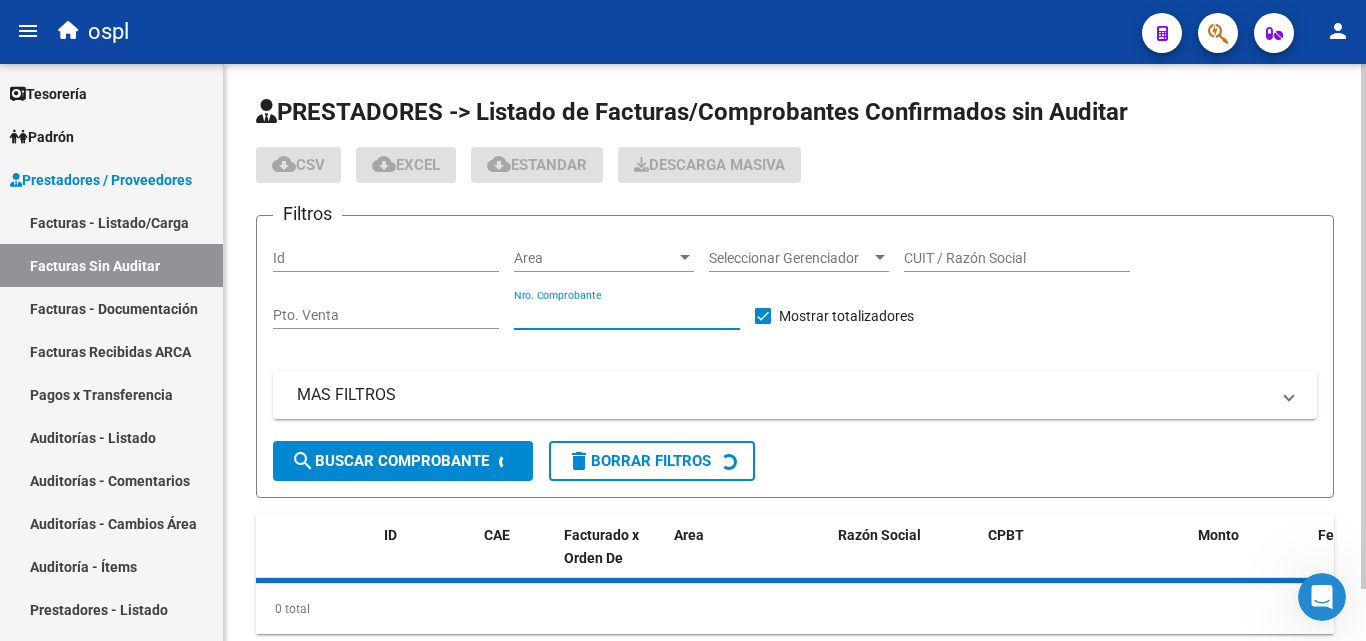 click on "Nro. Comprobante" at bounding box center [627, 315] 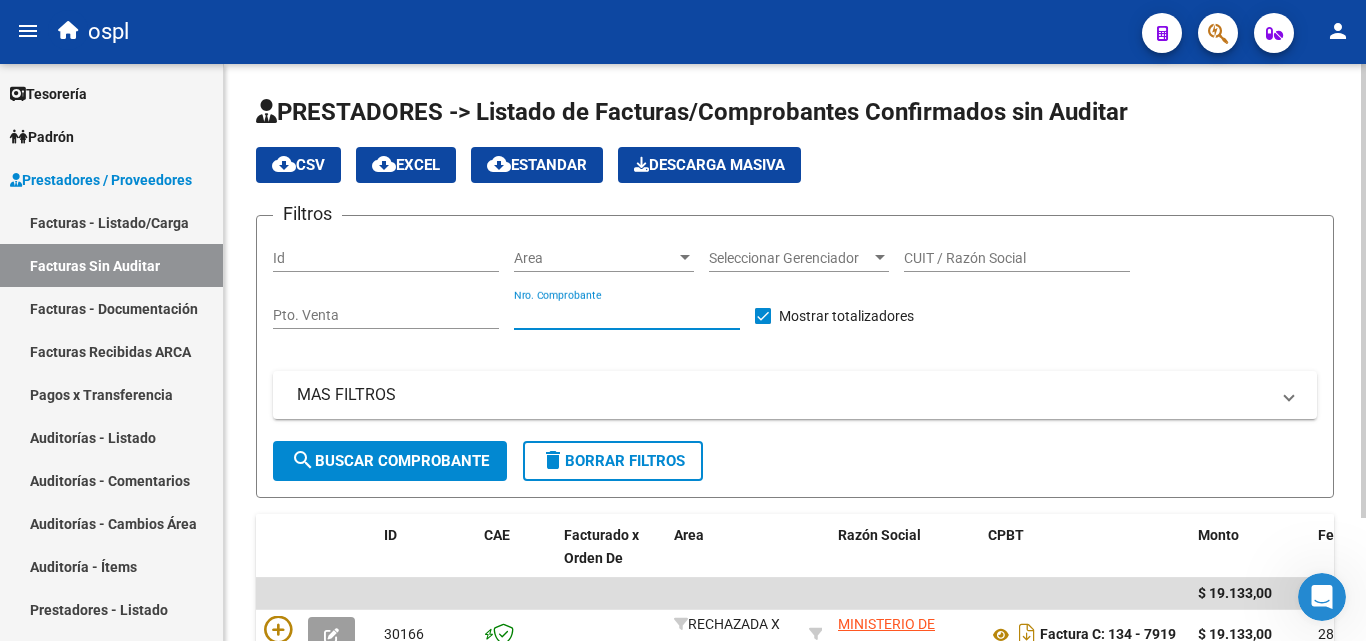 type on "[NUMBER]" 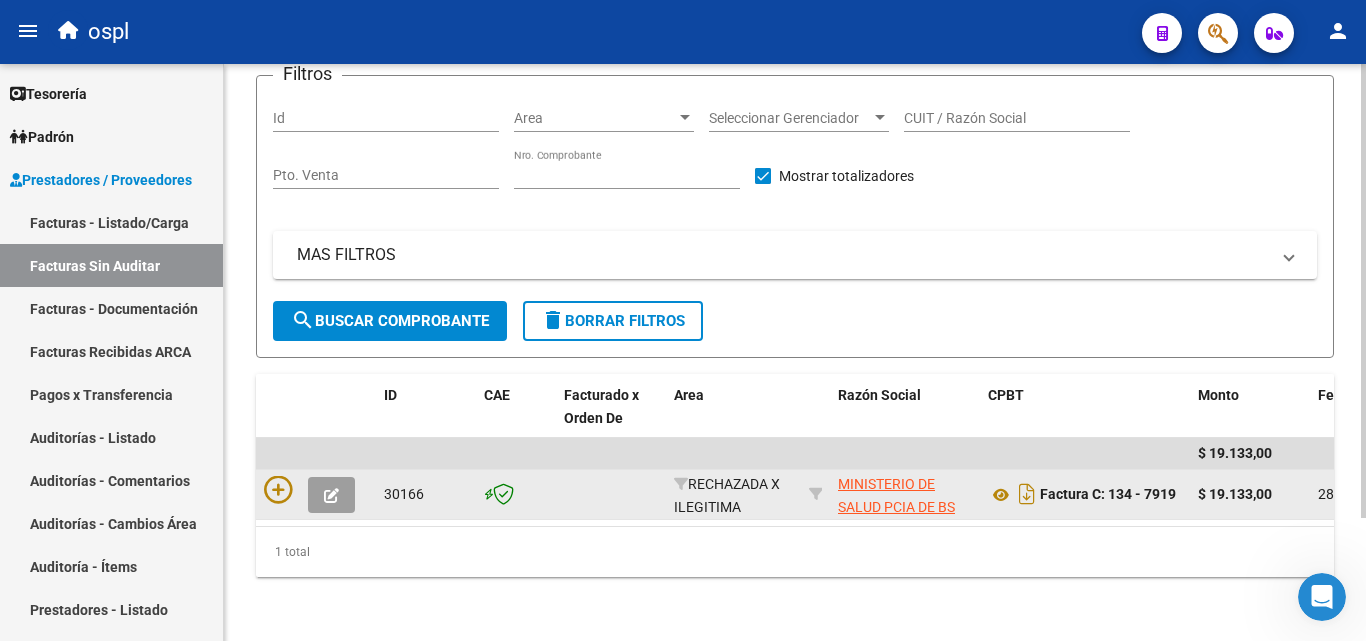 scroll, scrollTop: 156, scrollLeft: 0, axis: vertical 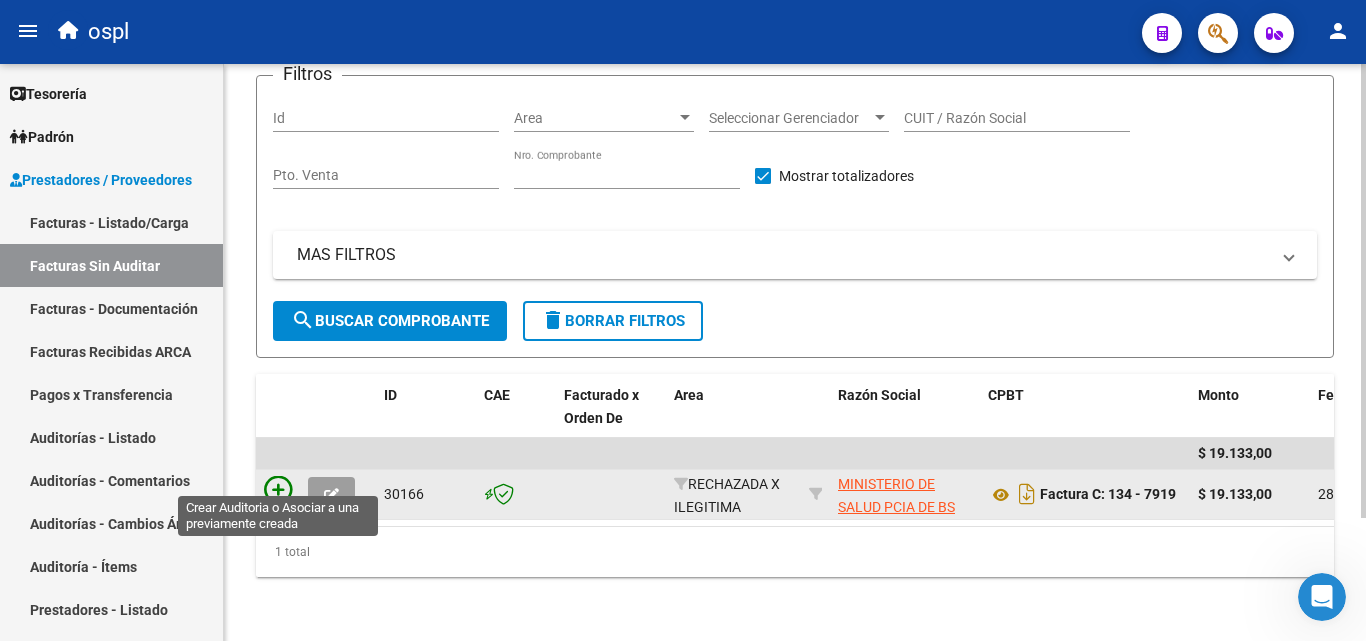 click 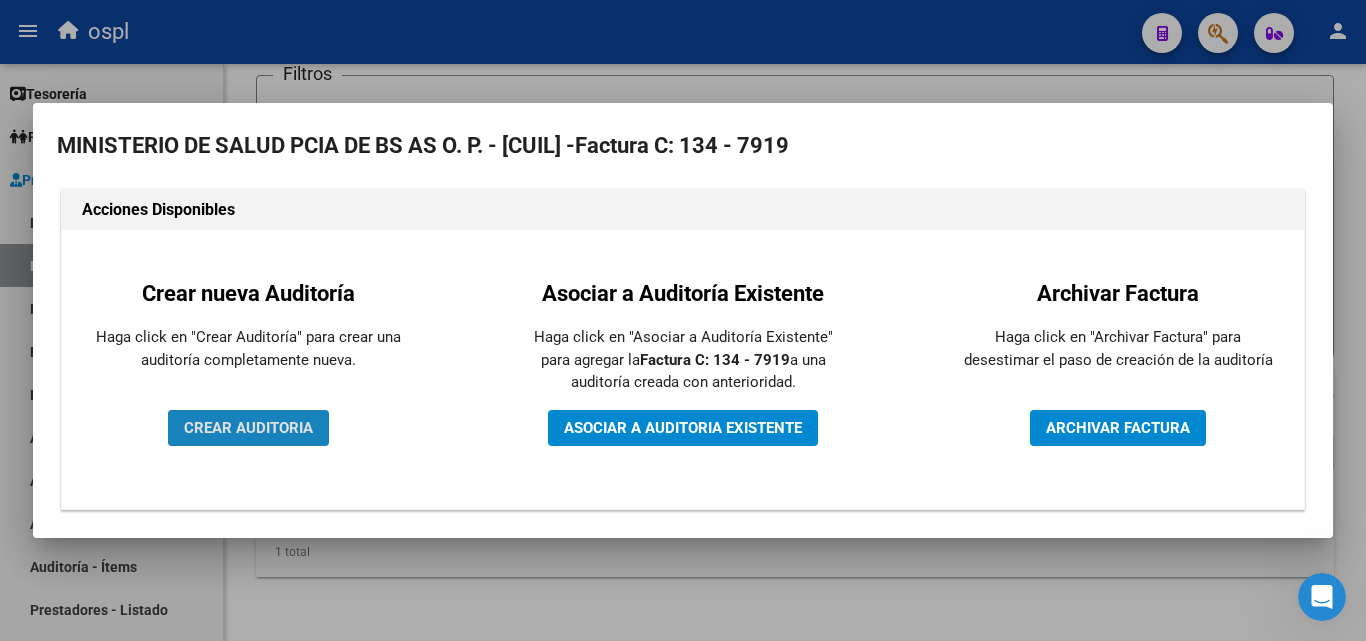 click on "CREAR AUDITORIA" at bounding box center [248, 428] 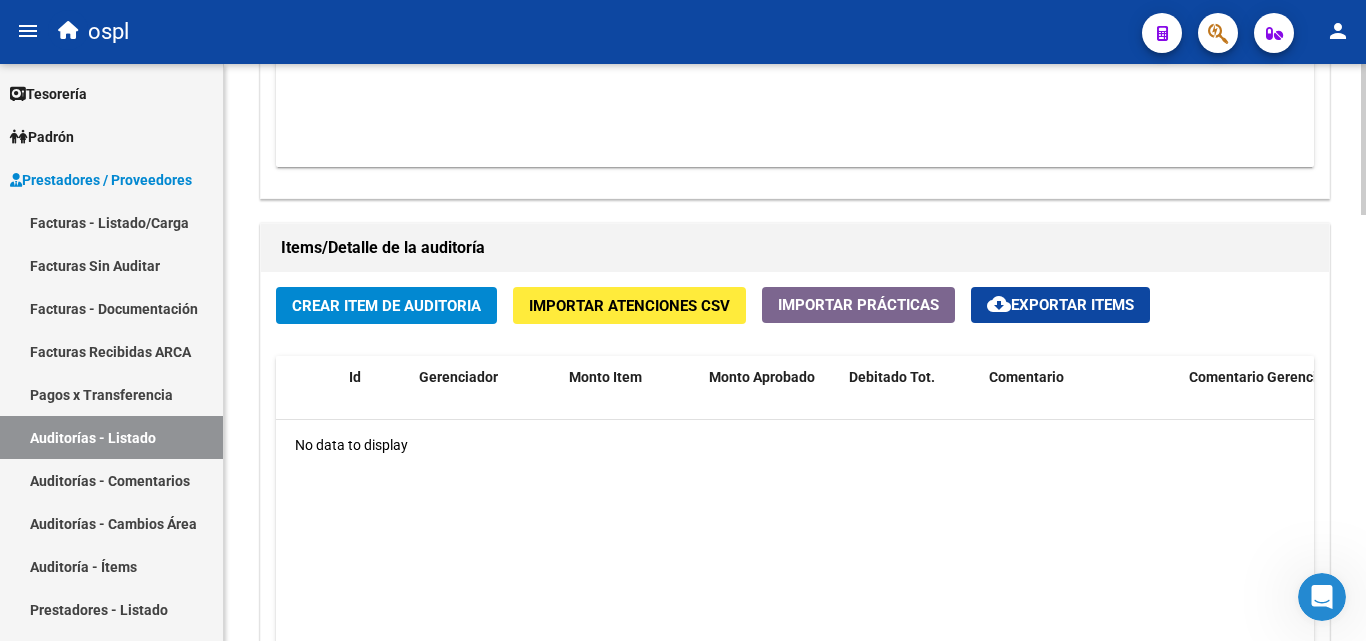 scroll, scrollTop: 1400, scrollLeft: 0, axis: vertical 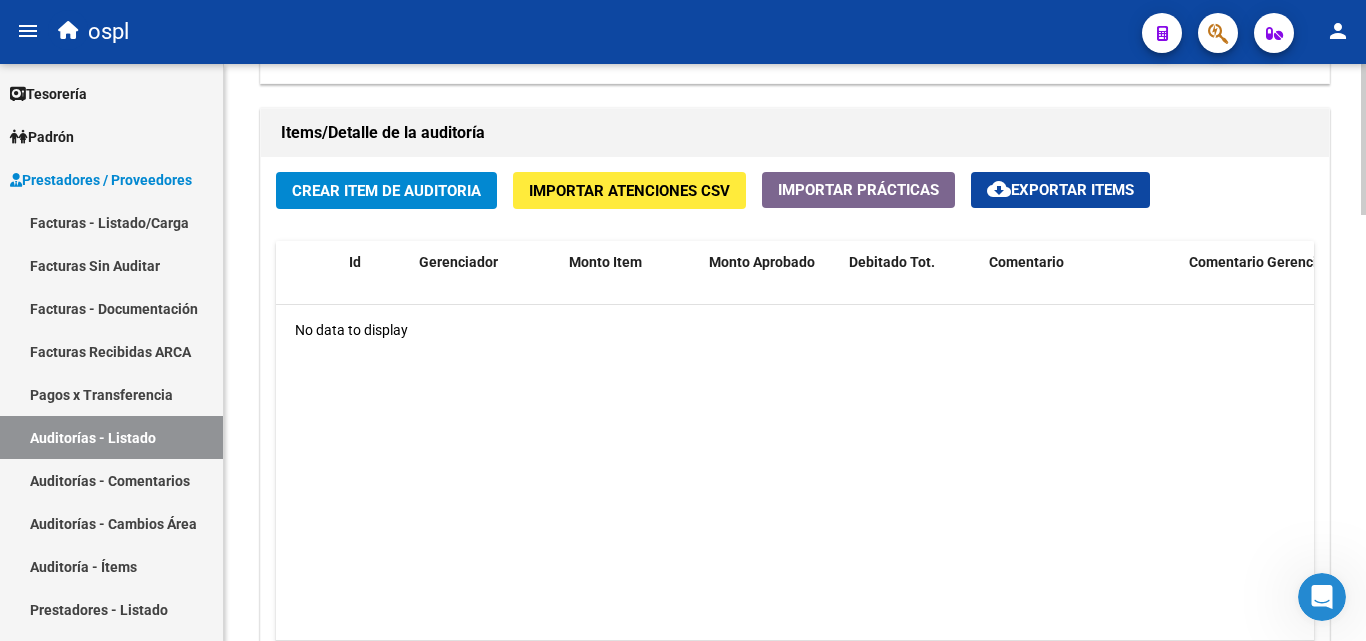 click on "Crear Item de Auditoria" 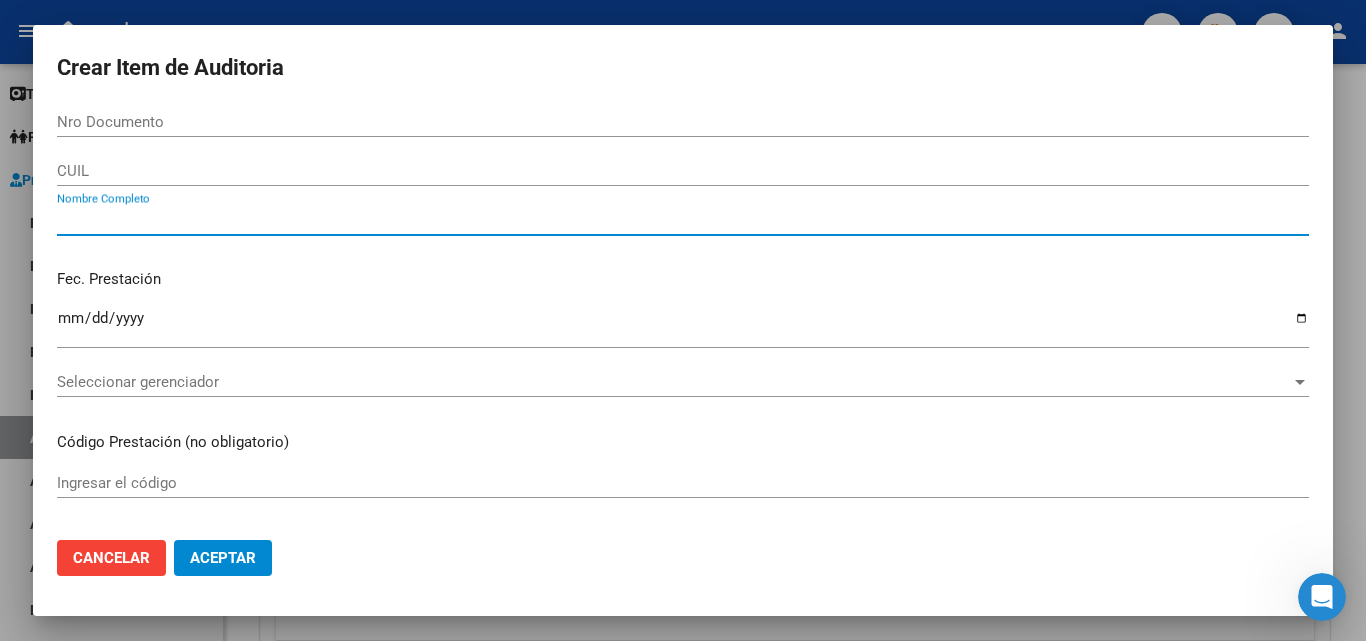 click on "Nombre Completo" at bounding box center [683, 220] 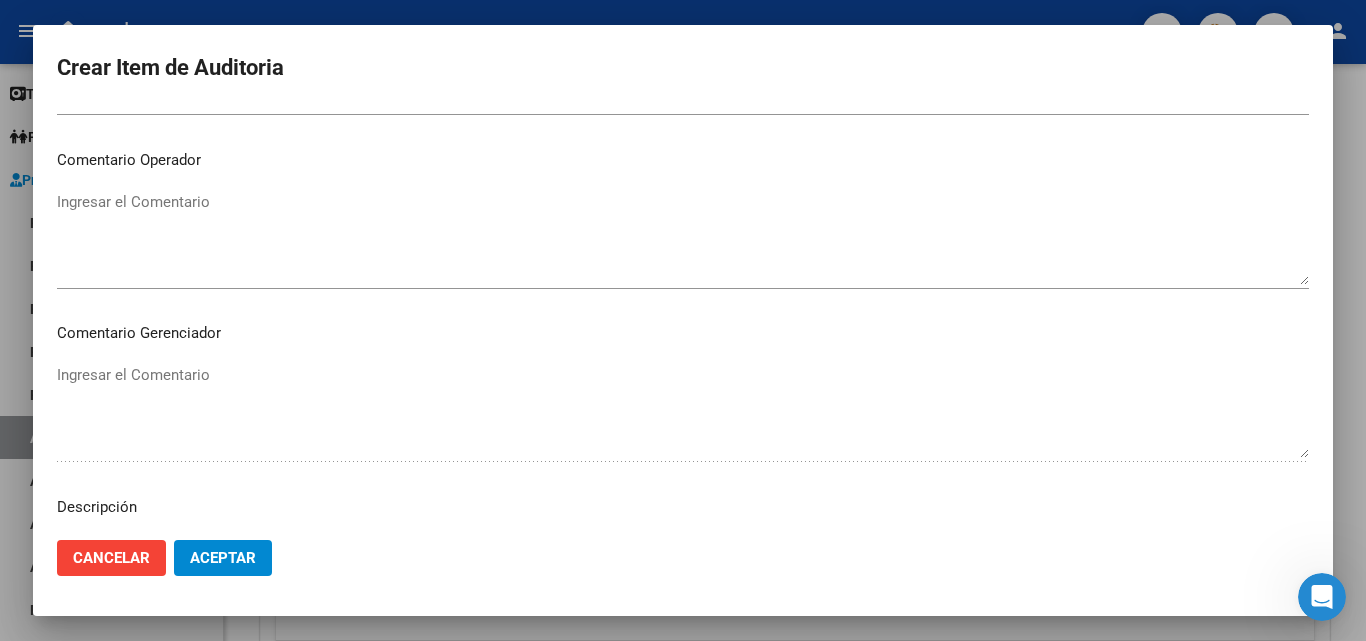 scroll, scrollTop: 600, scrollLeft: 0, axis: vertical 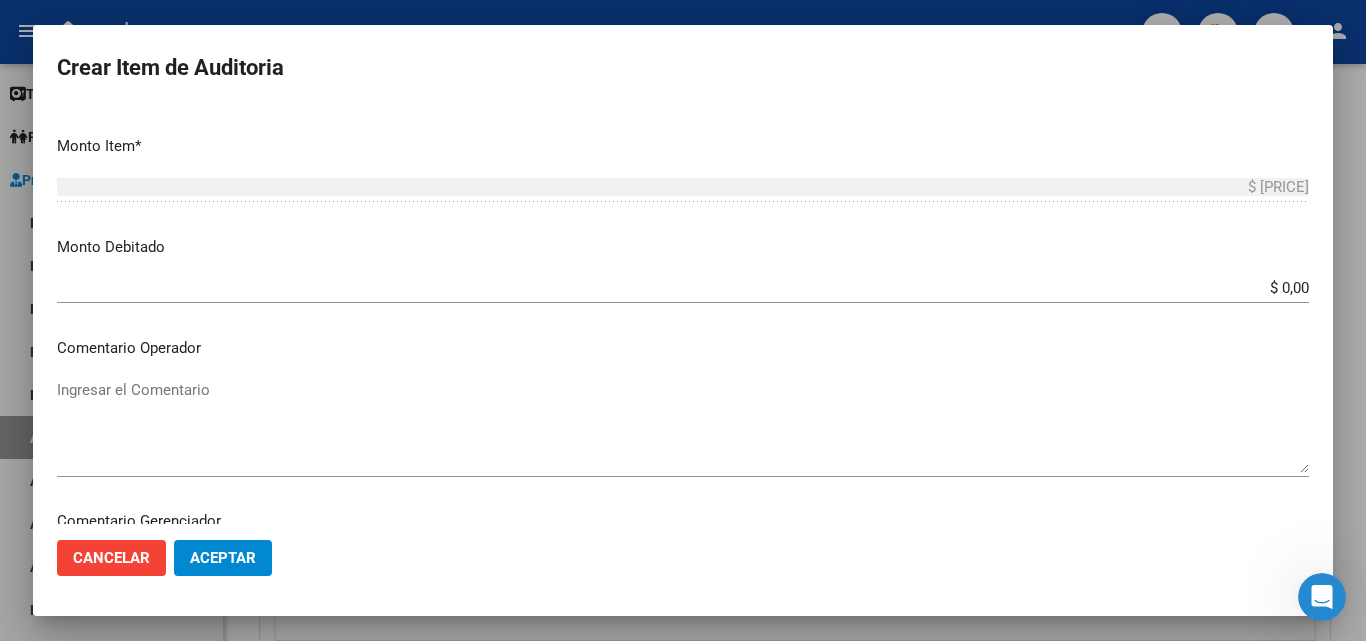 type on "todos" 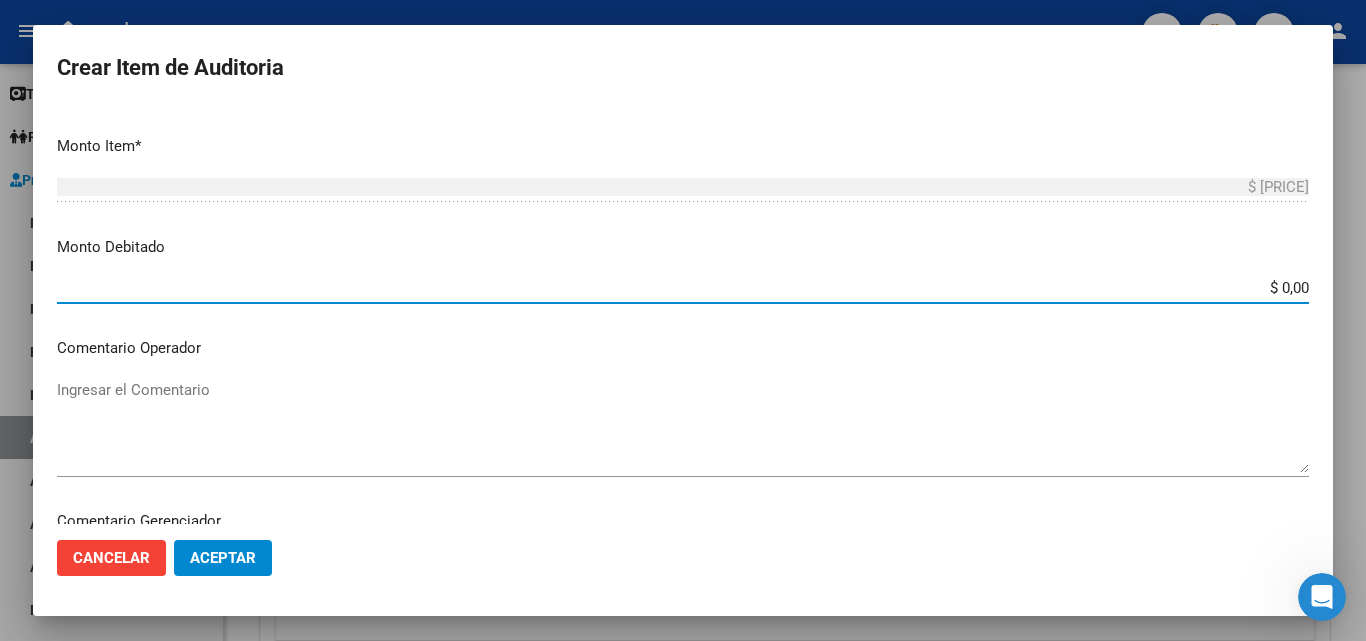 drag, startPoint x: 1250, startPoint y: 286, endPoint x: 1346, endPoint y: 287, distance: 96.00521 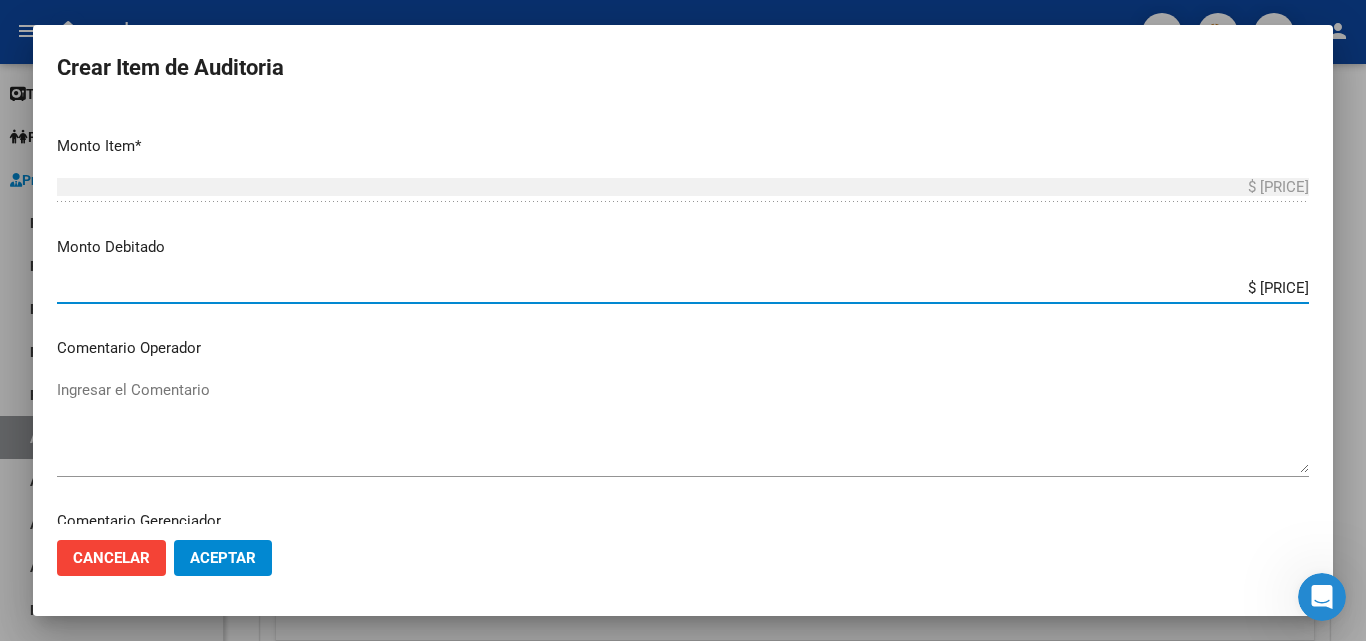 type on "$ [PRICE]" 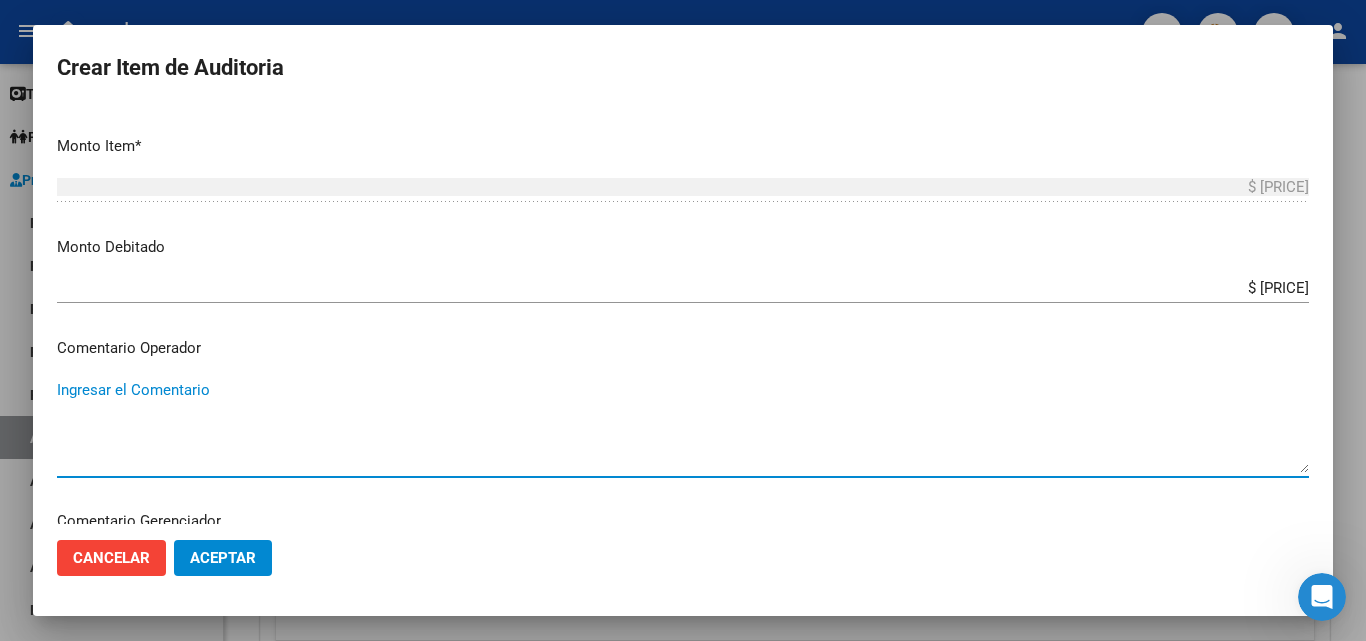 click on "Ingresar el Comentario" at bounding box center (683, 426) 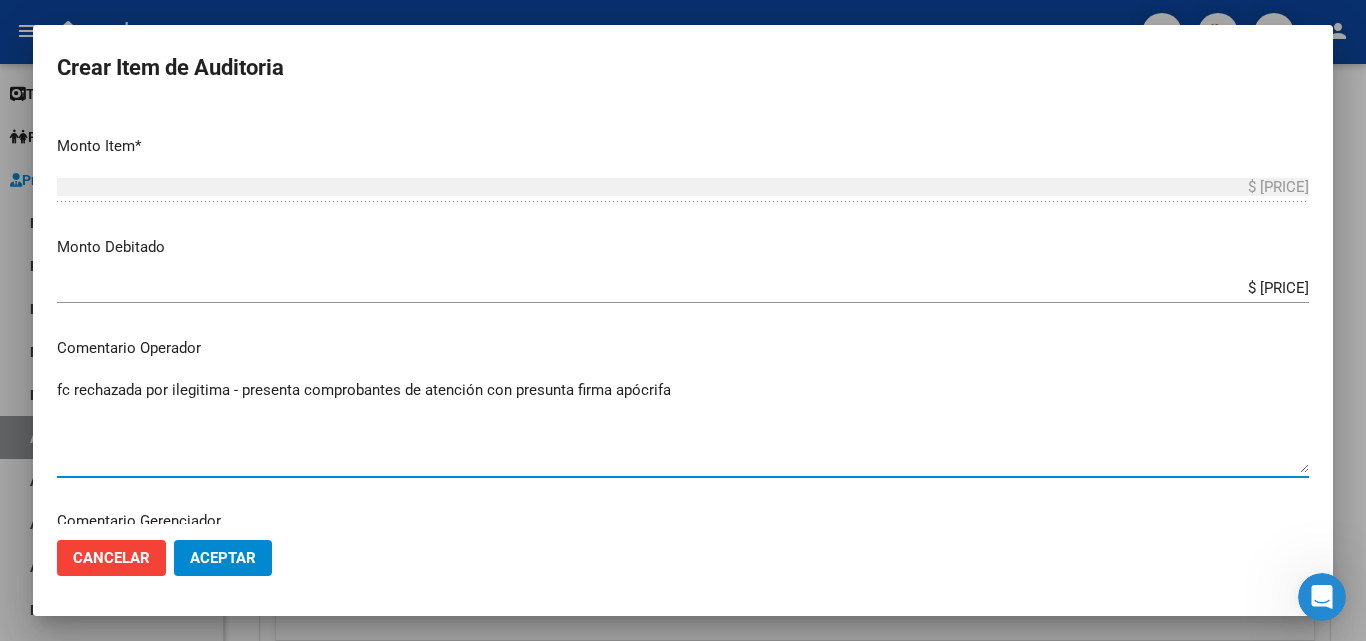 type on "fc rechazada por ilegitima - presenta comprobantes de atención con presunta firma apócrifa" 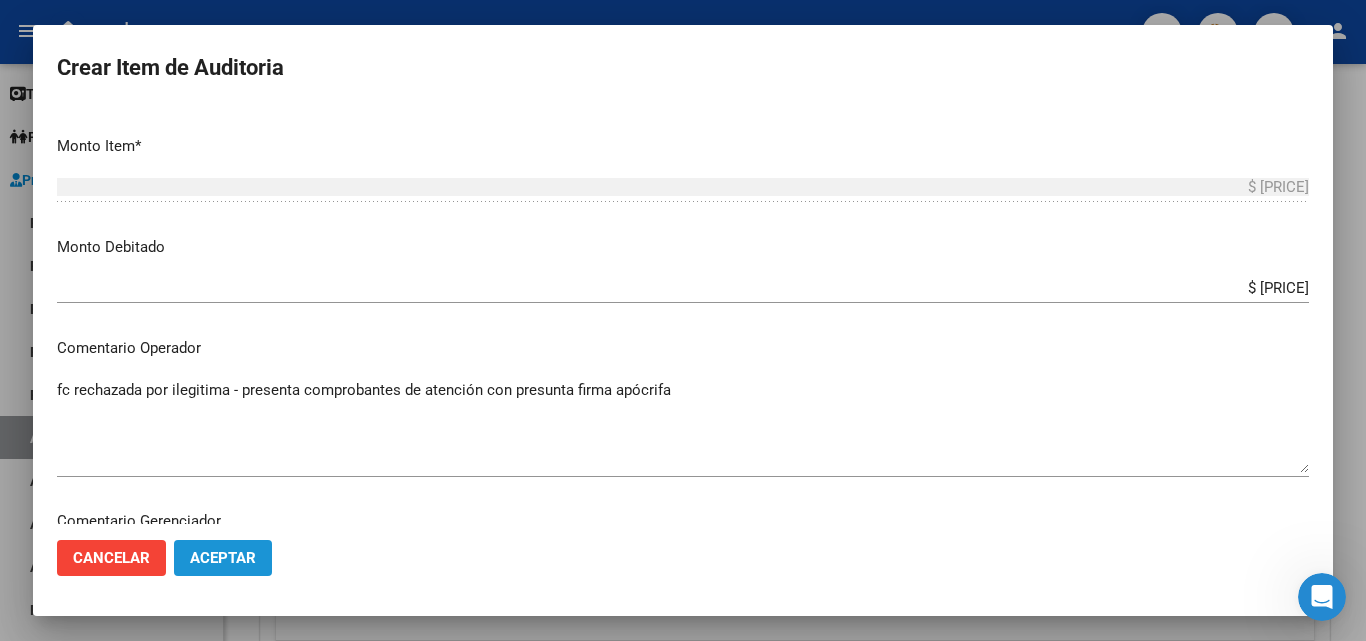 click on "Aceptar" 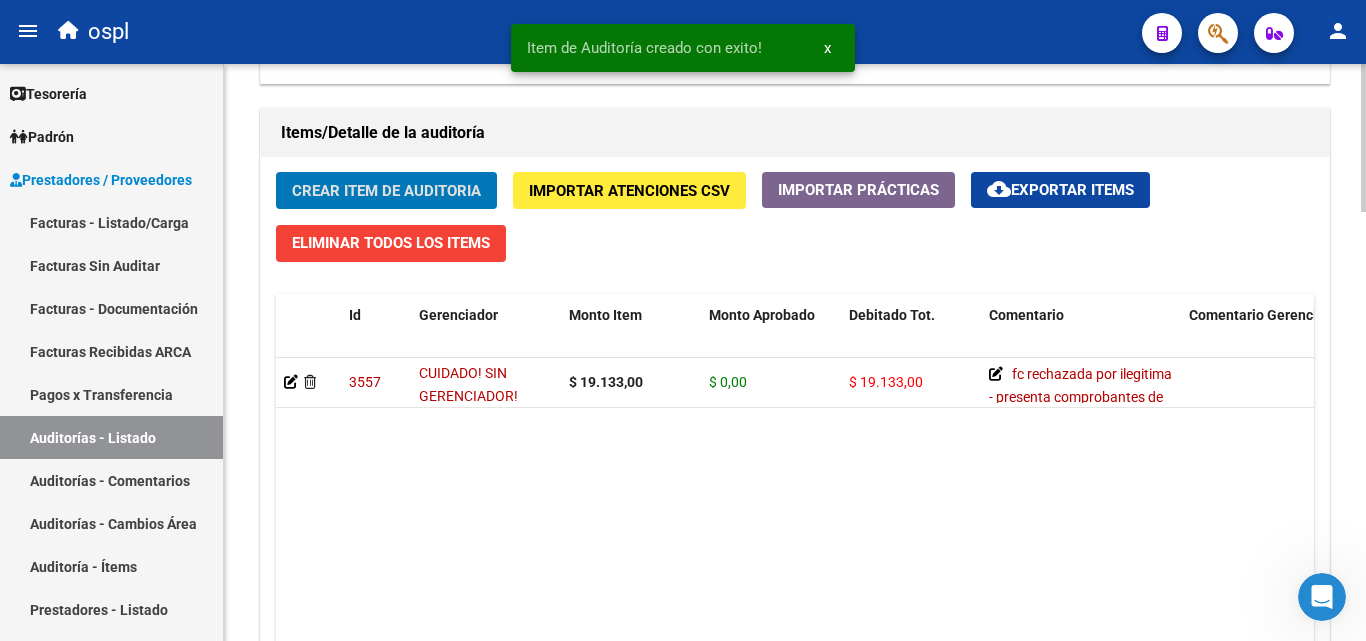 scroll, scrollTop: 1401, scrollLeft: 0, axis: vertical 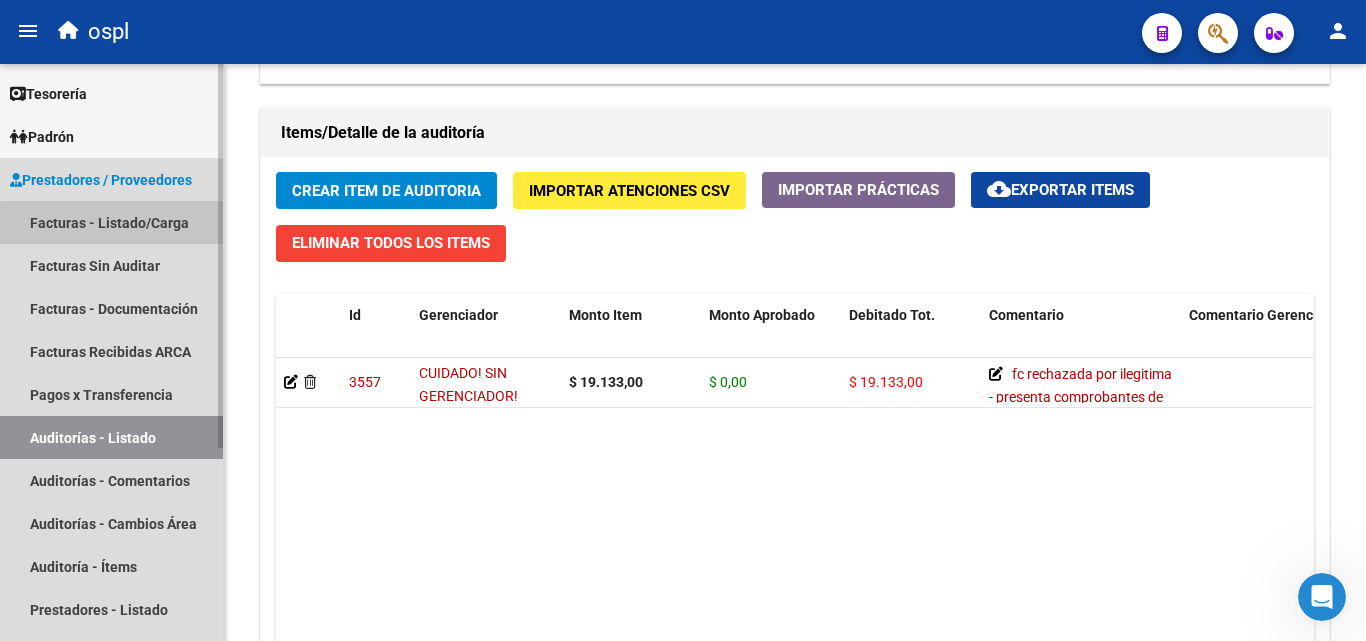 click on "Facturas - Listado/Carga" at bounding box center (111, 222) 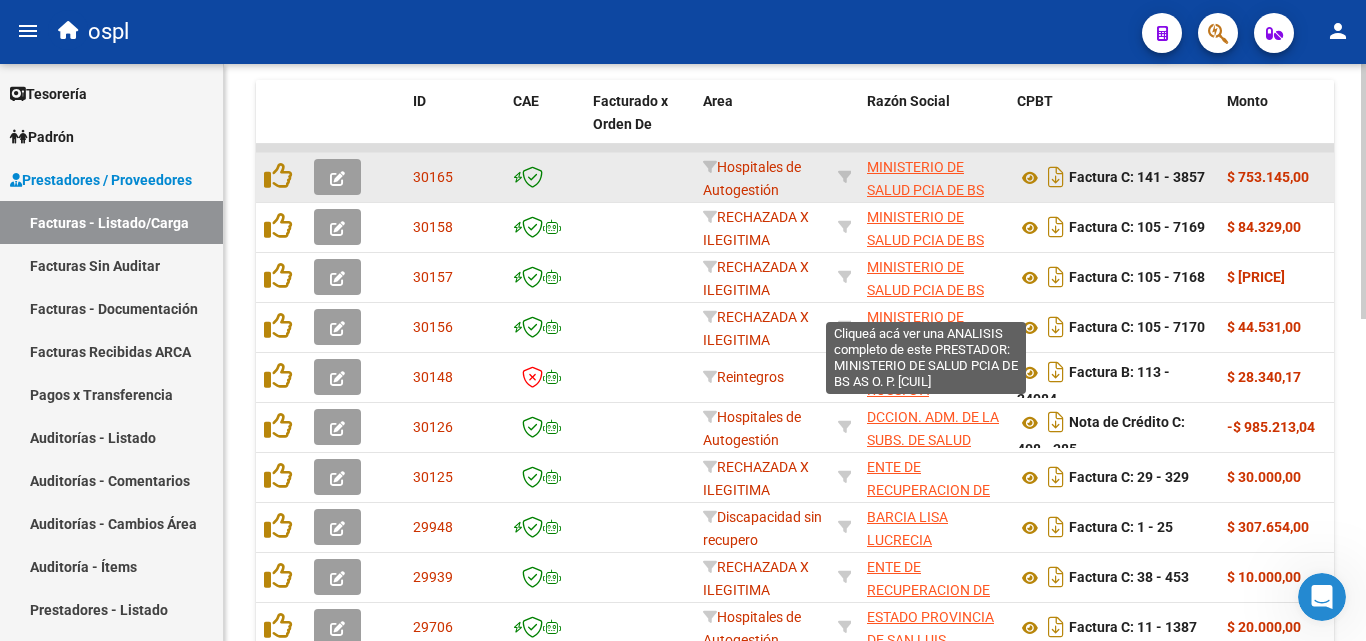 scroll, scrollTop: 427, scrollLeft: 0, axis: vertical 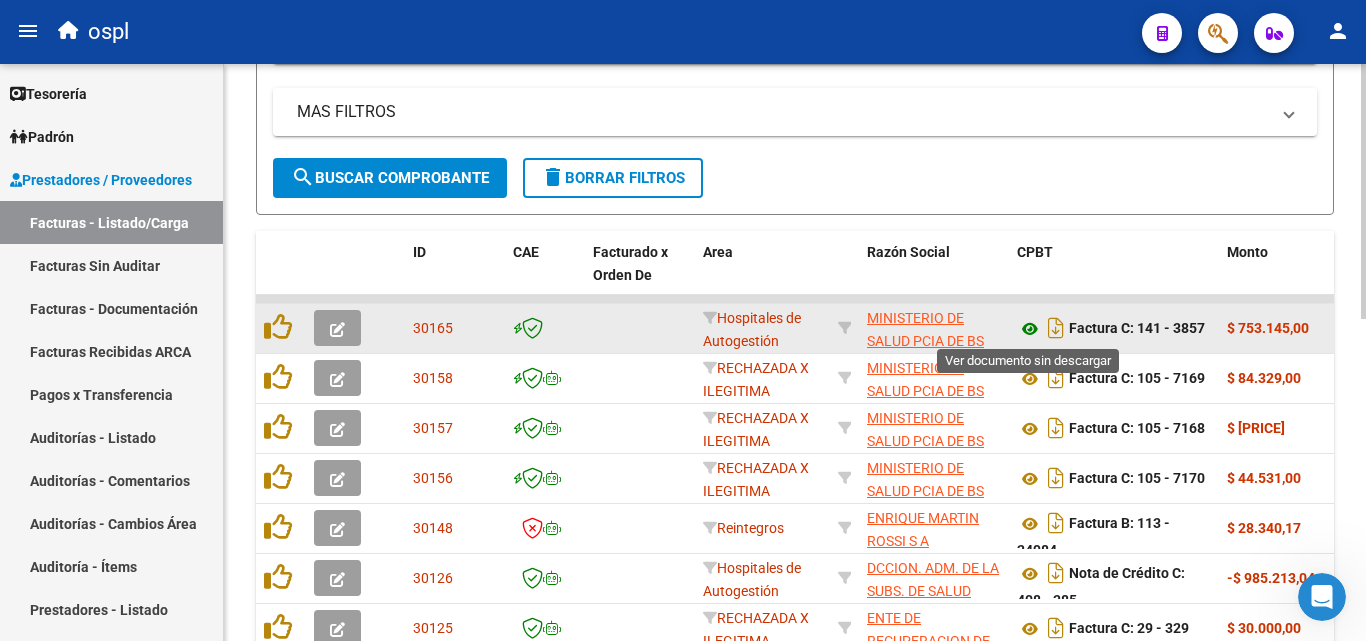 click 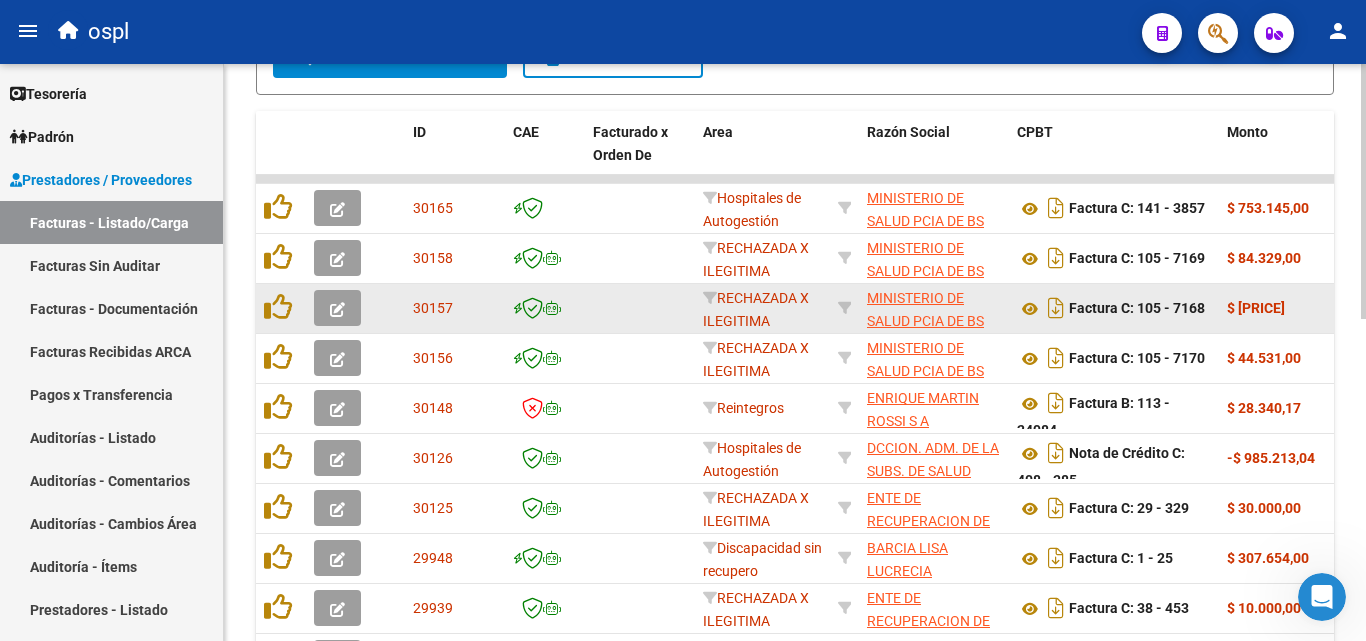 scroll, scrollTop: 627, scrollLeft: 0, axis: vertical 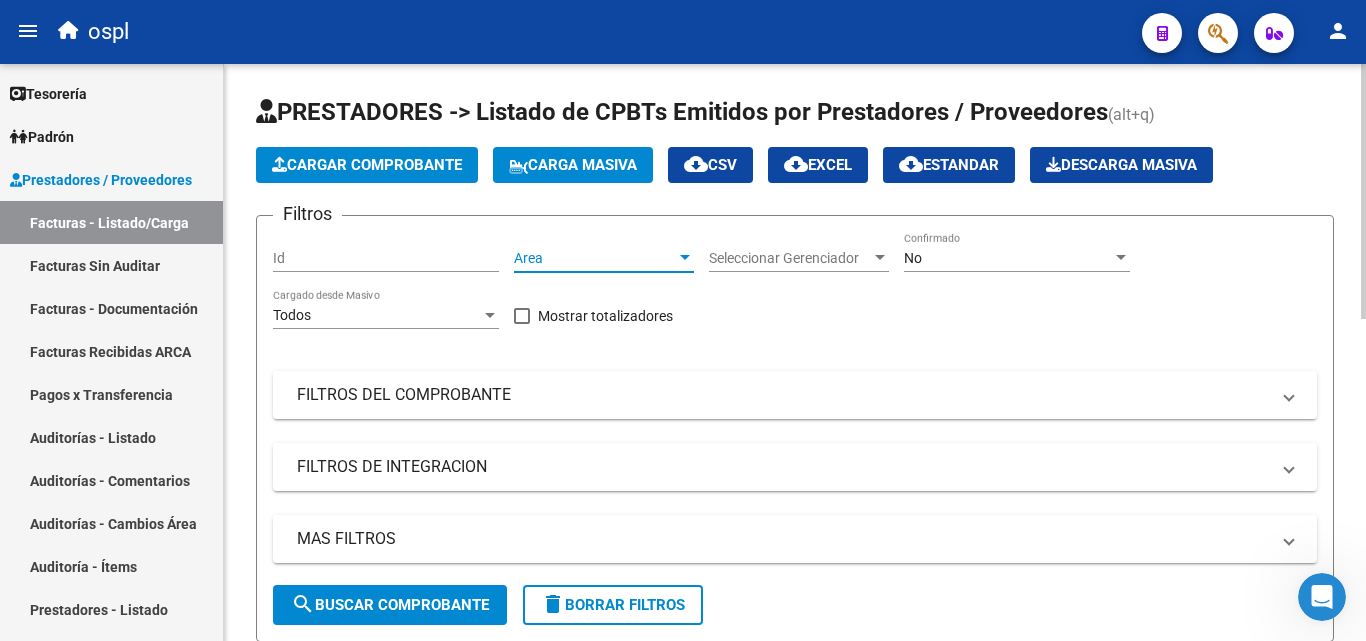 click on "Area" at bounding box center (595, 258) 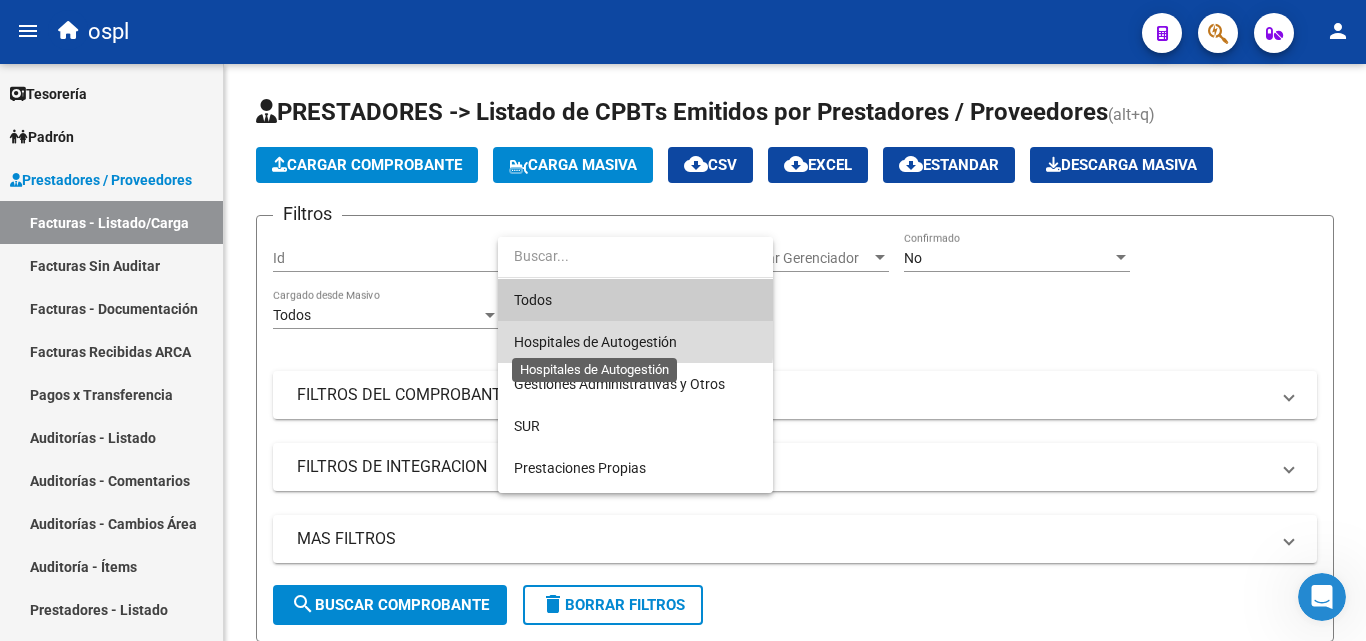 click on "Hospitales de Autogestión" at bounding box center (595, 342) 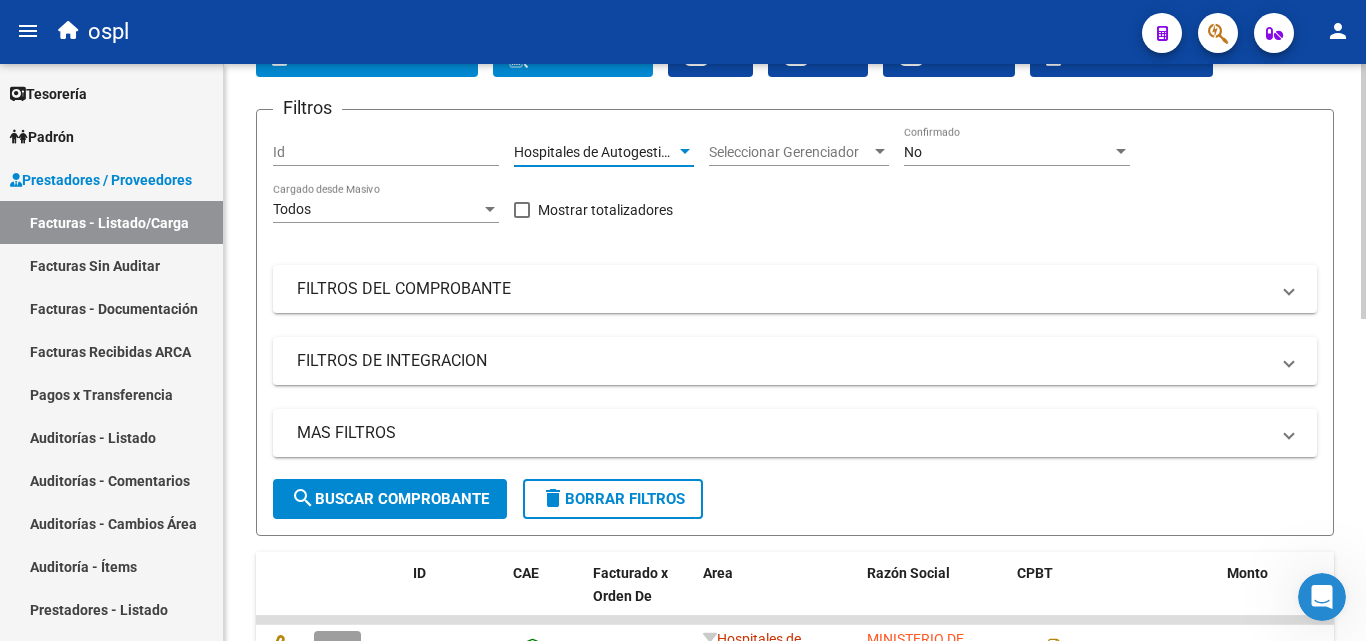 scroll, scrollTop: 100, scrollLeft: 0, axis: vertical 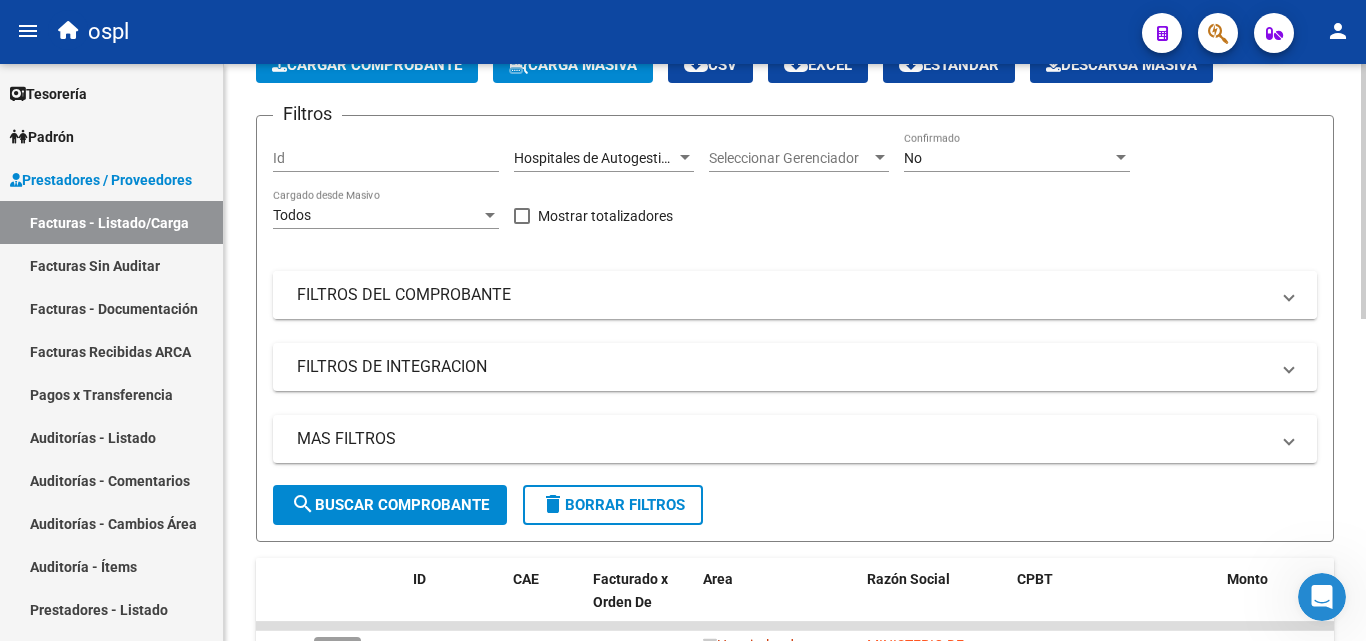 click on "FILTROS DEL COMPROBANTE" at bounding box center [783, 295] 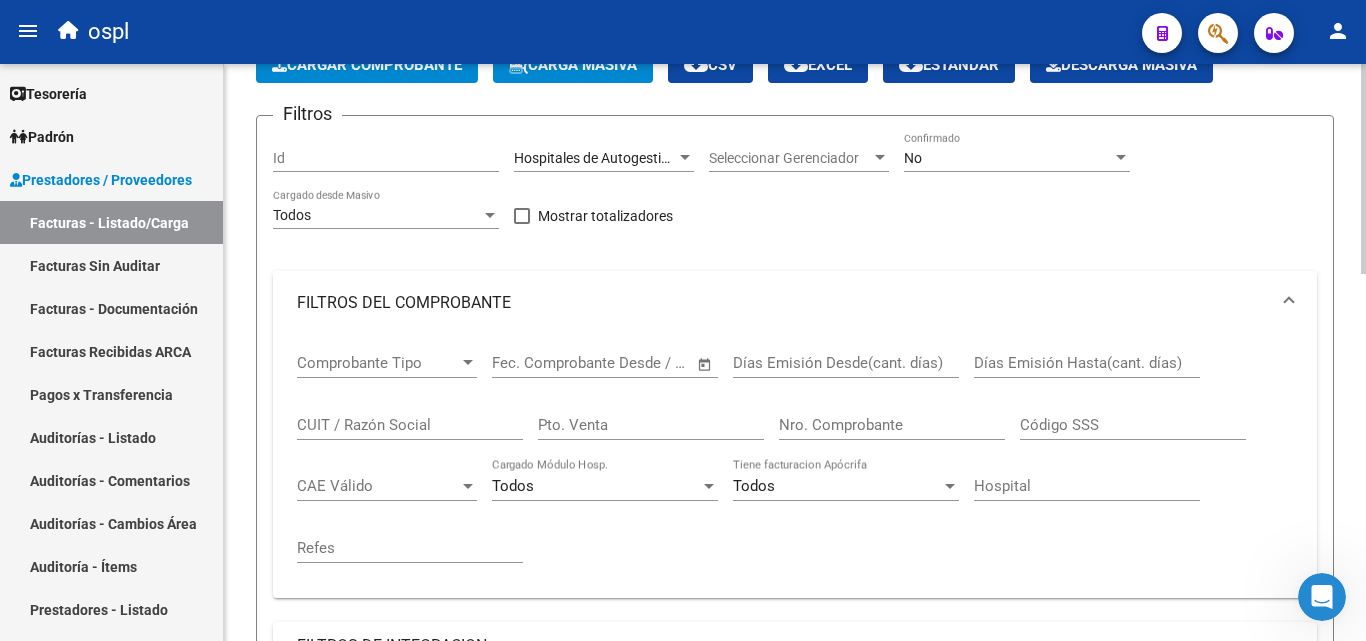click 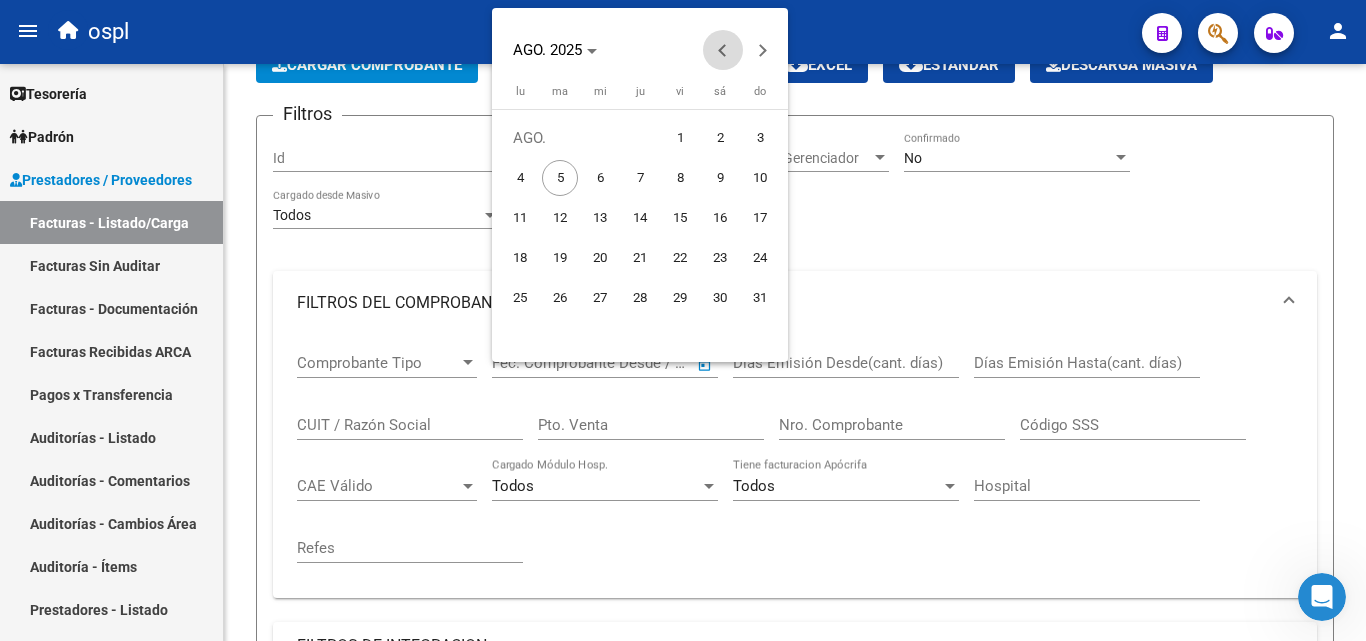 click at bounding box center (723, 50) 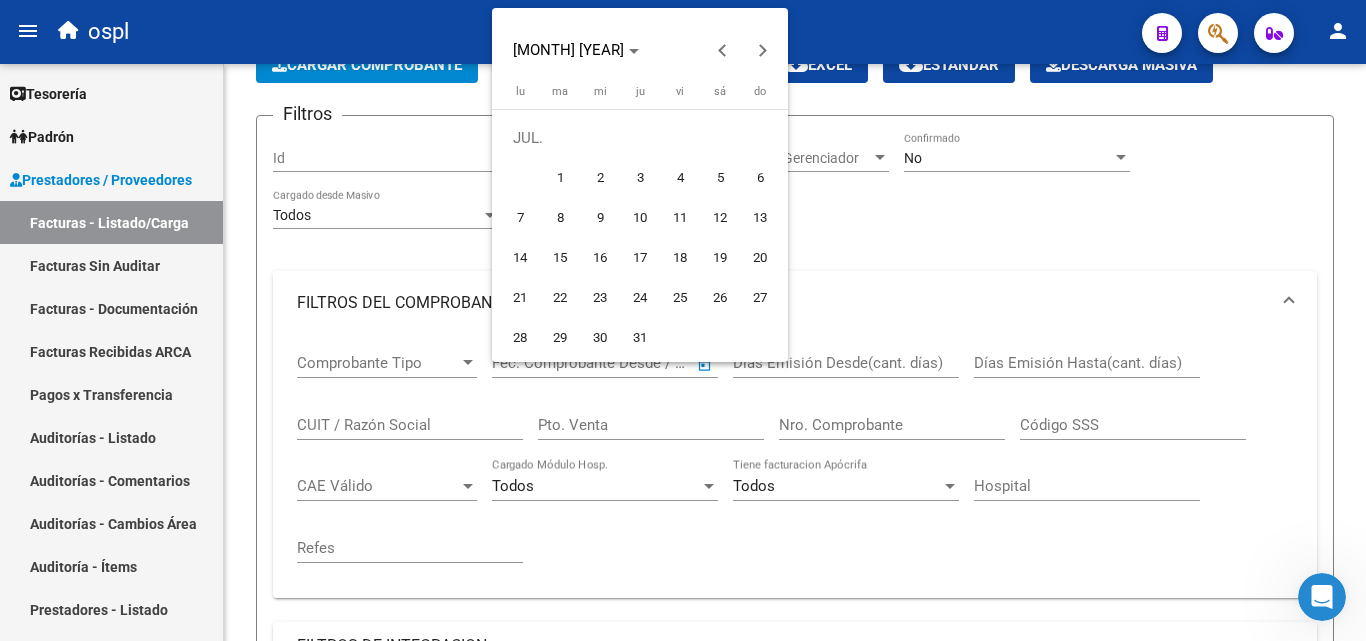 click on "1" at bounding box center [560, 178] 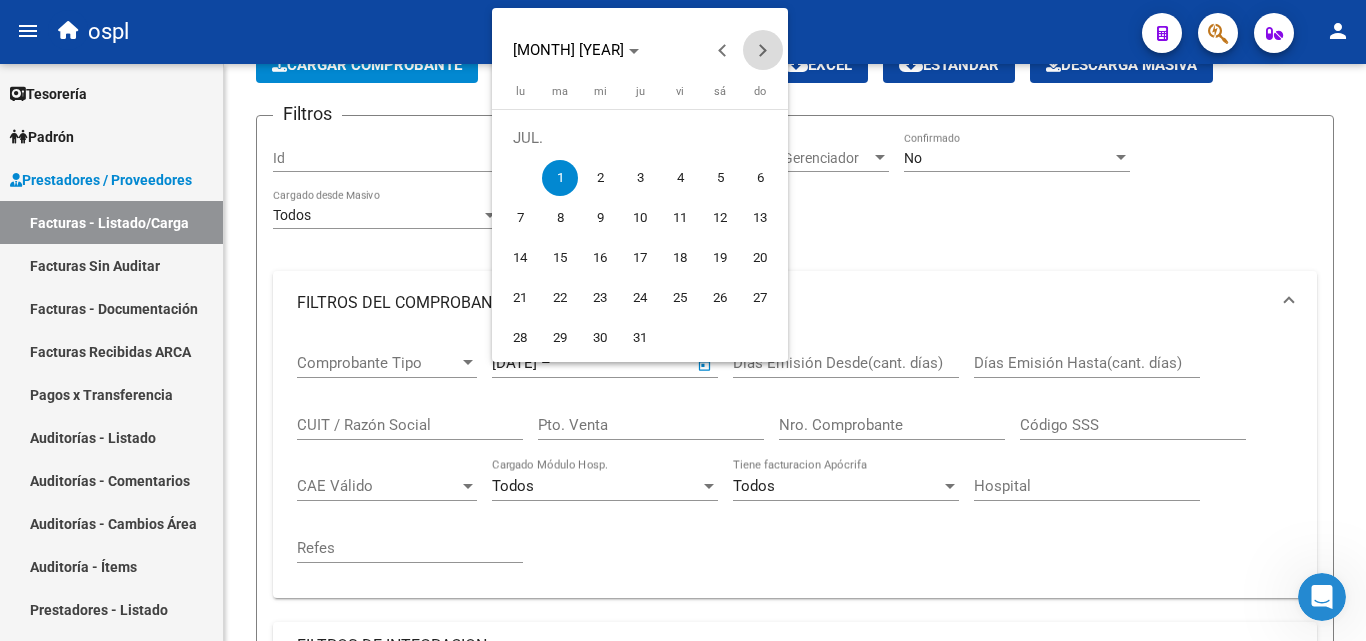 click at bounding box center (763, 50) 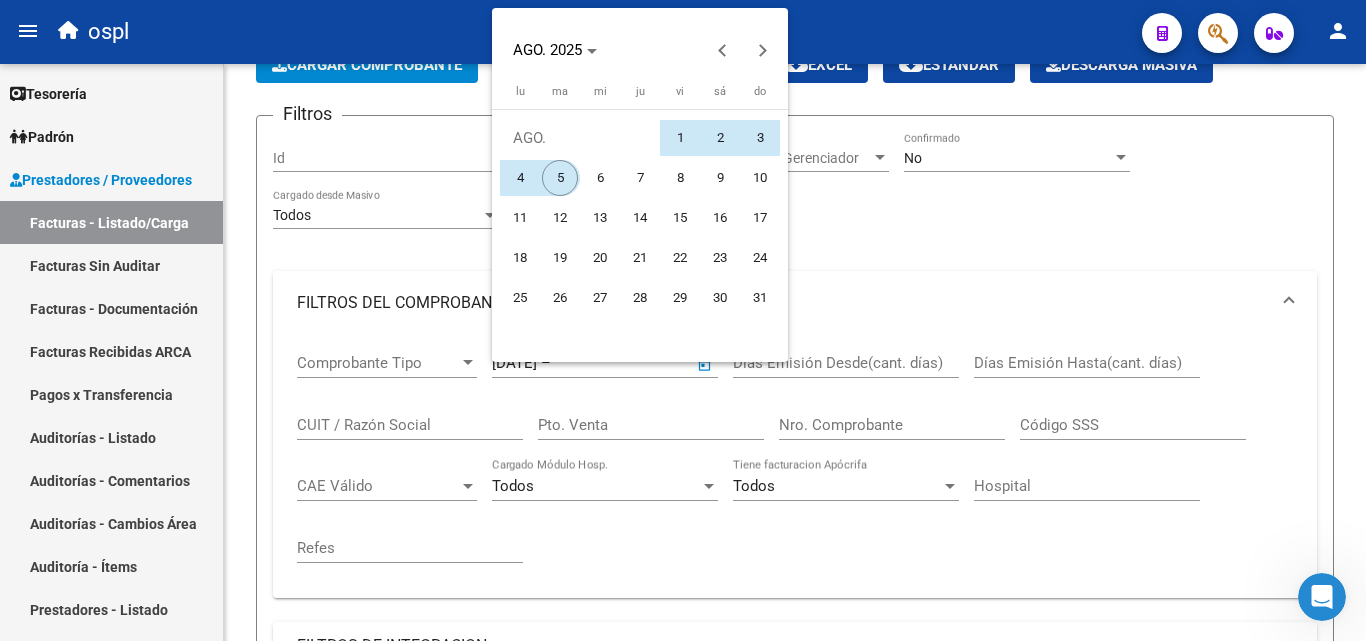 click on "5" at bounding box center (560, 178) 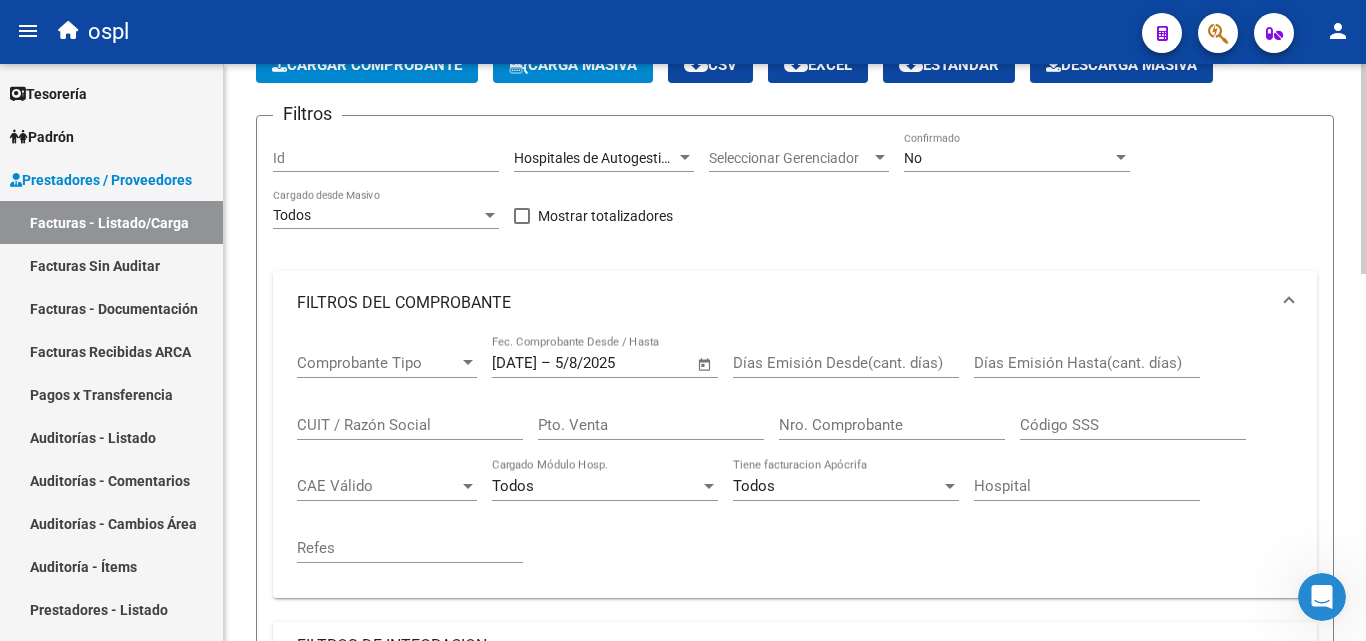 scroll, scrollTop: 300, scrollLeft: 0, axis: vertical 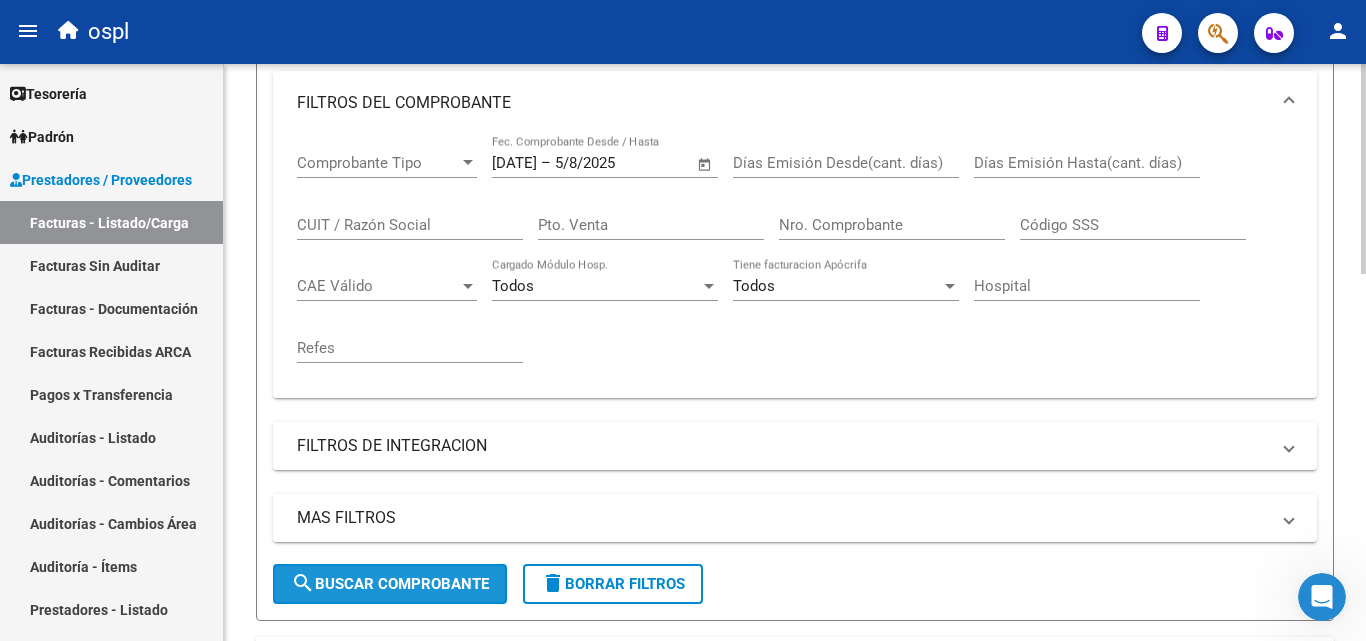 click on "search  Buscar Comprobante" 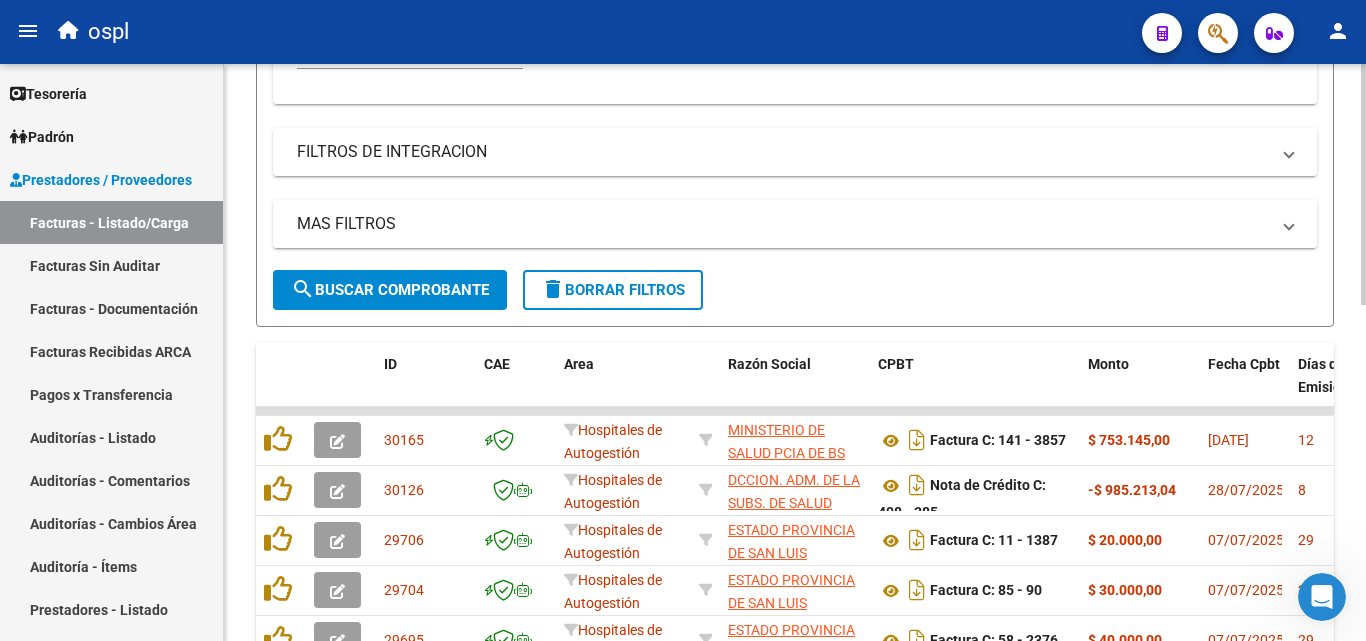 scroll, scrollTop: 600, scrollLeft: 0, axis: vertical 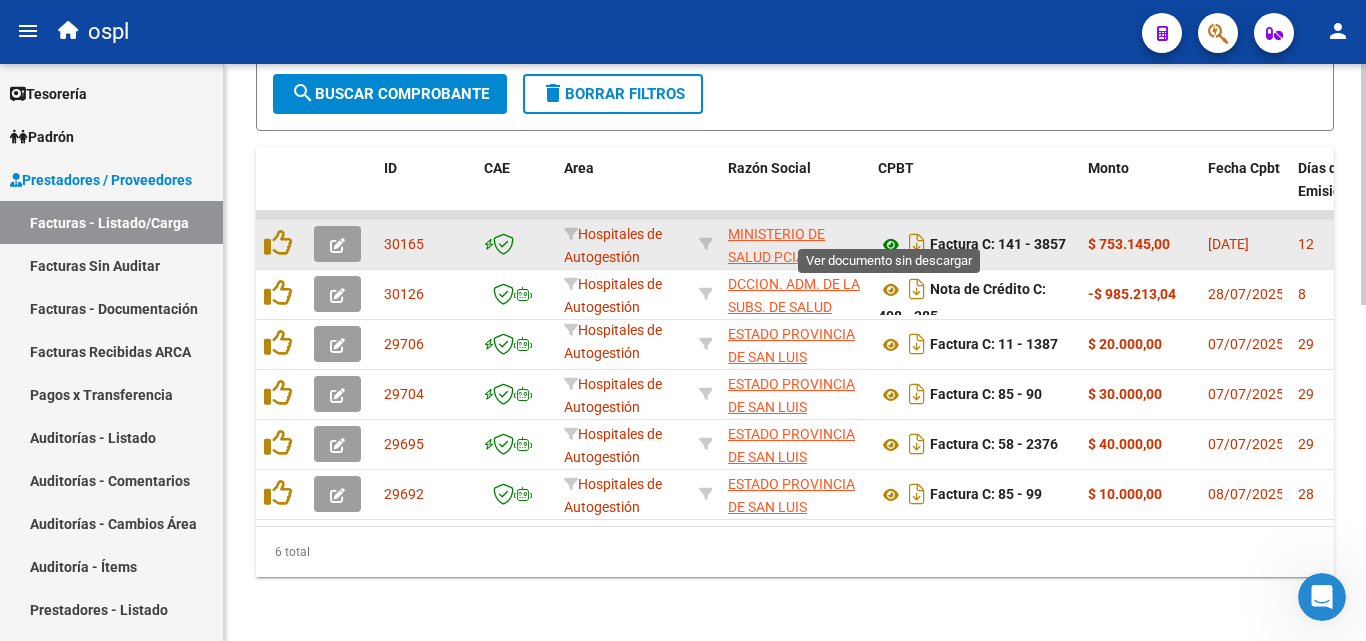 click 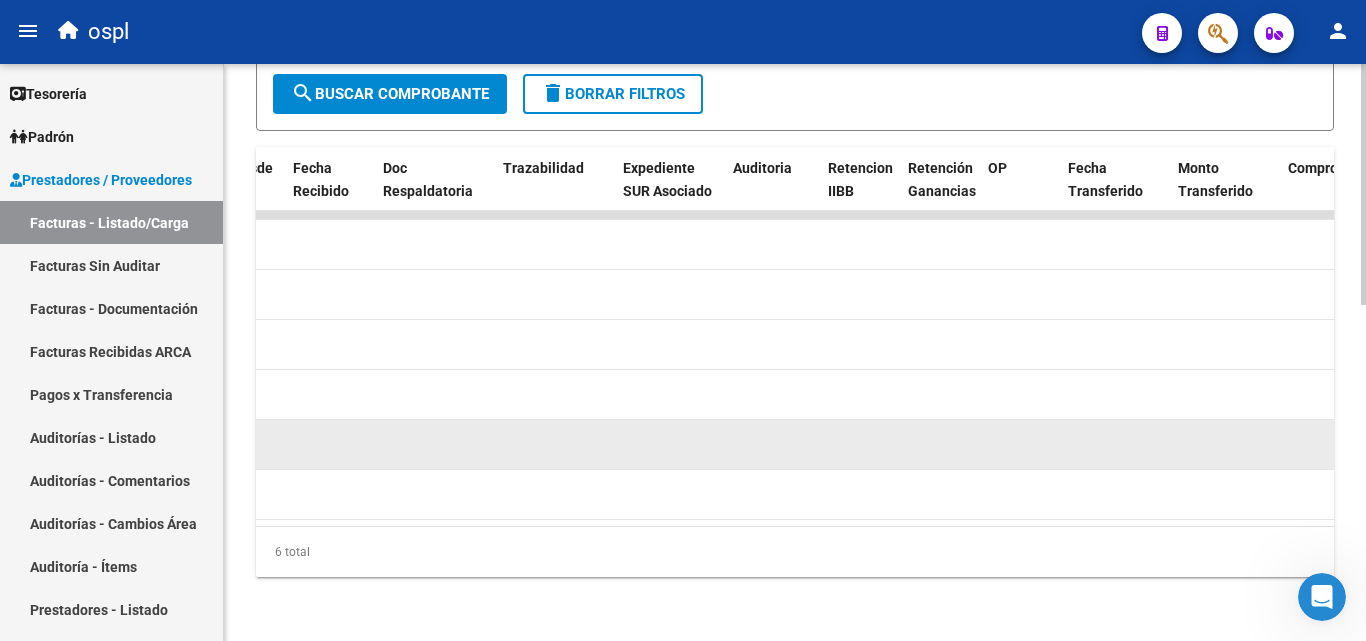 scroll, scrollTop: 0, scrollLeft: 1095, axis: horizontal 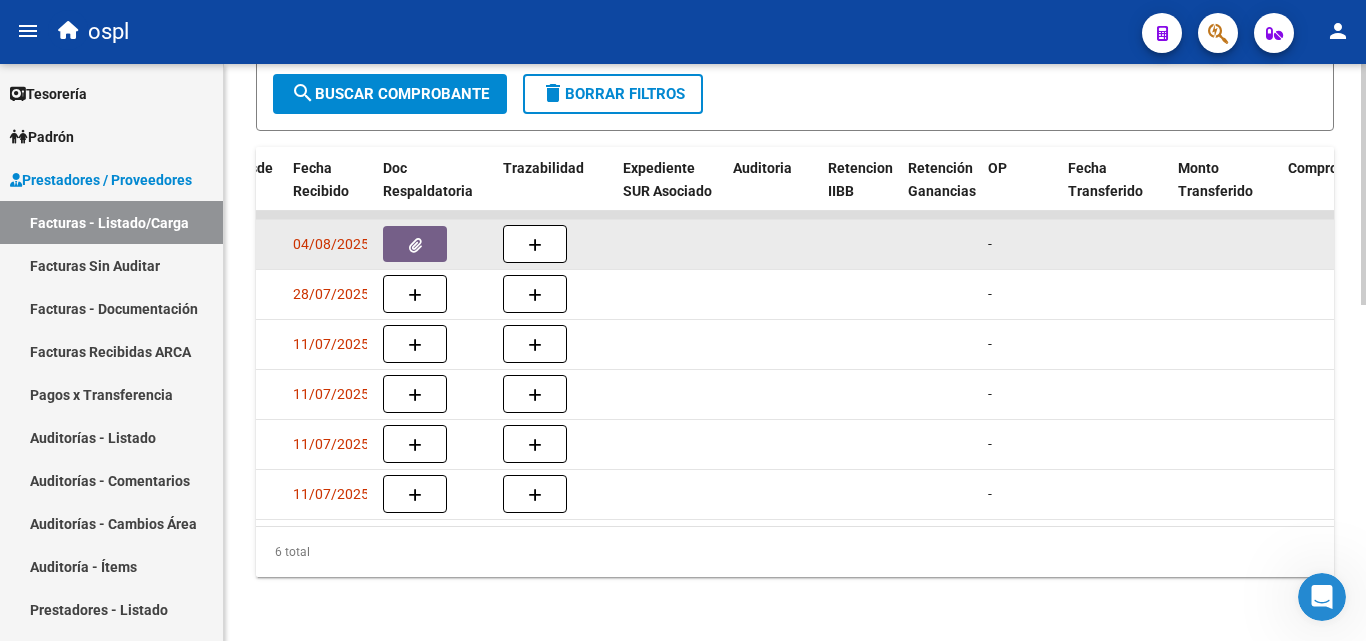 click 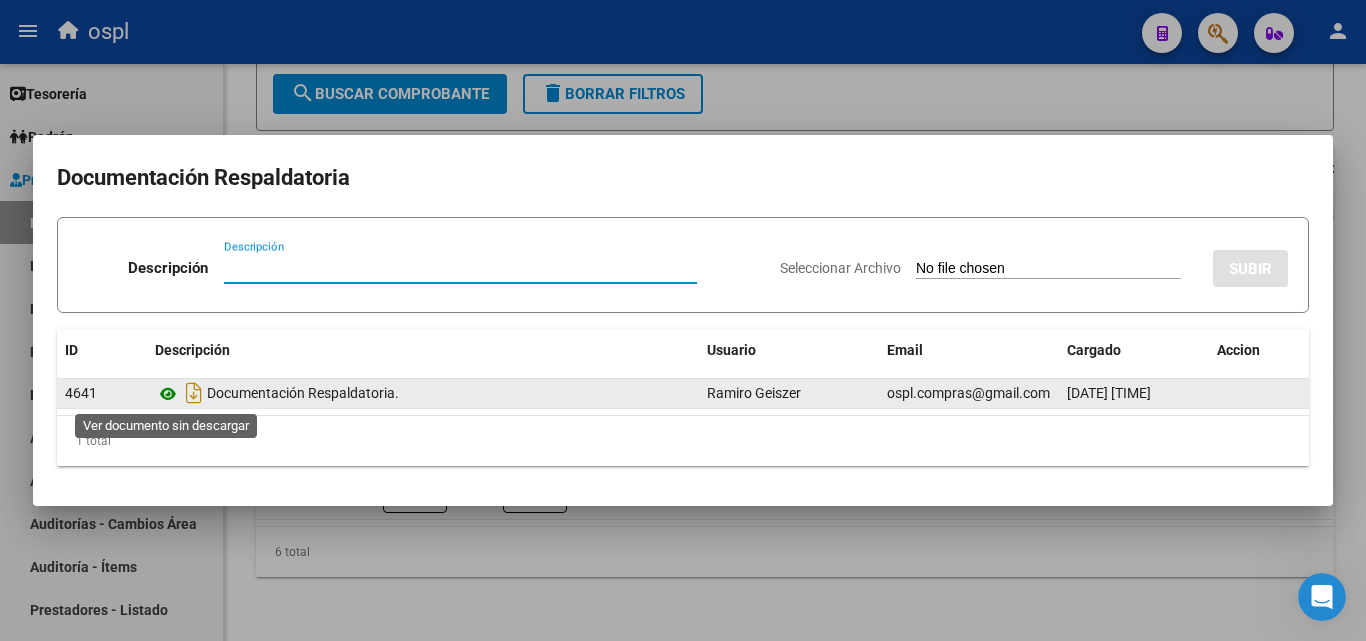 click 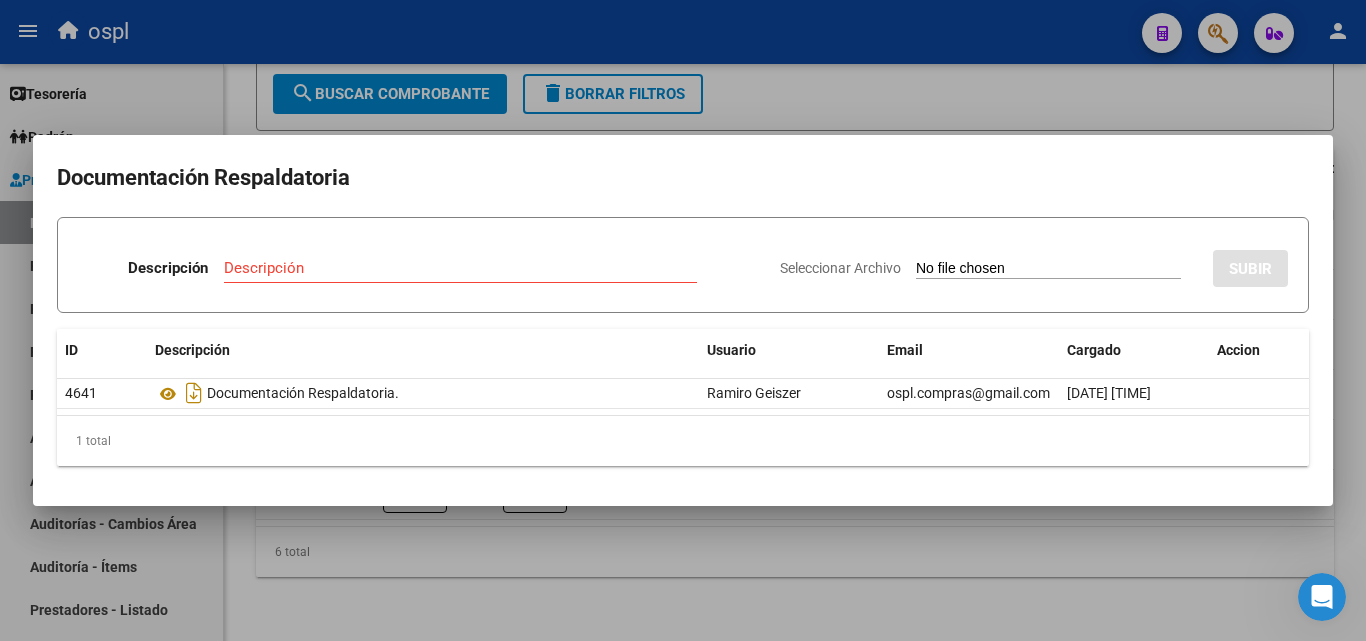 click at bounding box center [683, 320] 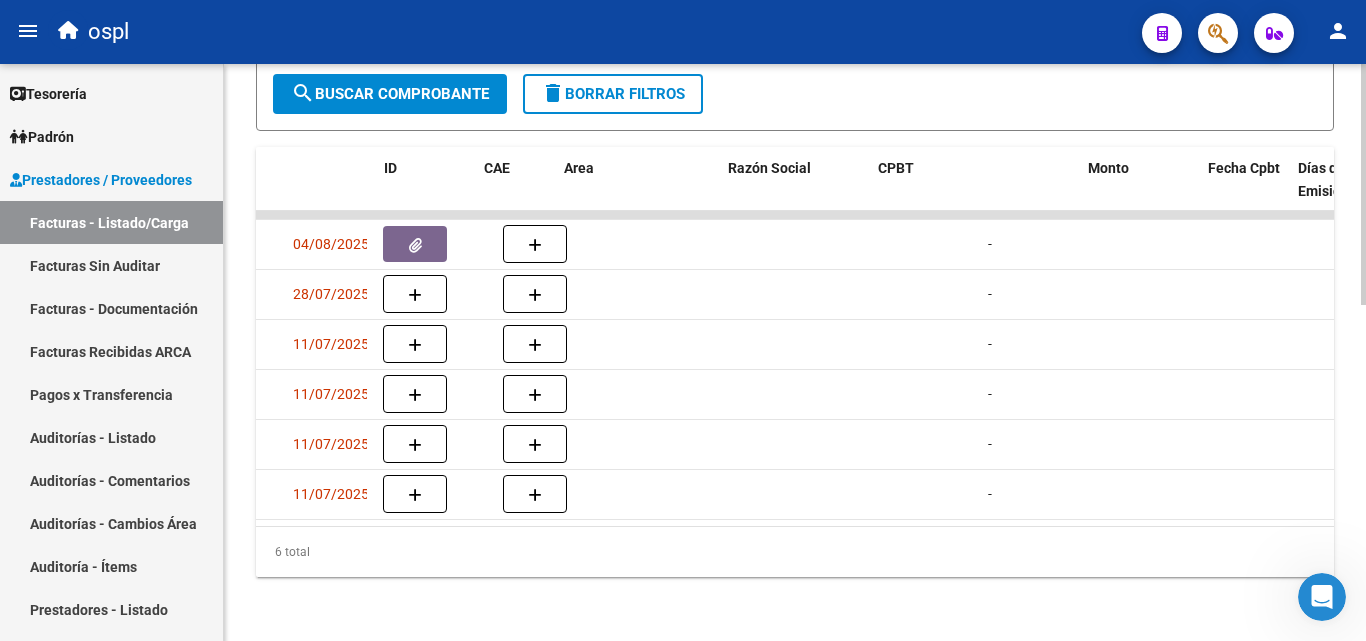 scroll, scrollTop: 0, scrollLeft: 0, axis: both 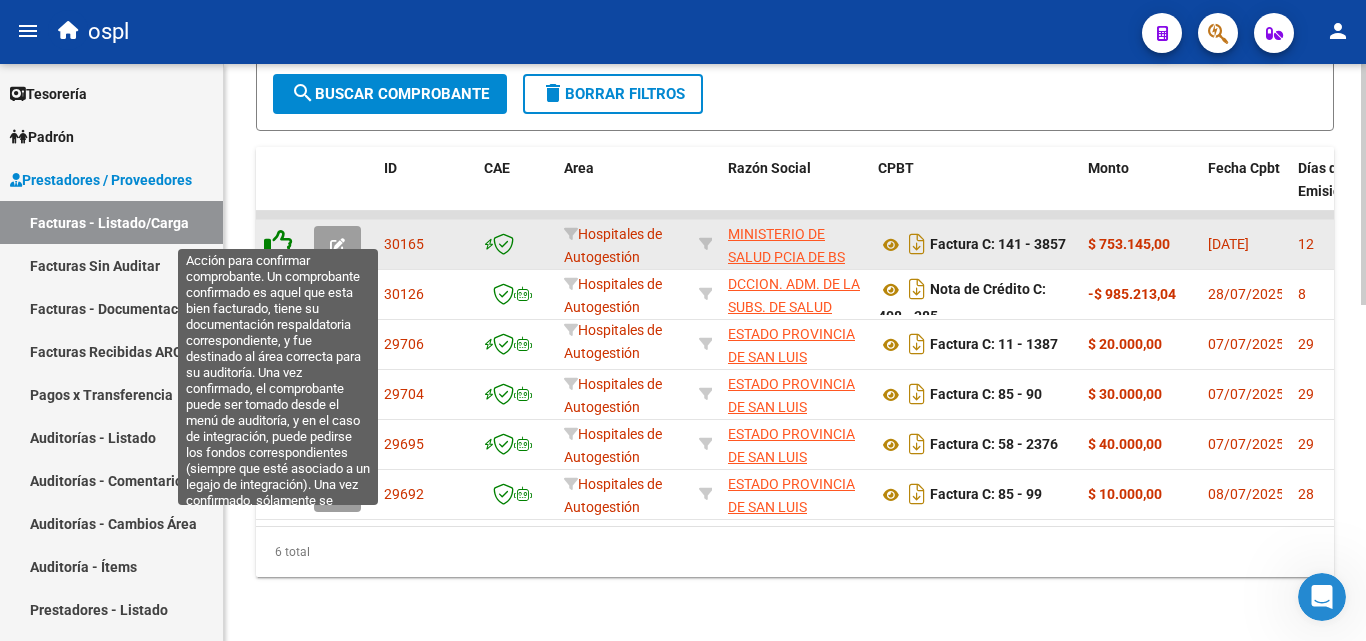 click 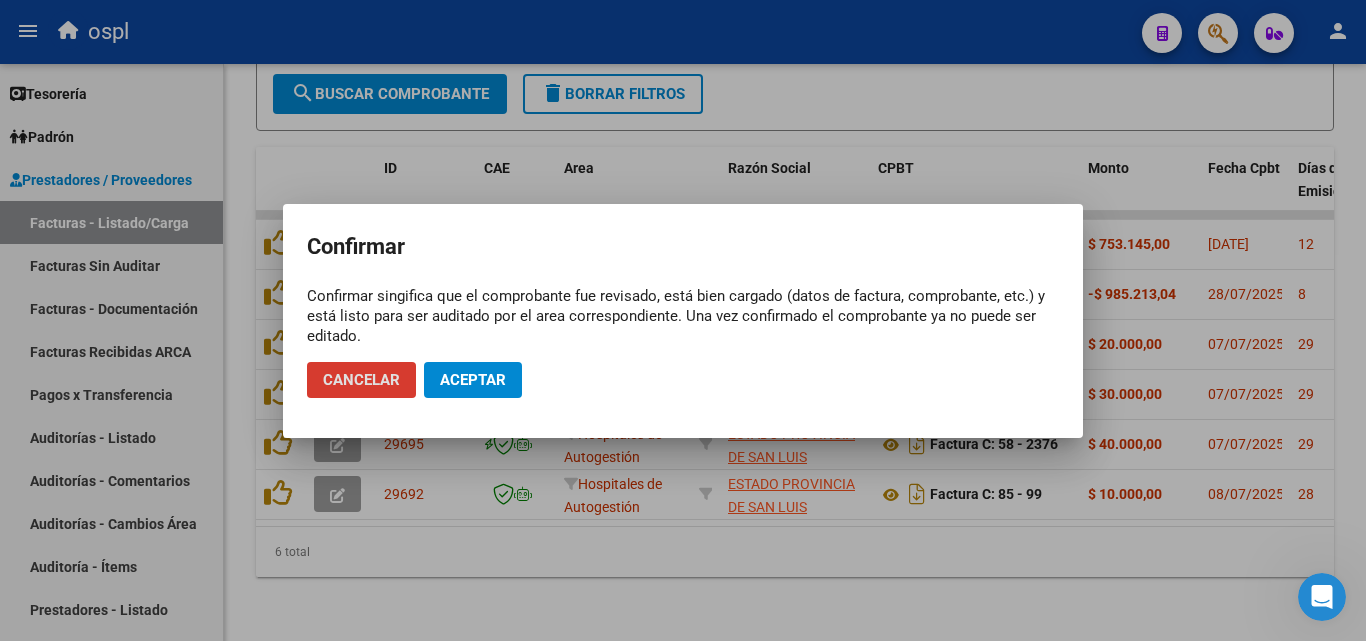 click on "Aceptar" 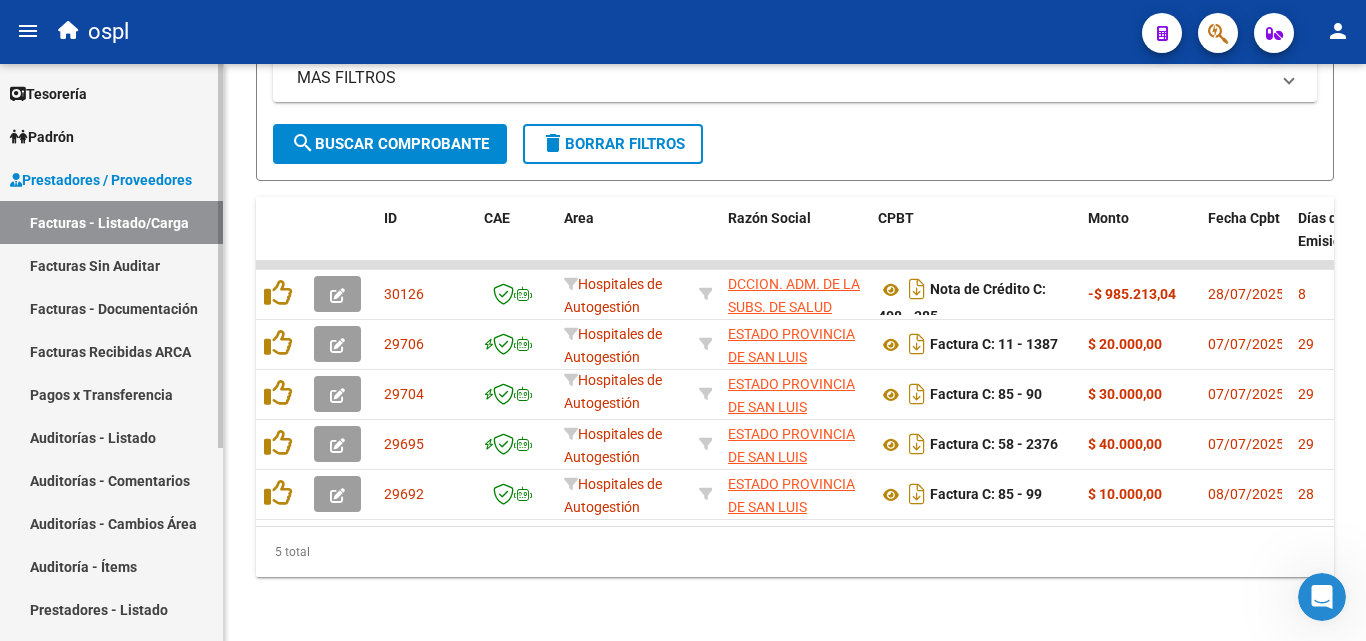 scroll, scrollTop: 756, scrollLeft: 0, axis: vertical 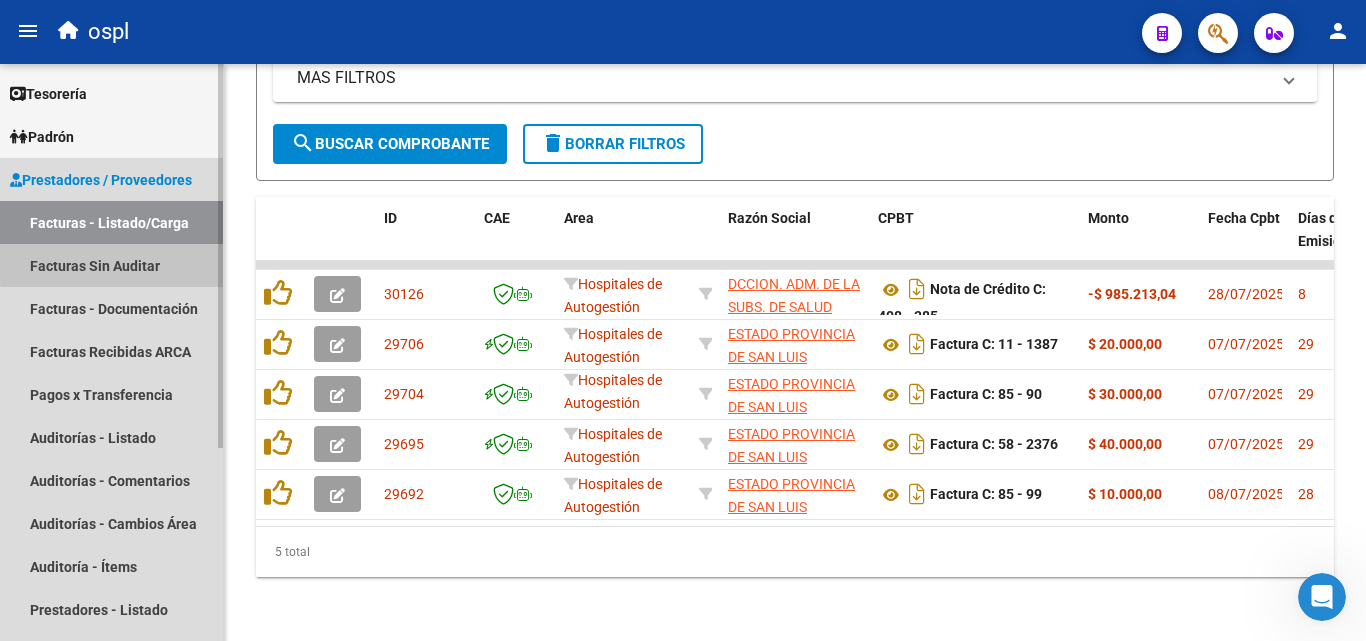 click on "Facturas Sin Auditar" at bounding box center [111, 265] 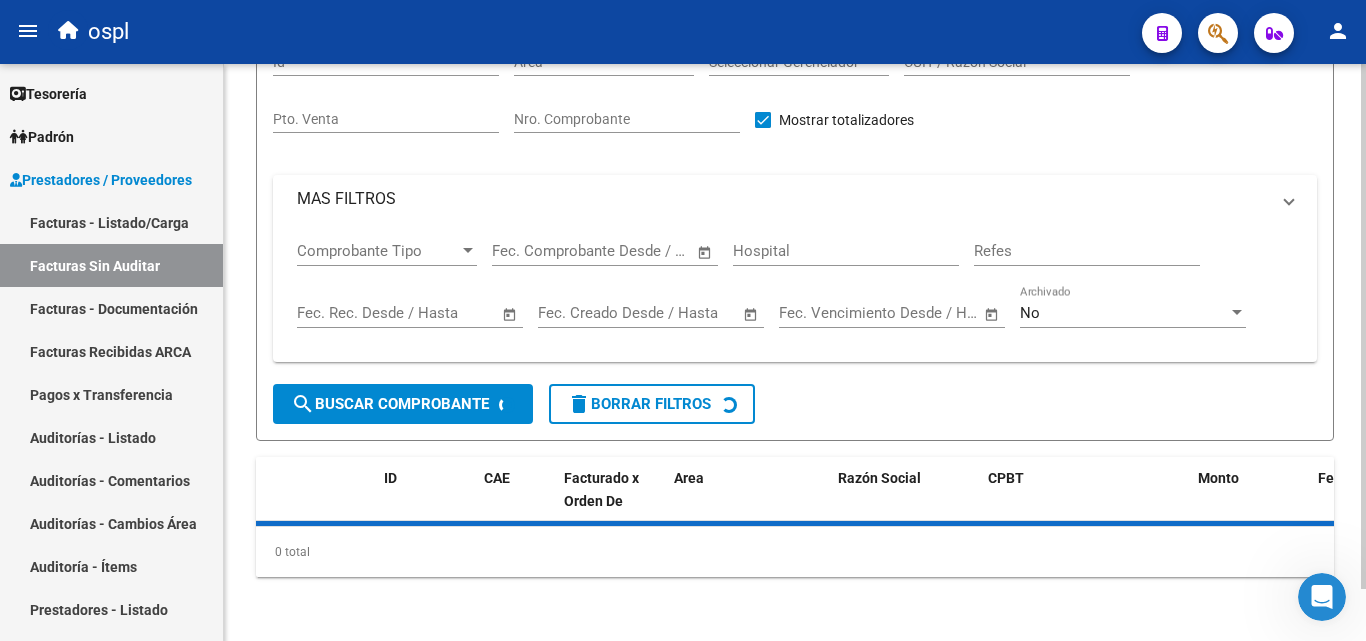 scroll, scrollTop: 0, scrollLeft: 0, axis: both 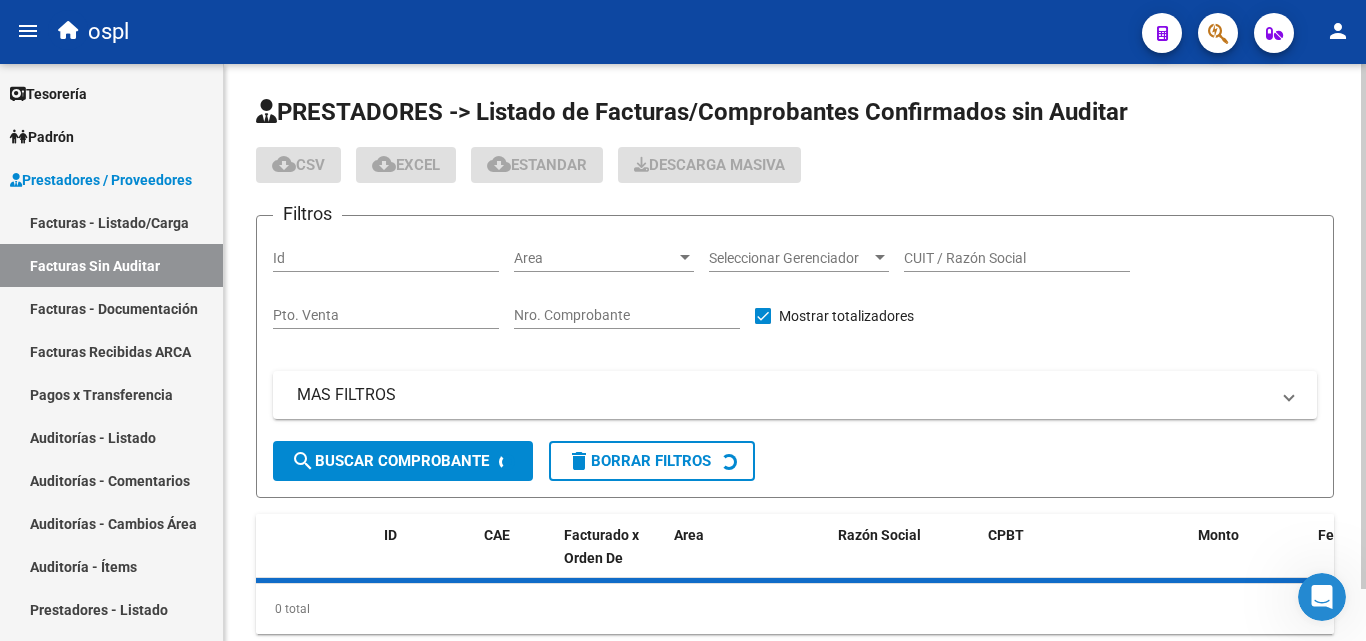 drag, startPoint x: 627, startPoint y: 318, endPoint x: 635, endPoint y: 310, distance: 11.313708 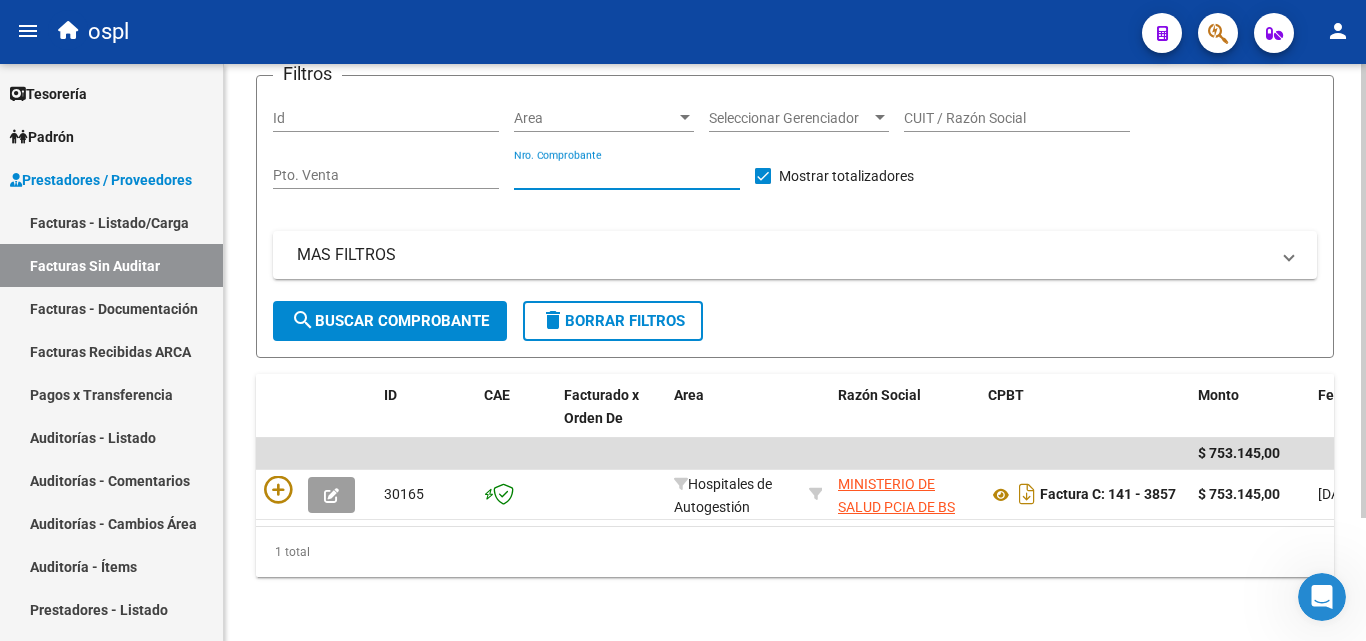scroll, scrollTop: 156, scrollLeft: 0, axis: vertical 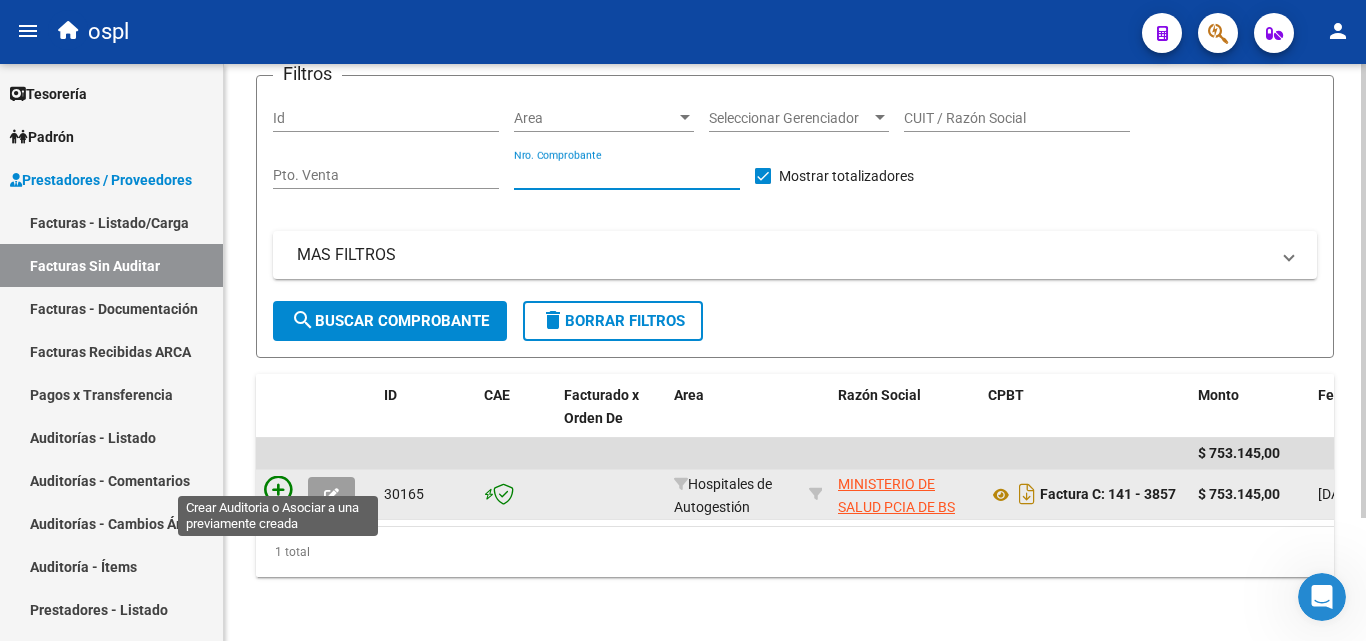 type on "[NUMBER]" 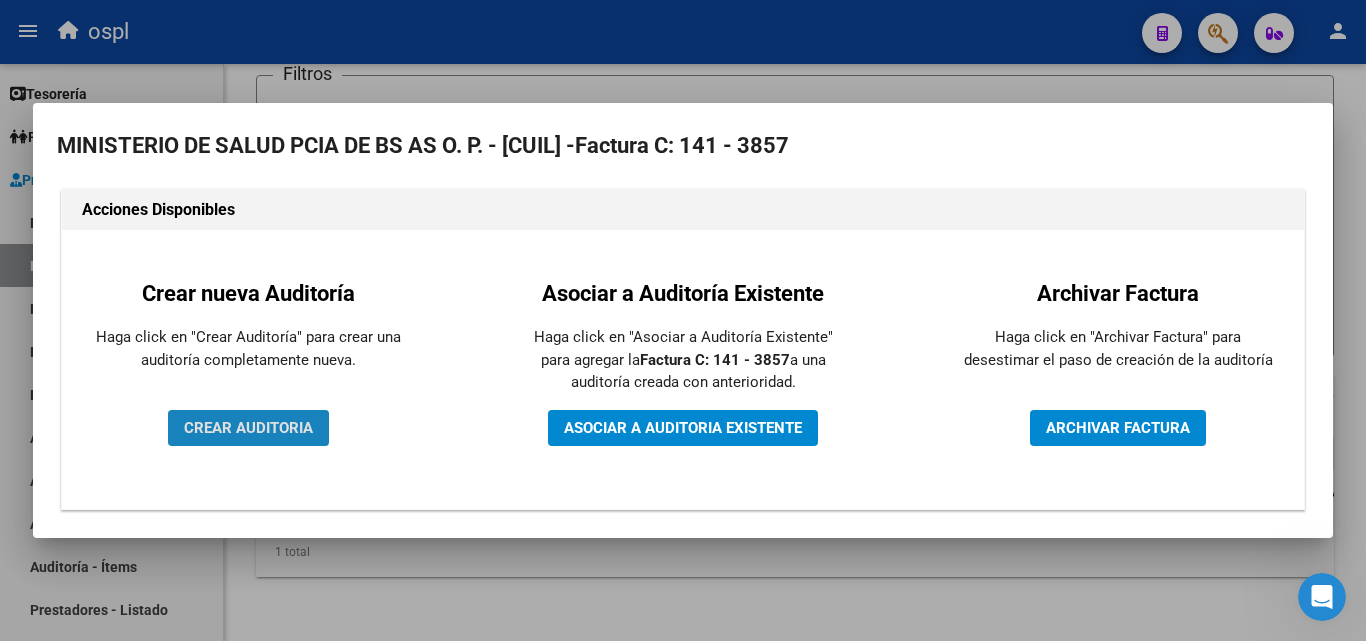 click on "CREAR AUDITORIA" at bounding box center (248, 428) 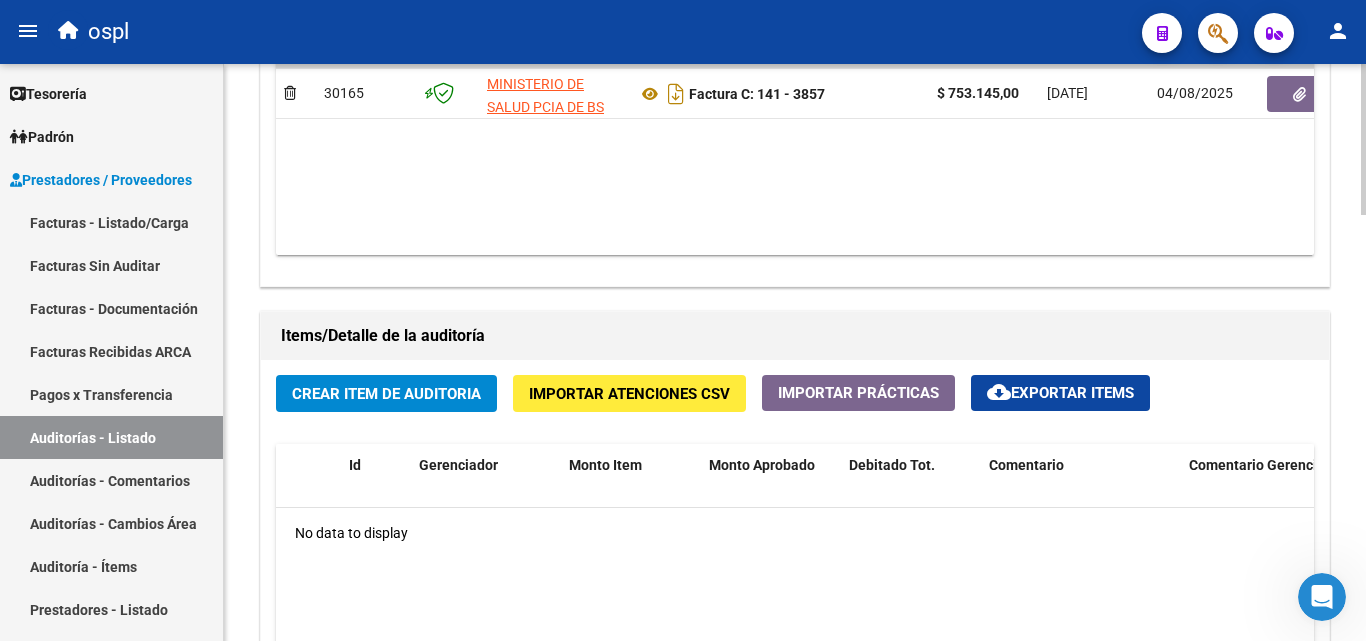 scroll, scrollTop: 1200, scrollLeft: 0, axis: vertical 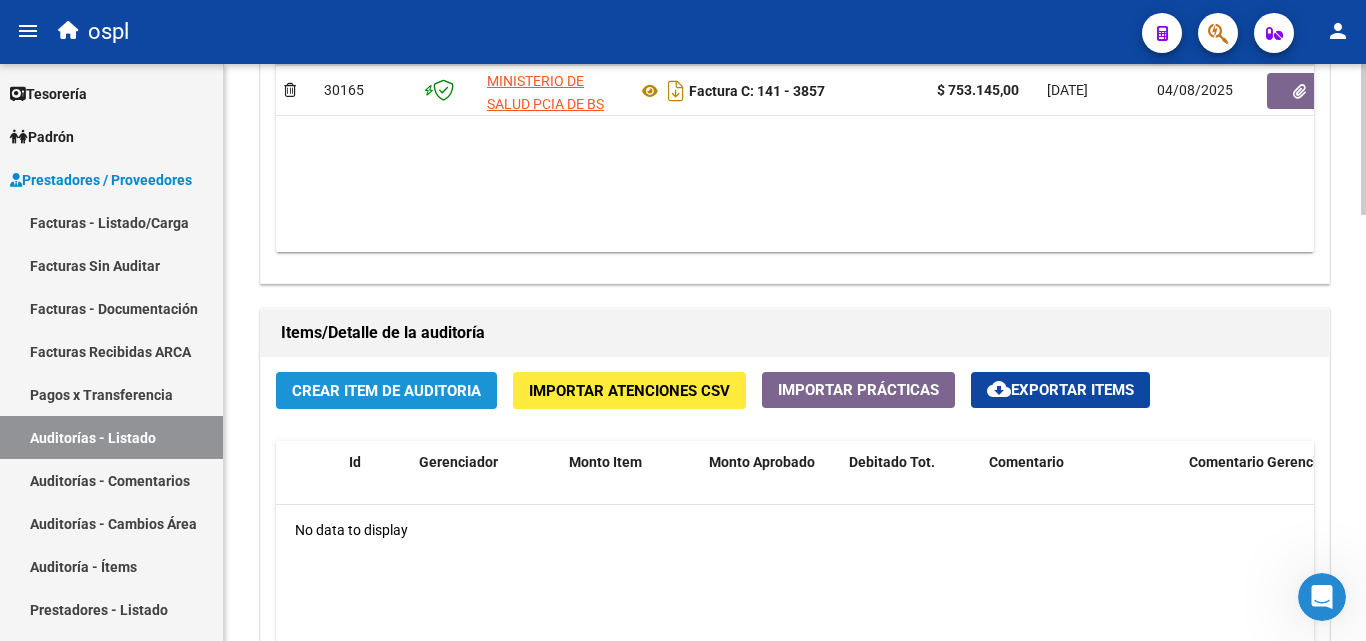 click on "Crear Item de Auditoria" 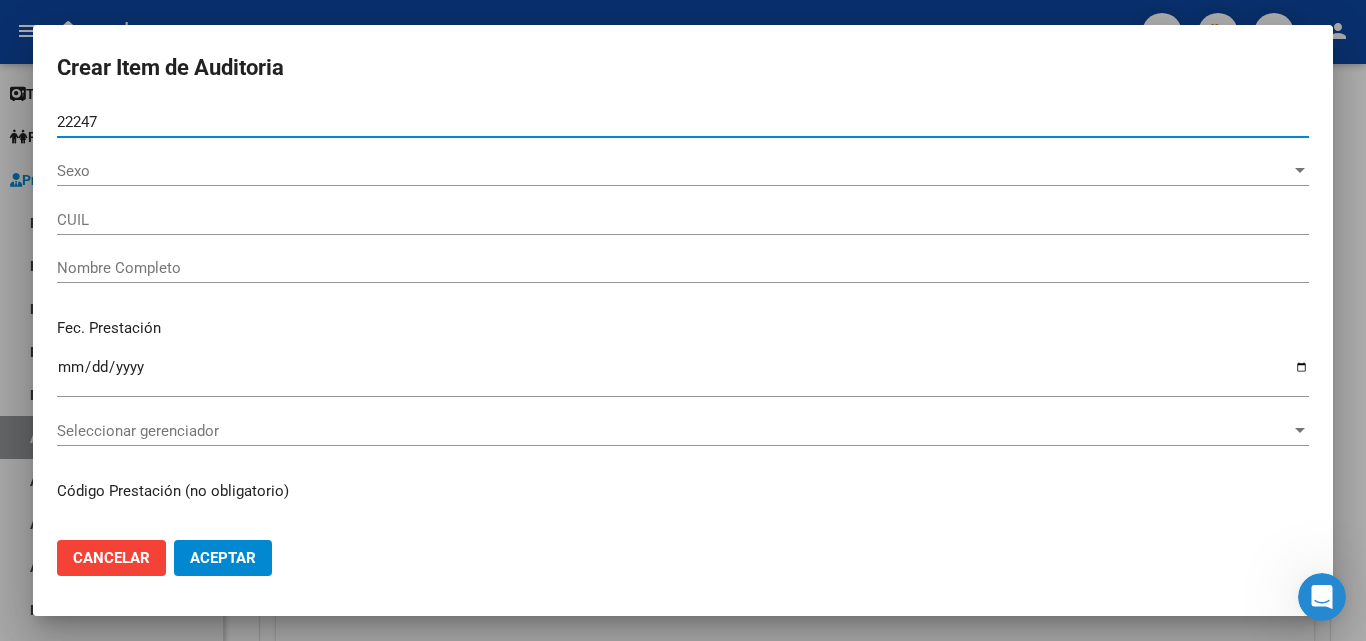 type on "[NUMBER]" 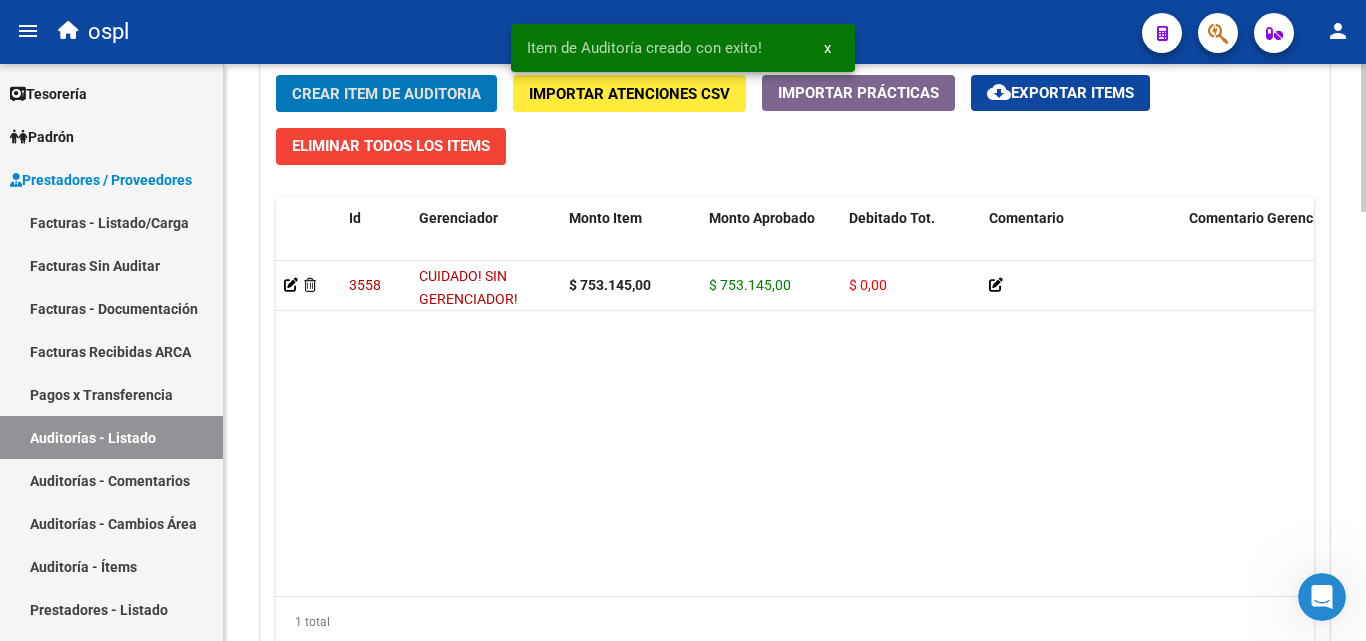 scroll, scrollTop: 1501, scrollLeft: 0, axis: vertical 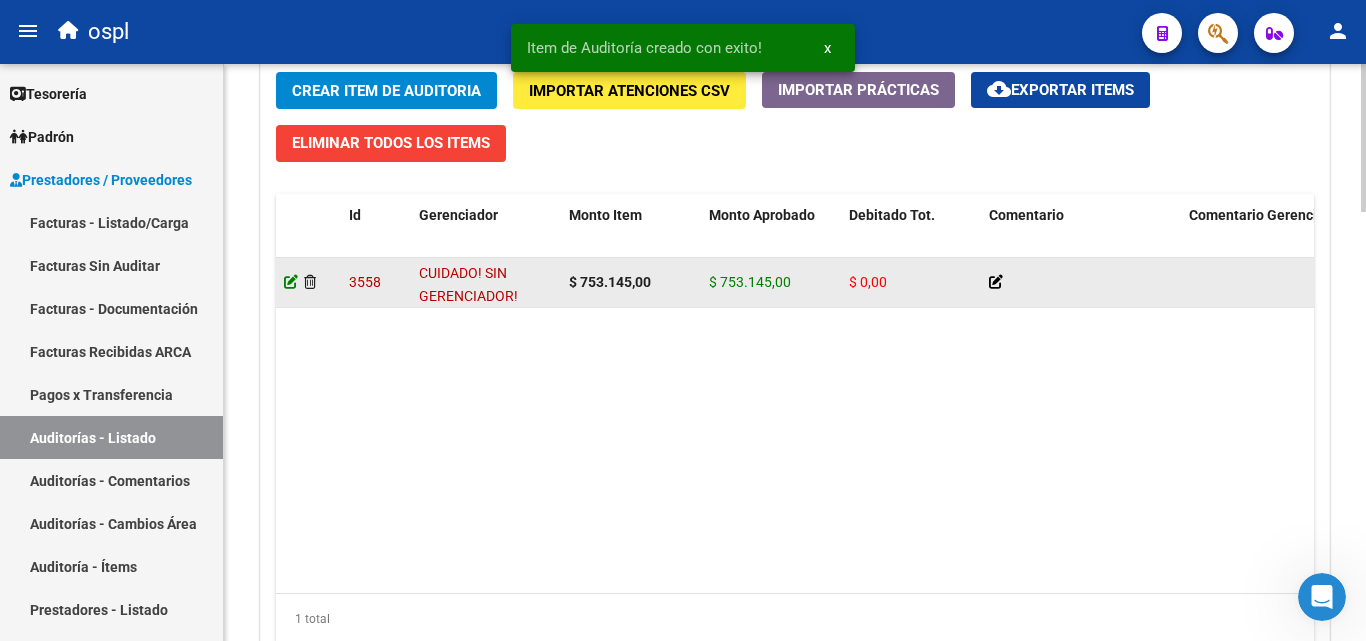 click 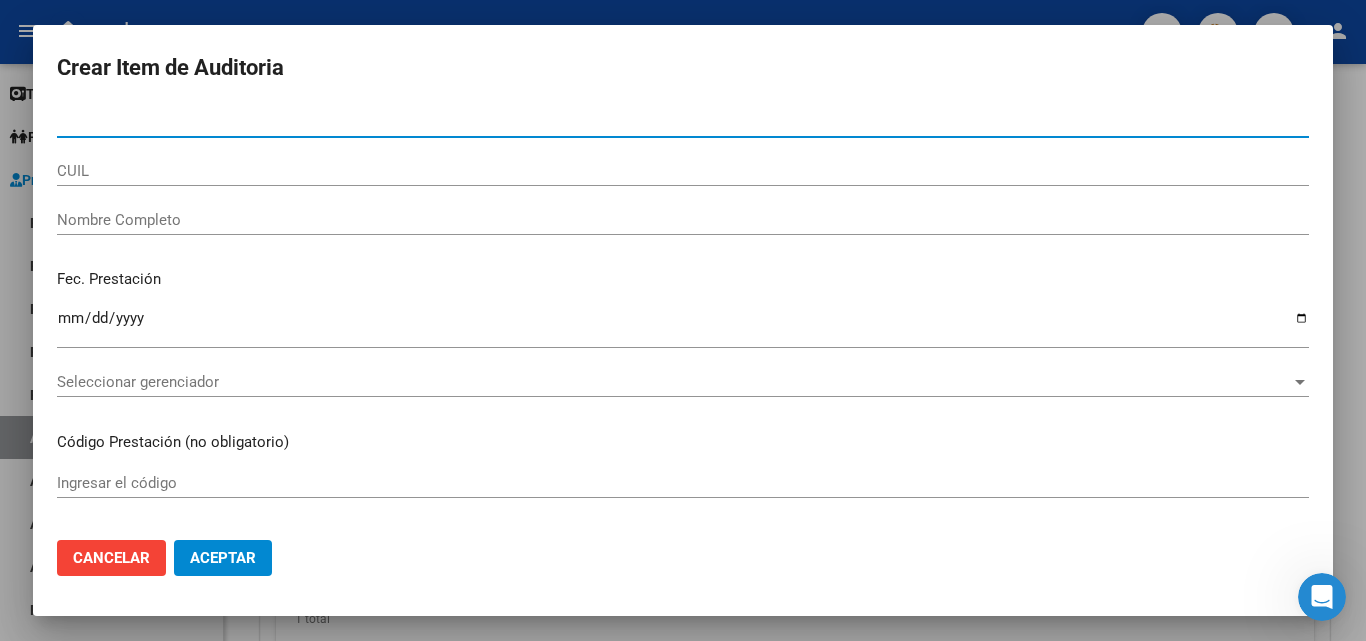click on "[NUMBER]" at bounding box center [683, 122] 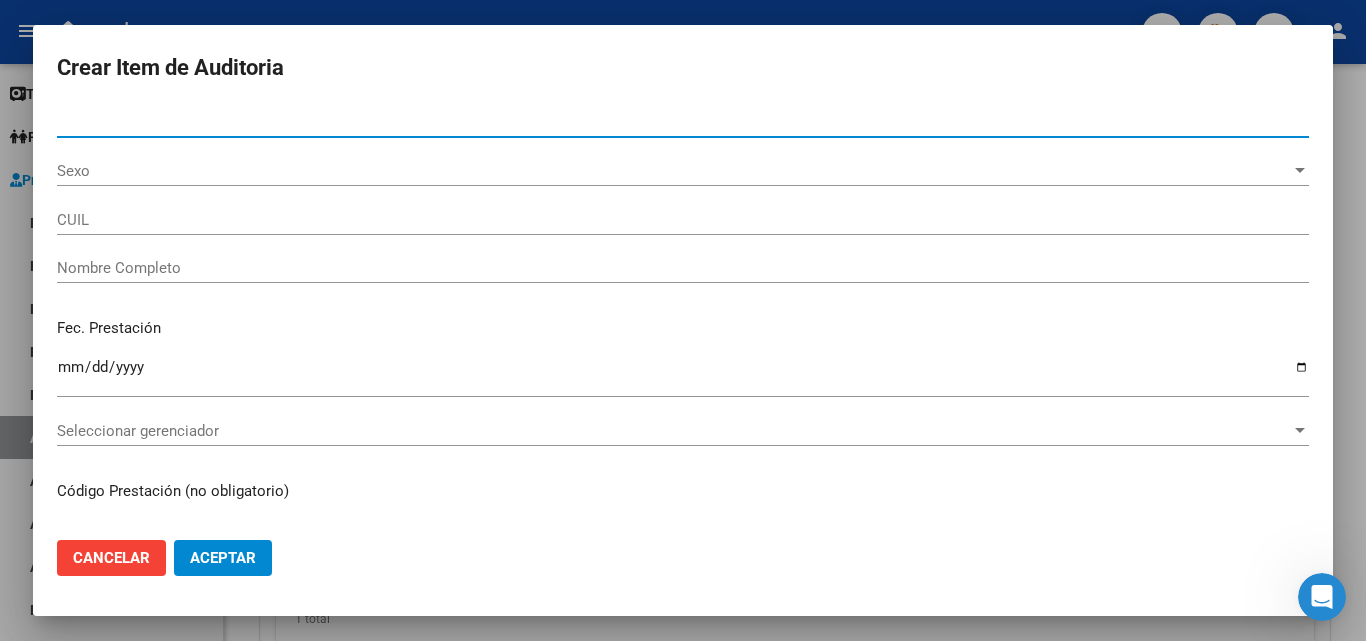 drag, startPoint x: 156, startPoint y: 116, endPoint x: 0, endPoint y: 117, distance: 156.0032 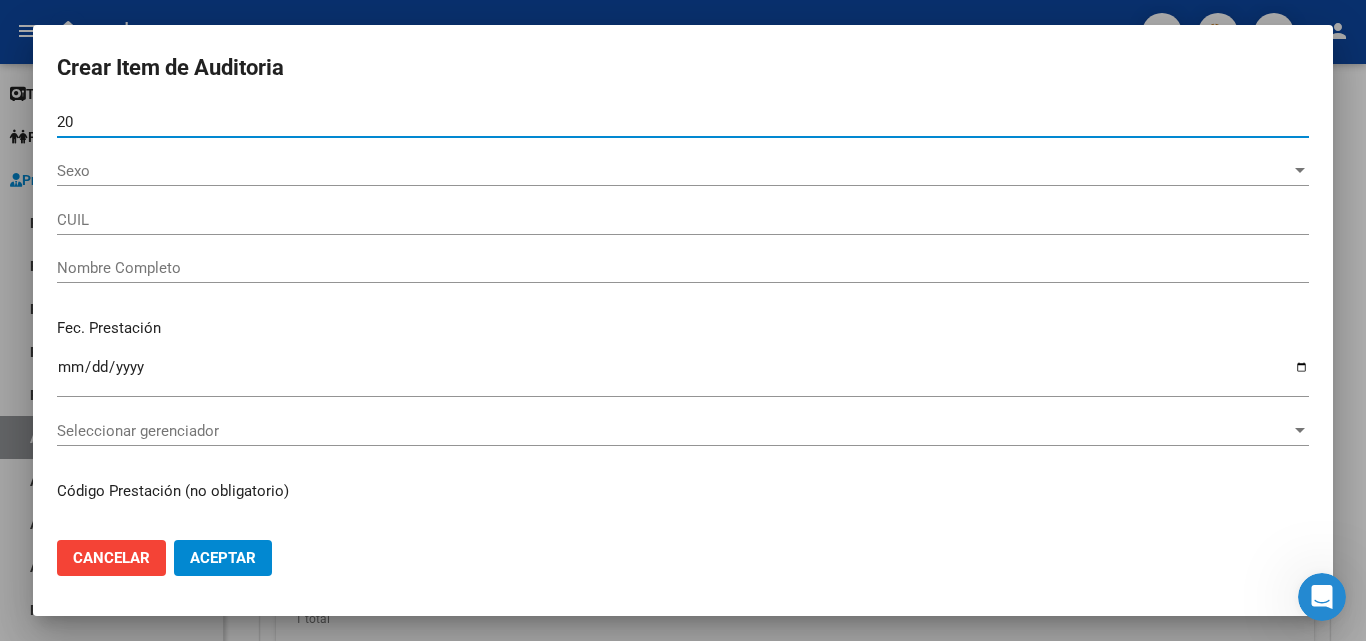 type on "2" 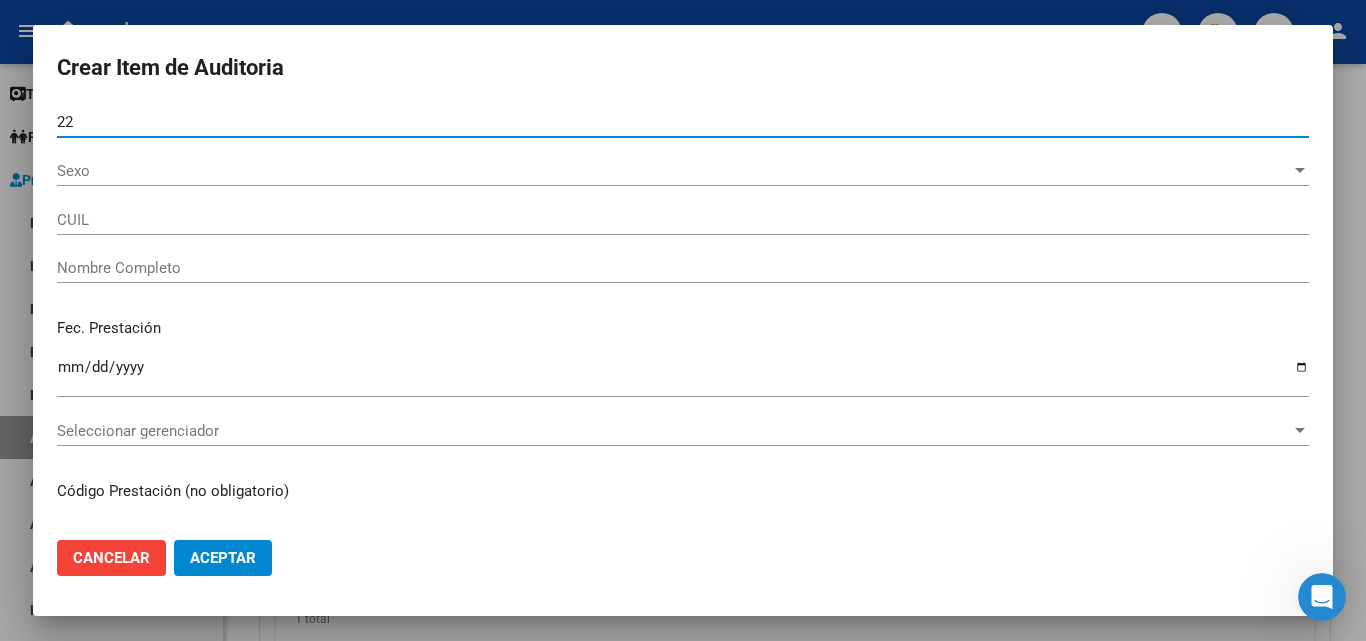type on "[NUMBER]" 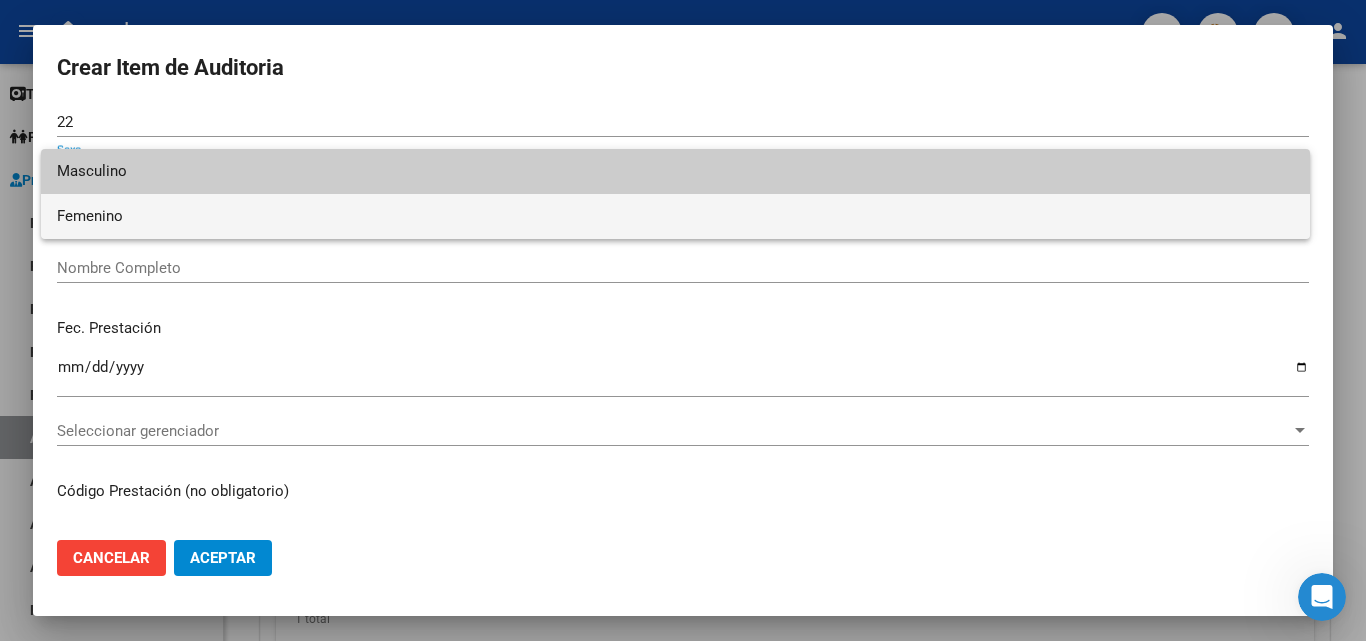 click on "Femenino" at bounding box center (675, 216) 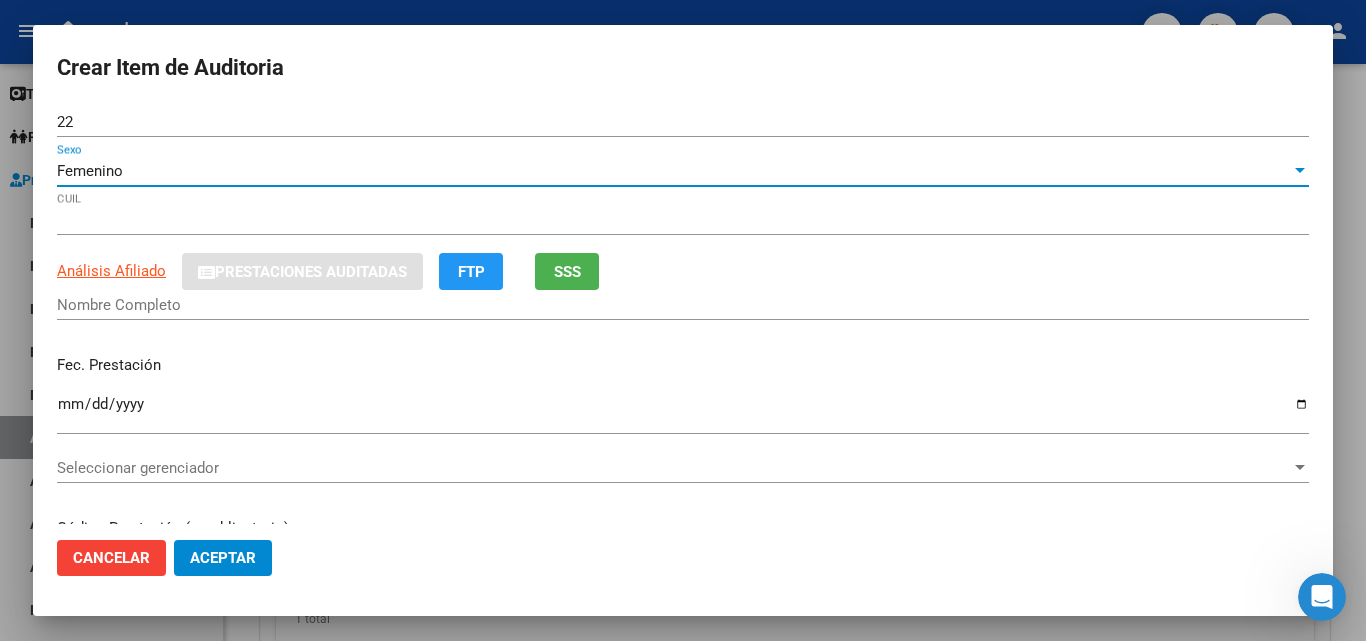 click on "Análisis Afiliado  Prestaciones Auditadas FTP SSS" at bounding box center (683, 271) 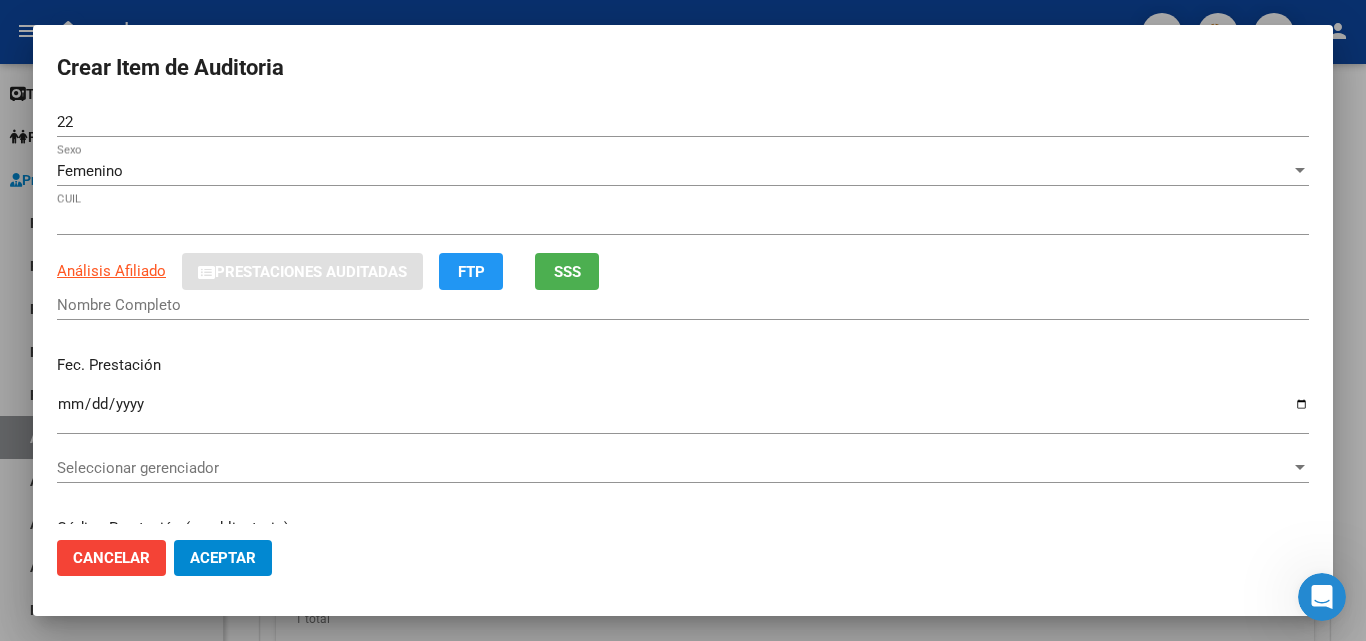 click on "SSS" 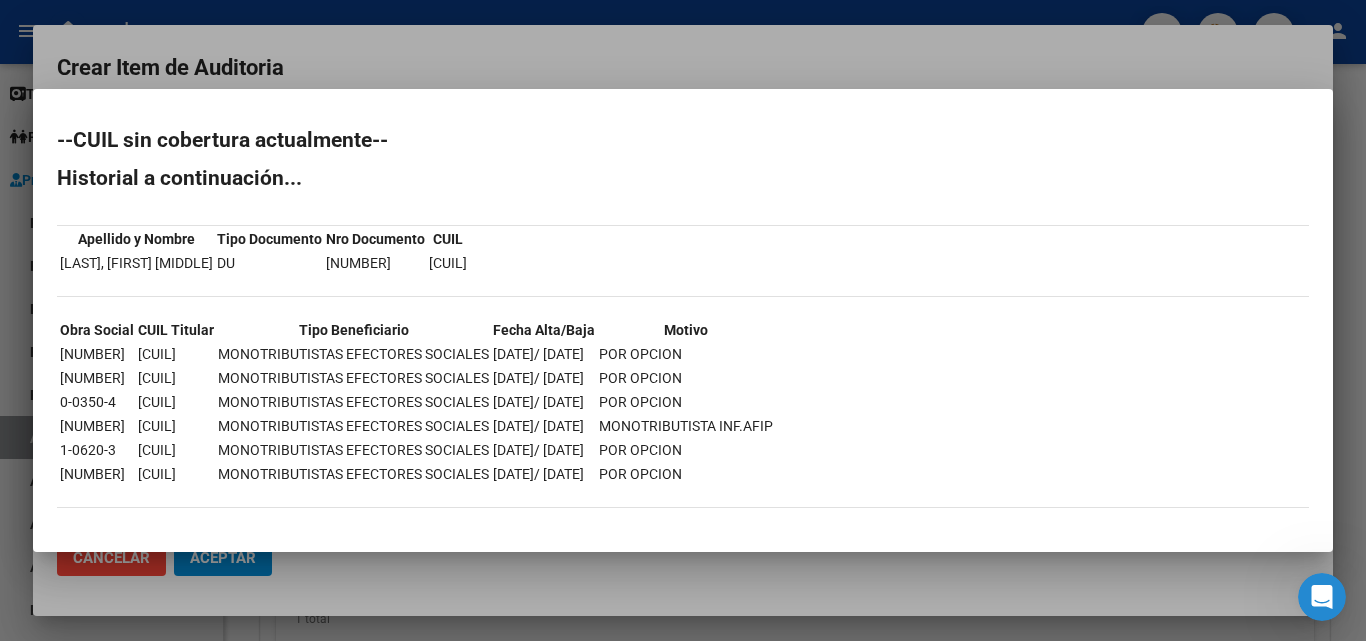 click at bounding box center (683, 320) 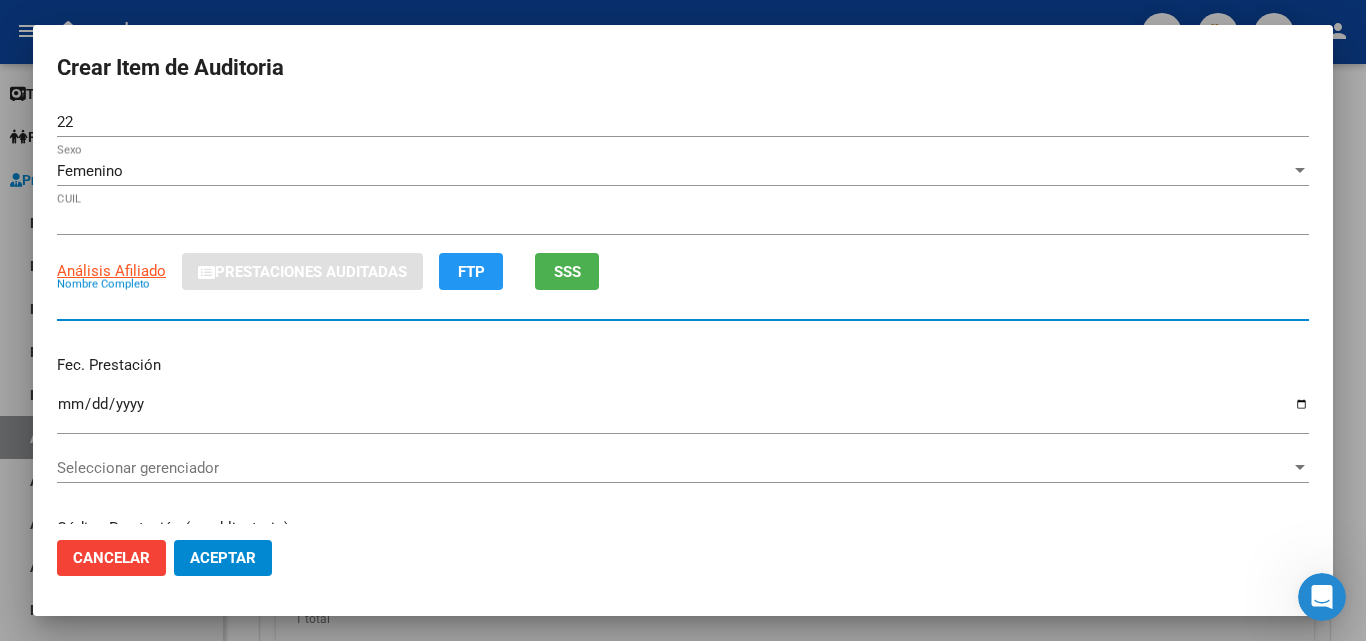 click on "Nombre Completo" at bounding box center (683, 305) 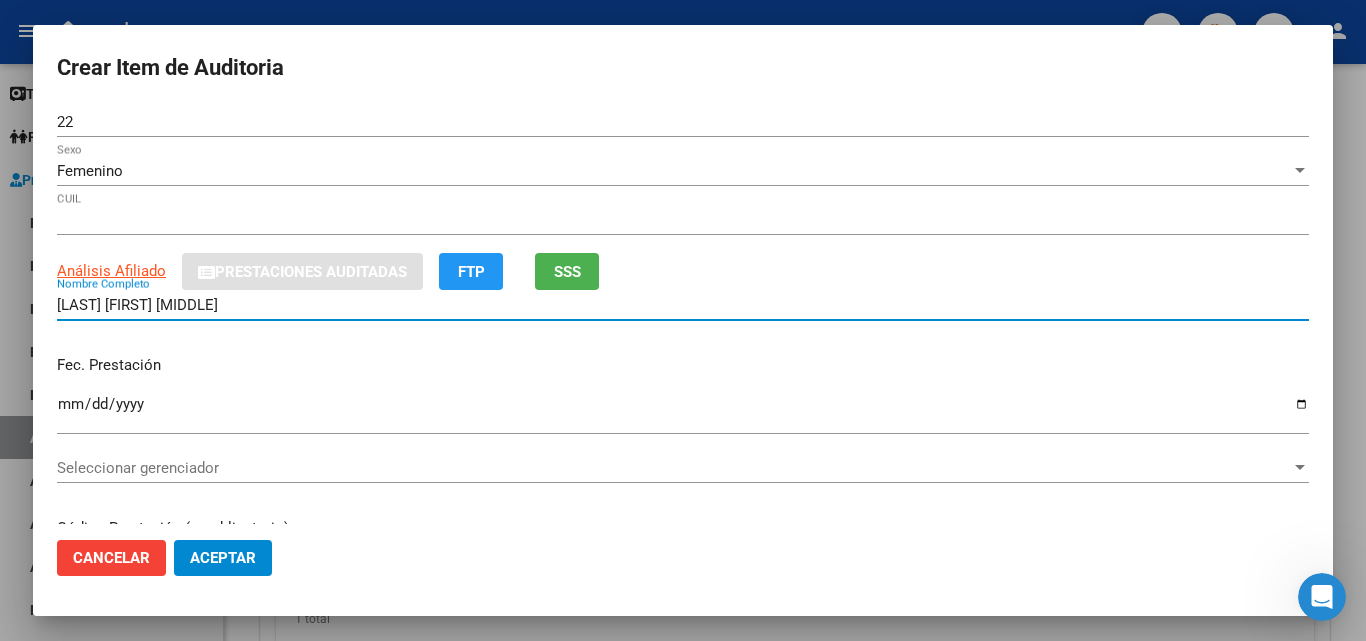 type on "[LAST] [FIRST] [MIDDLE]" 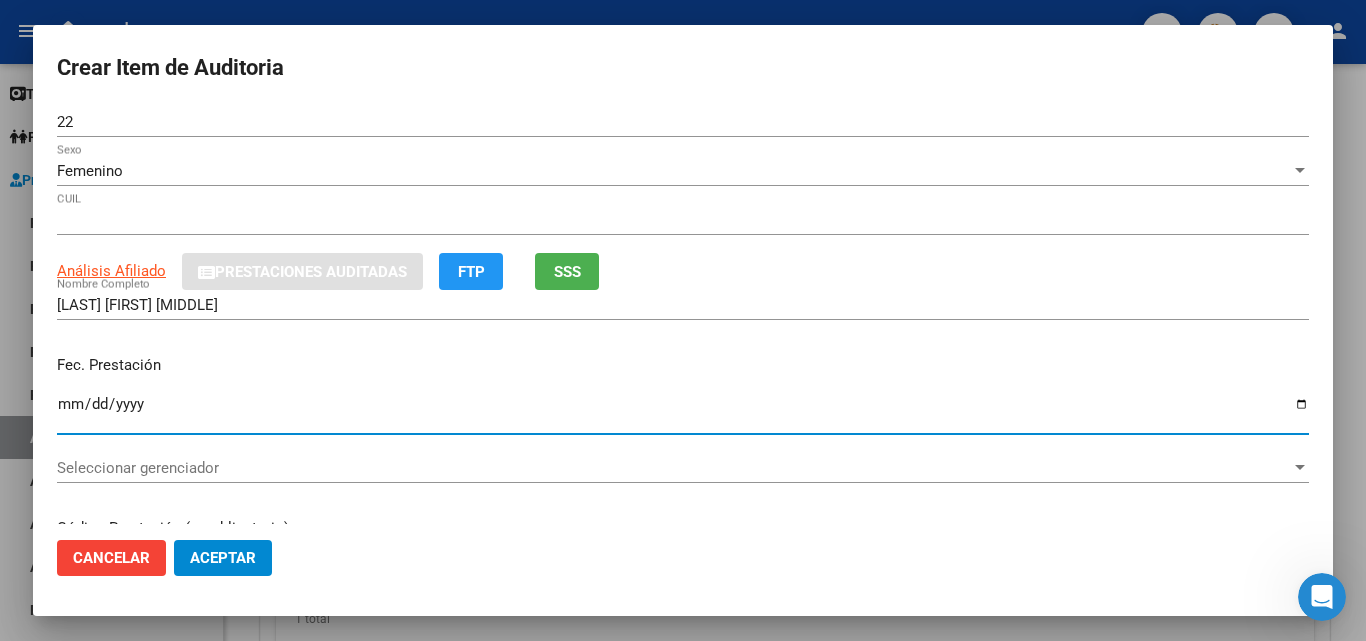 click on "Ingresar la fecha" at bounding box center [683, 412] 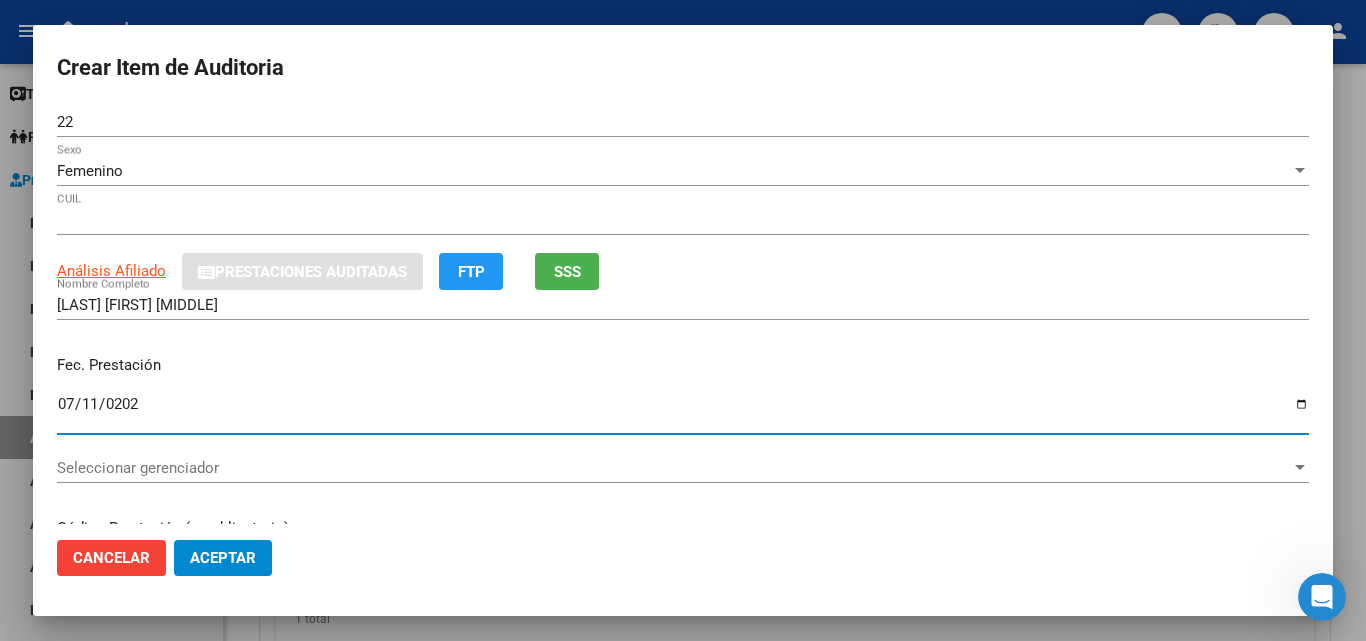 type on "2025-07-11" 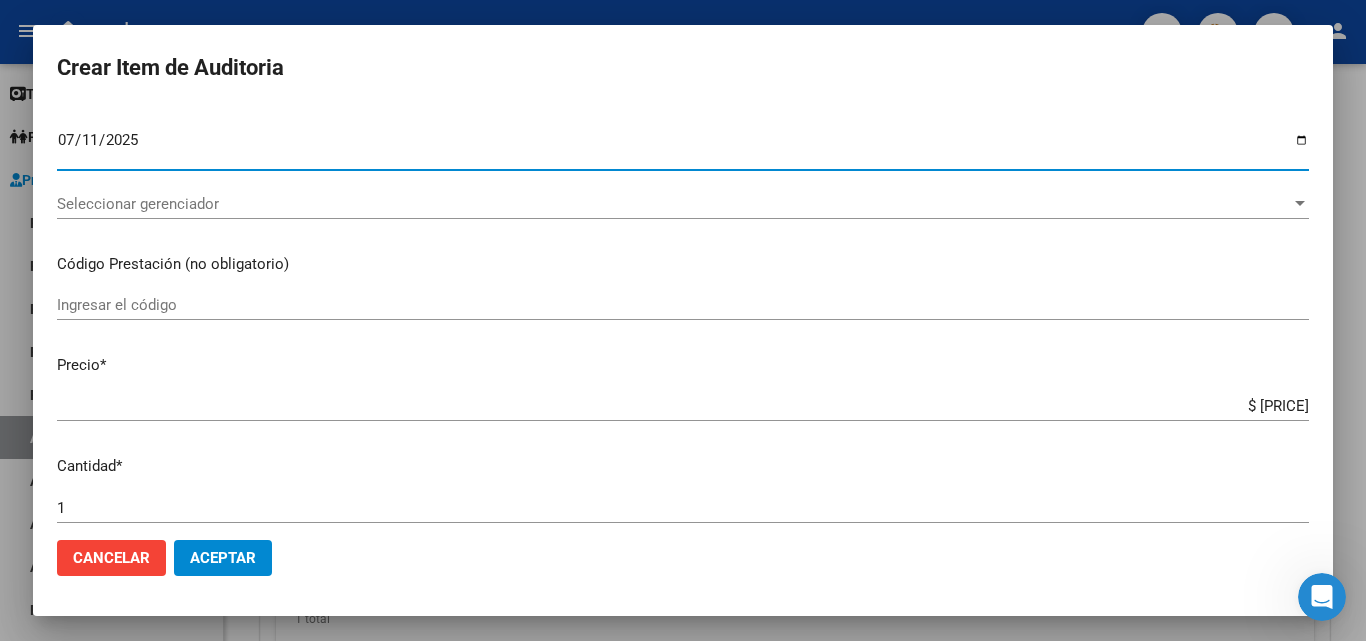 scroll, scrollTop: 300, scrollLeft: 0, axis: vertical 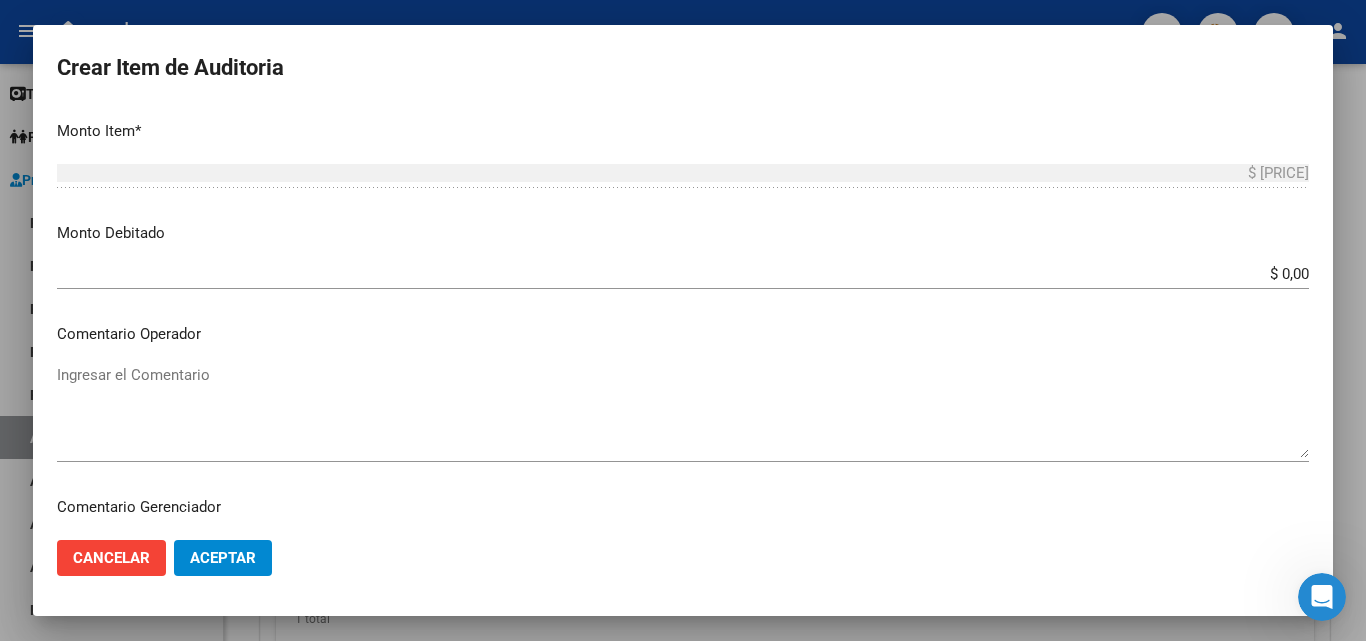 click on "Cancelar" 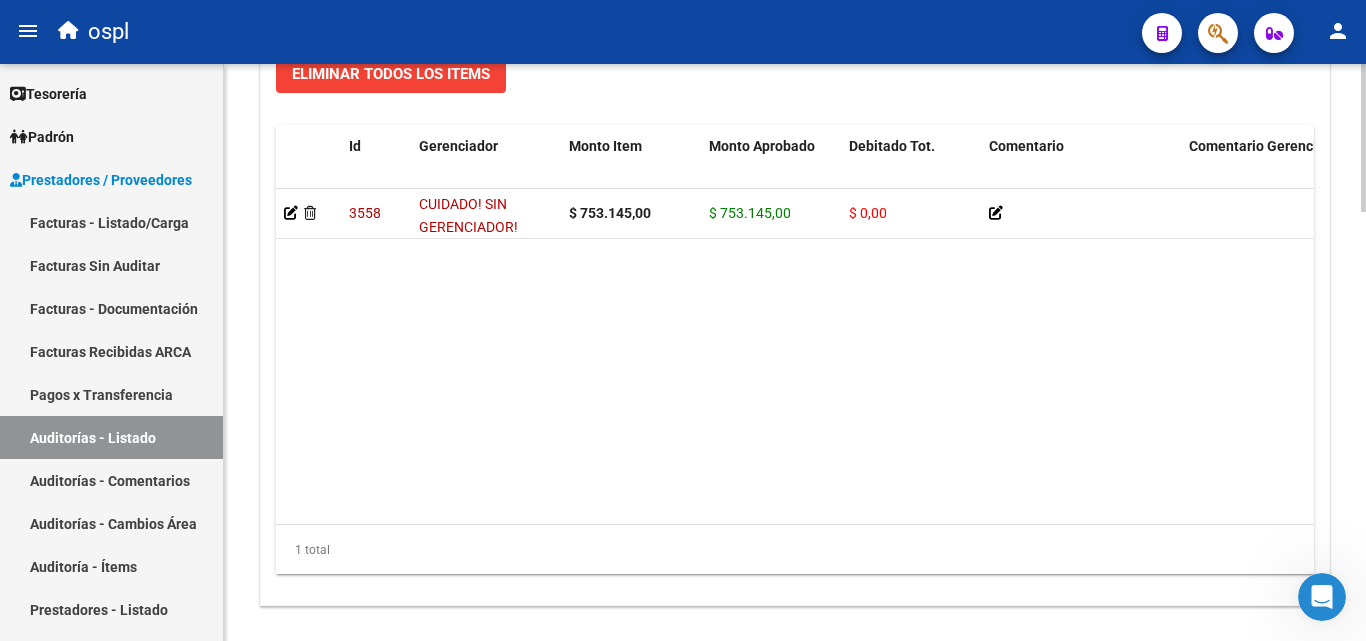 scroll, scrollTop: 1601, scrollLeft: 0, axis: vertical 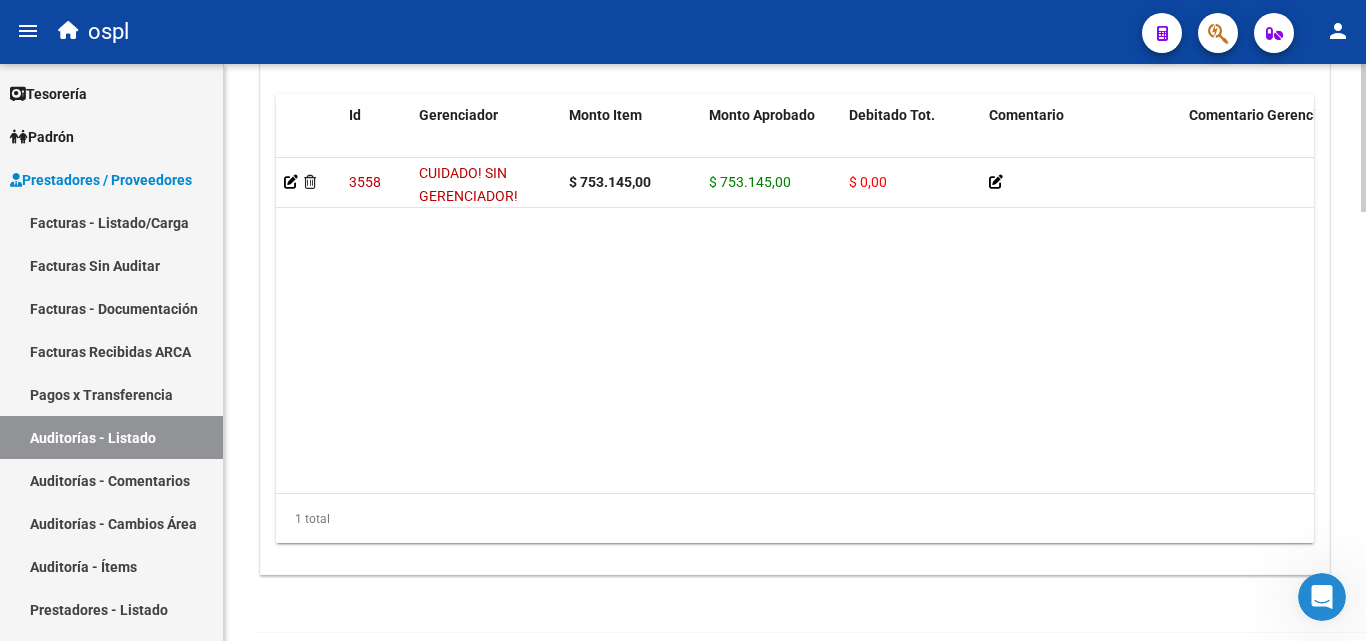 click on "[NUMBER]   CUIDADO! SIN GERENCIADOR!  $ [PRICE] $ [PRICE] $ [PRICE]         [CUIL]  [NUMBER]   [LAST] [FIRST]   [DATE]  [NAME]   [DATE]" 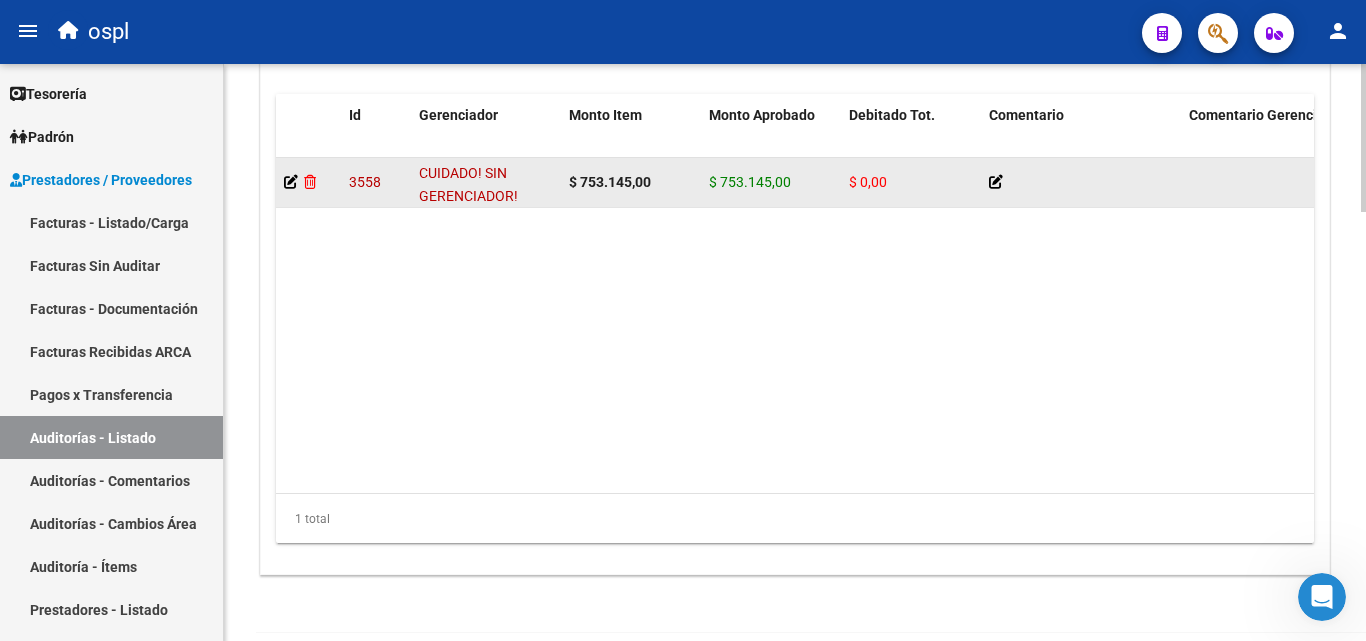 click 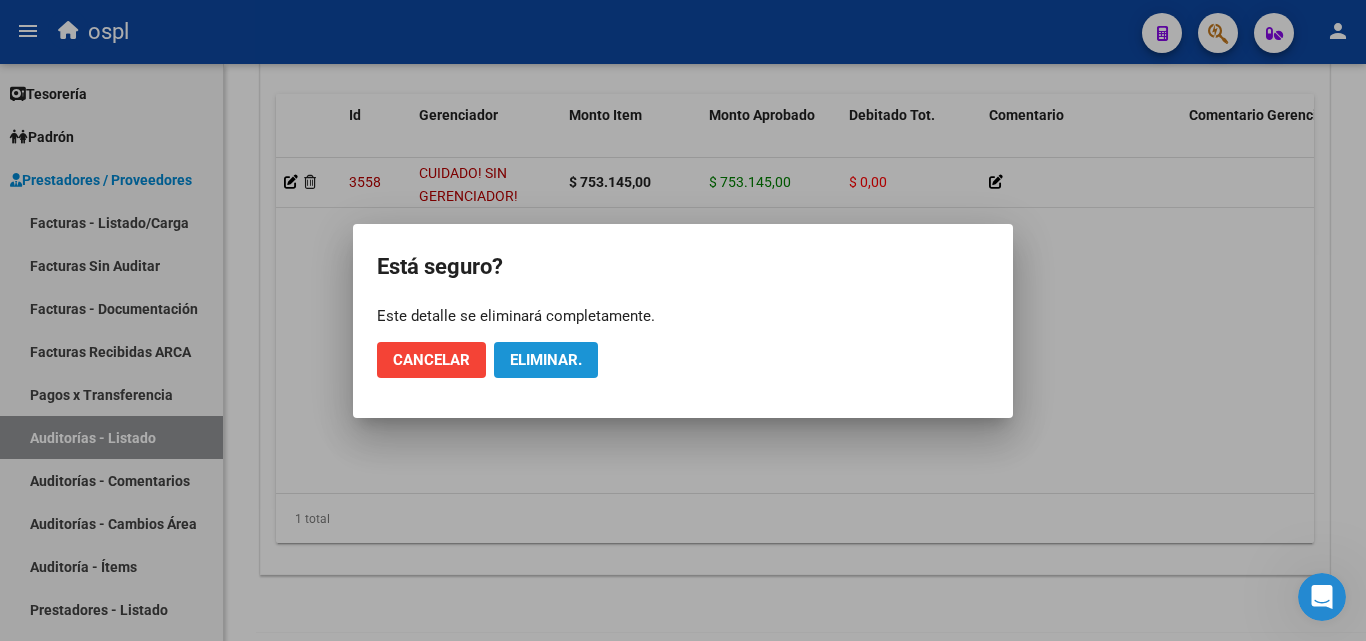 click on "Eliminar." 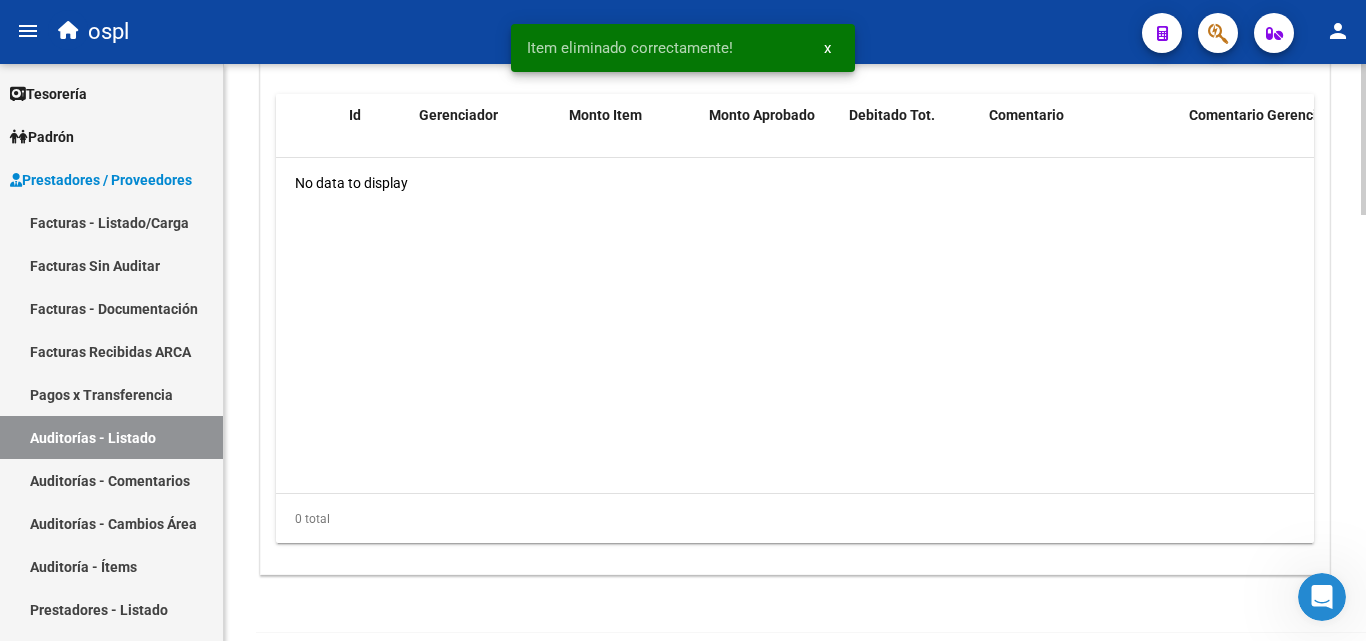 scroll, scrollTop: 1347, scrollLeft: 0, axis: vertical 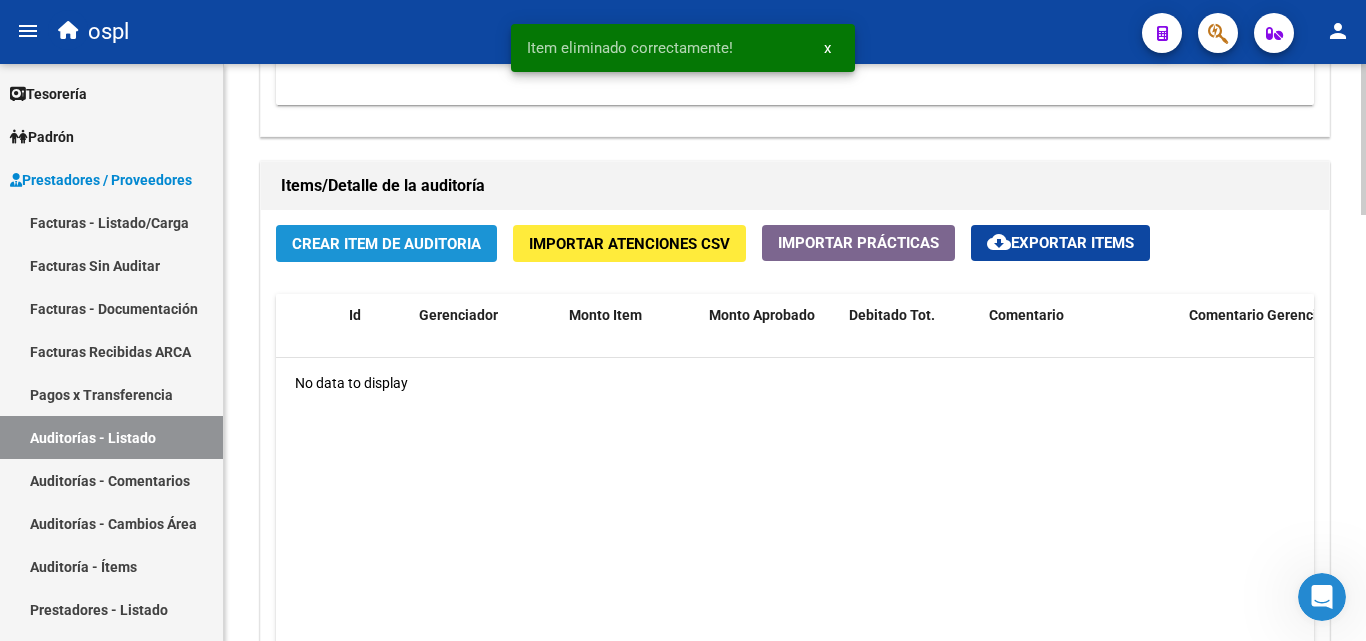 click on "Crear Item de Auditoria" 